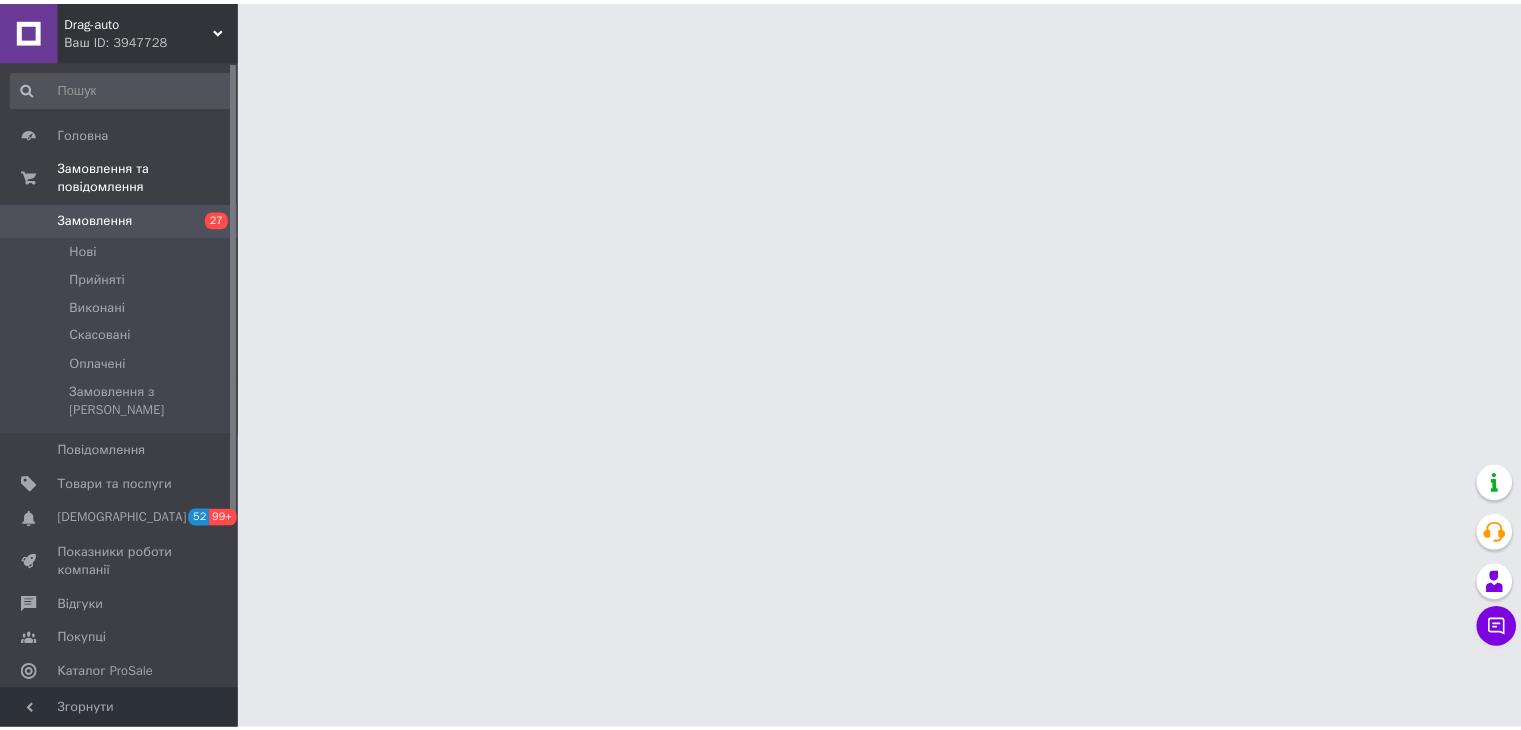 scroll, scrollTop: 0, scrollLeft: 0, axis: both 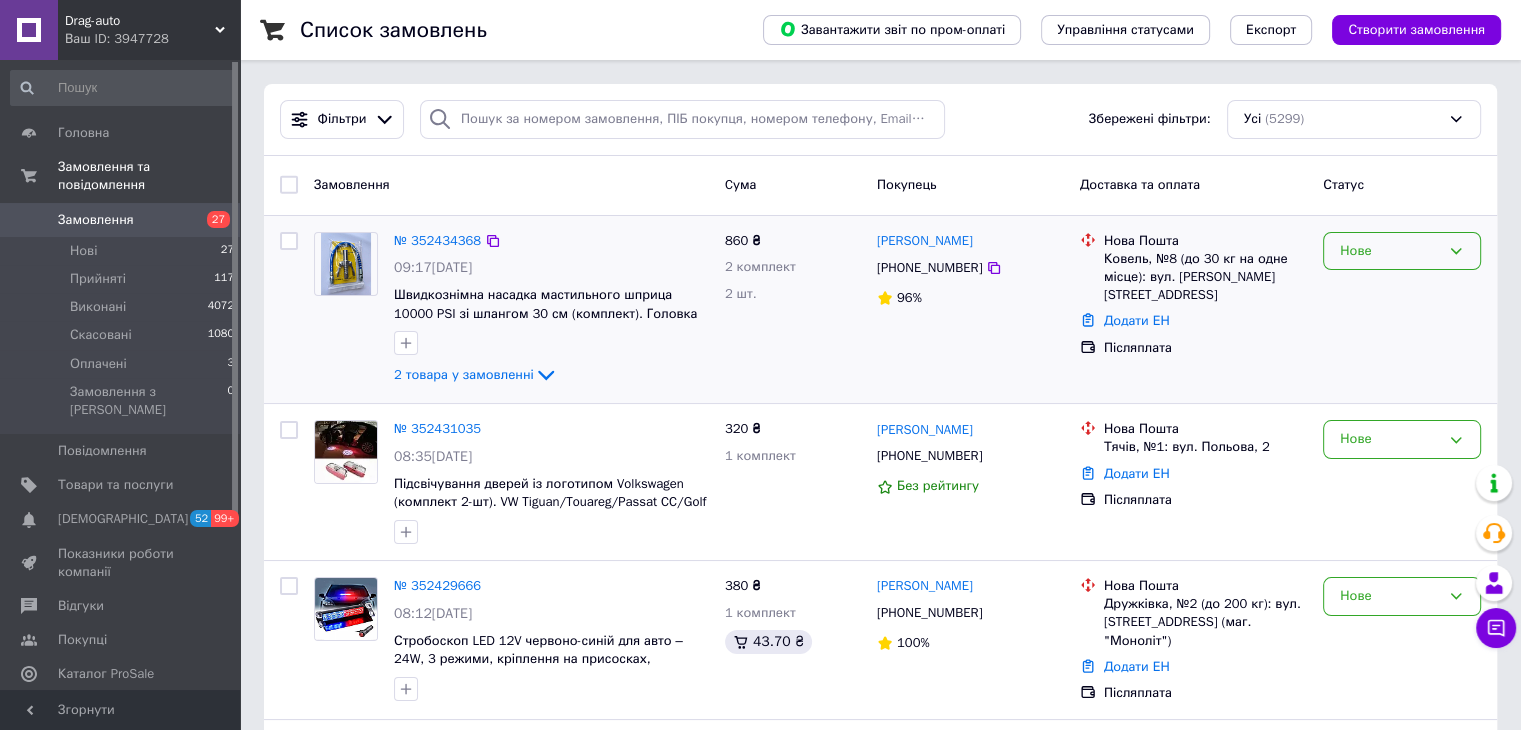 click on "Нове" at bounding box center (1390, 251) 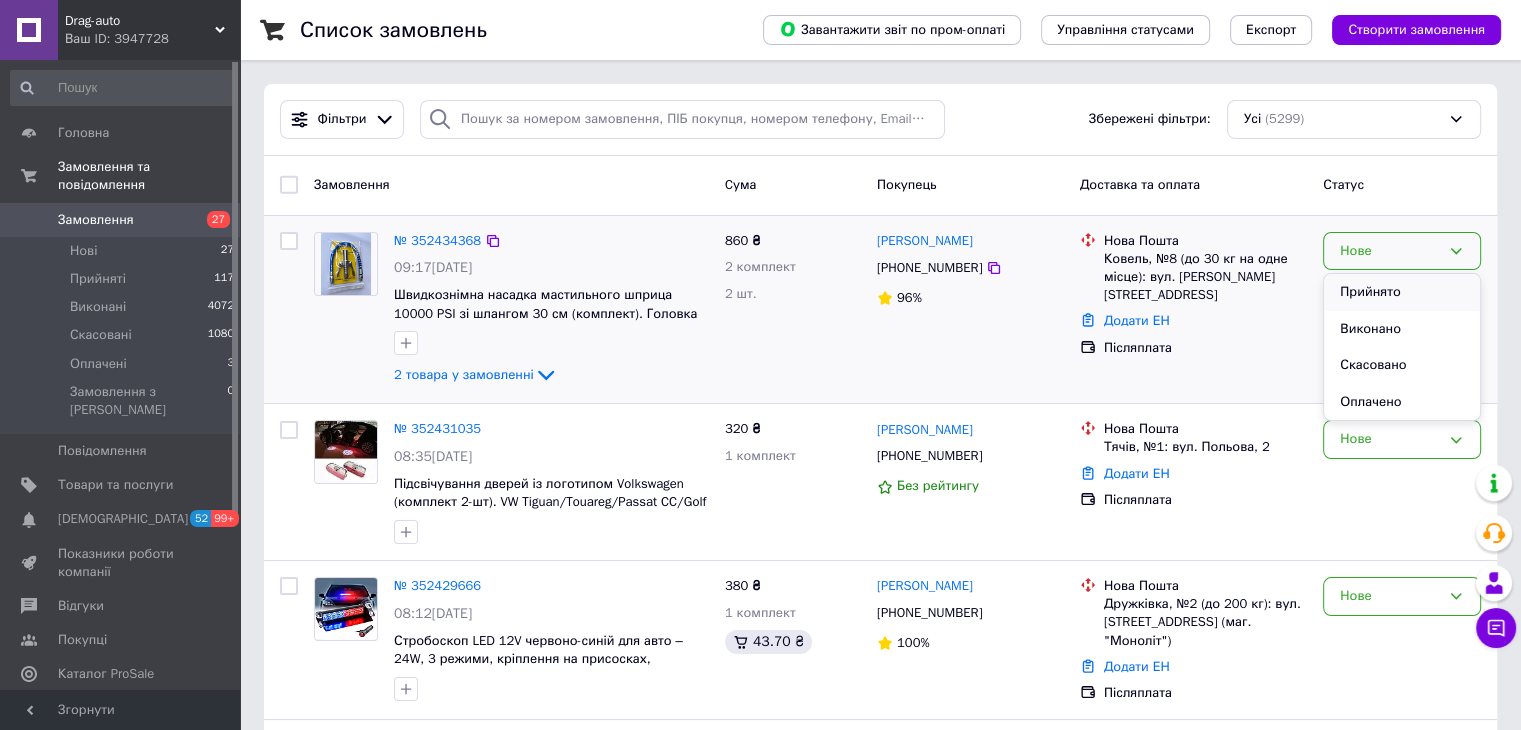 click on "Прийнято" at bounding box center (1402, 292) 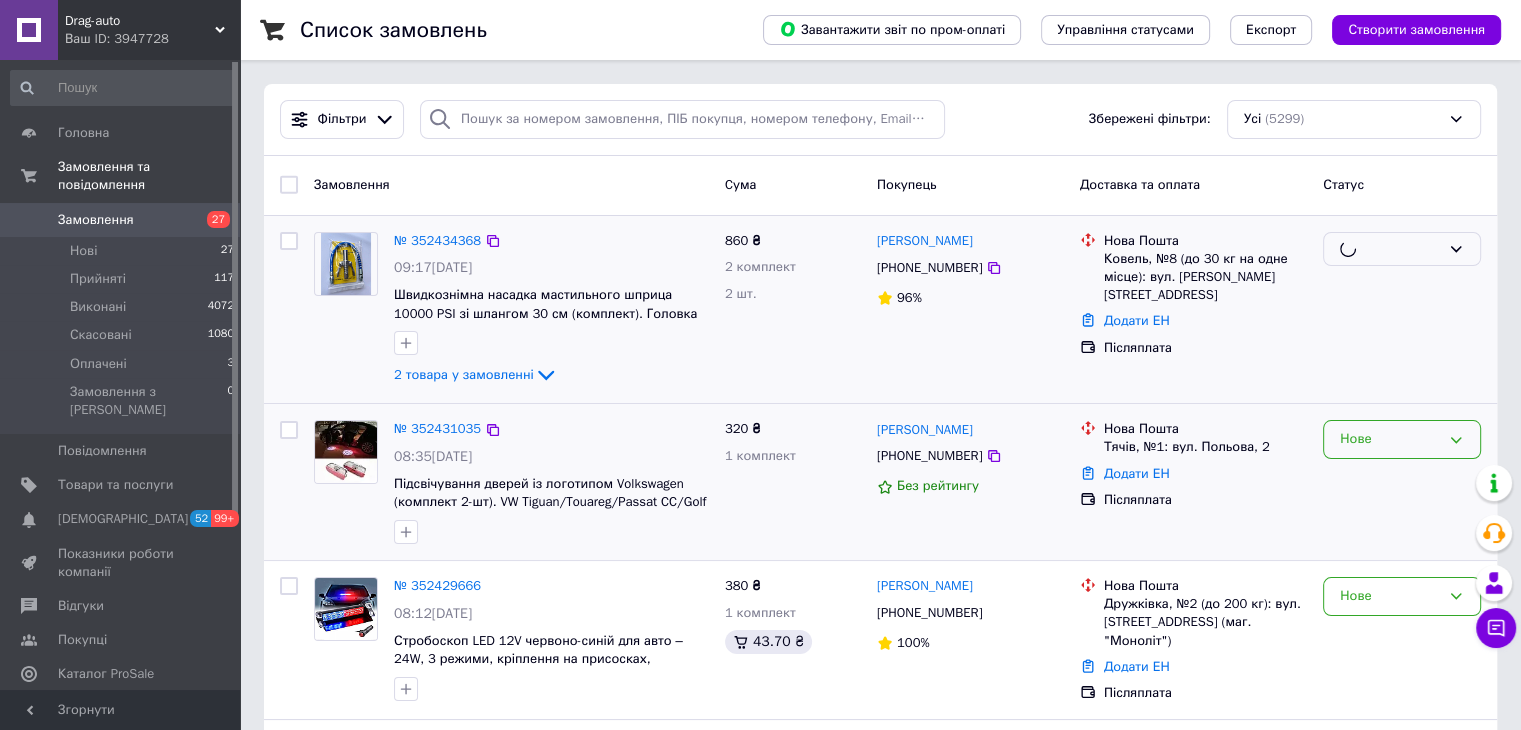 click on "Нове" at bounding box center (1390, 439) 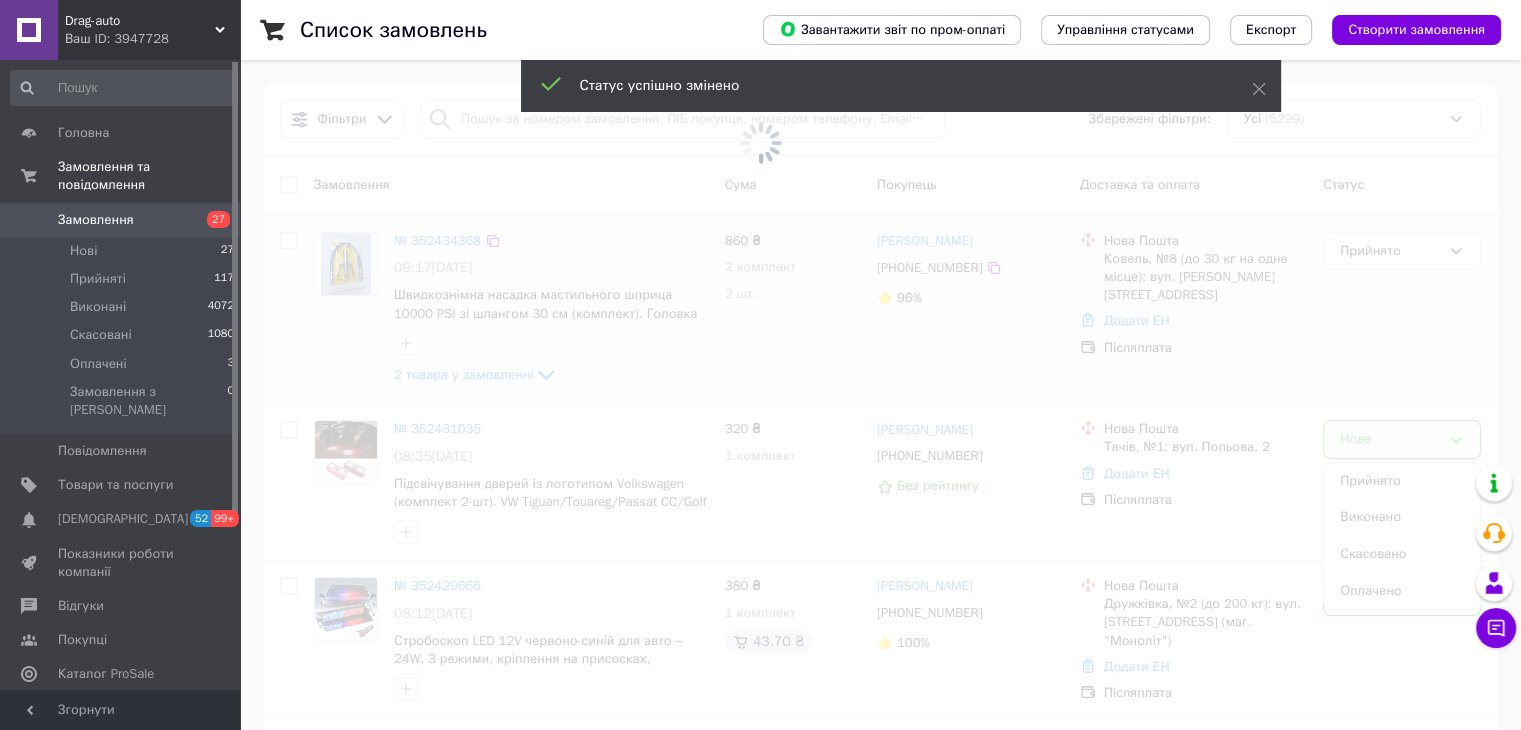 click at bounding box center [760, 365] 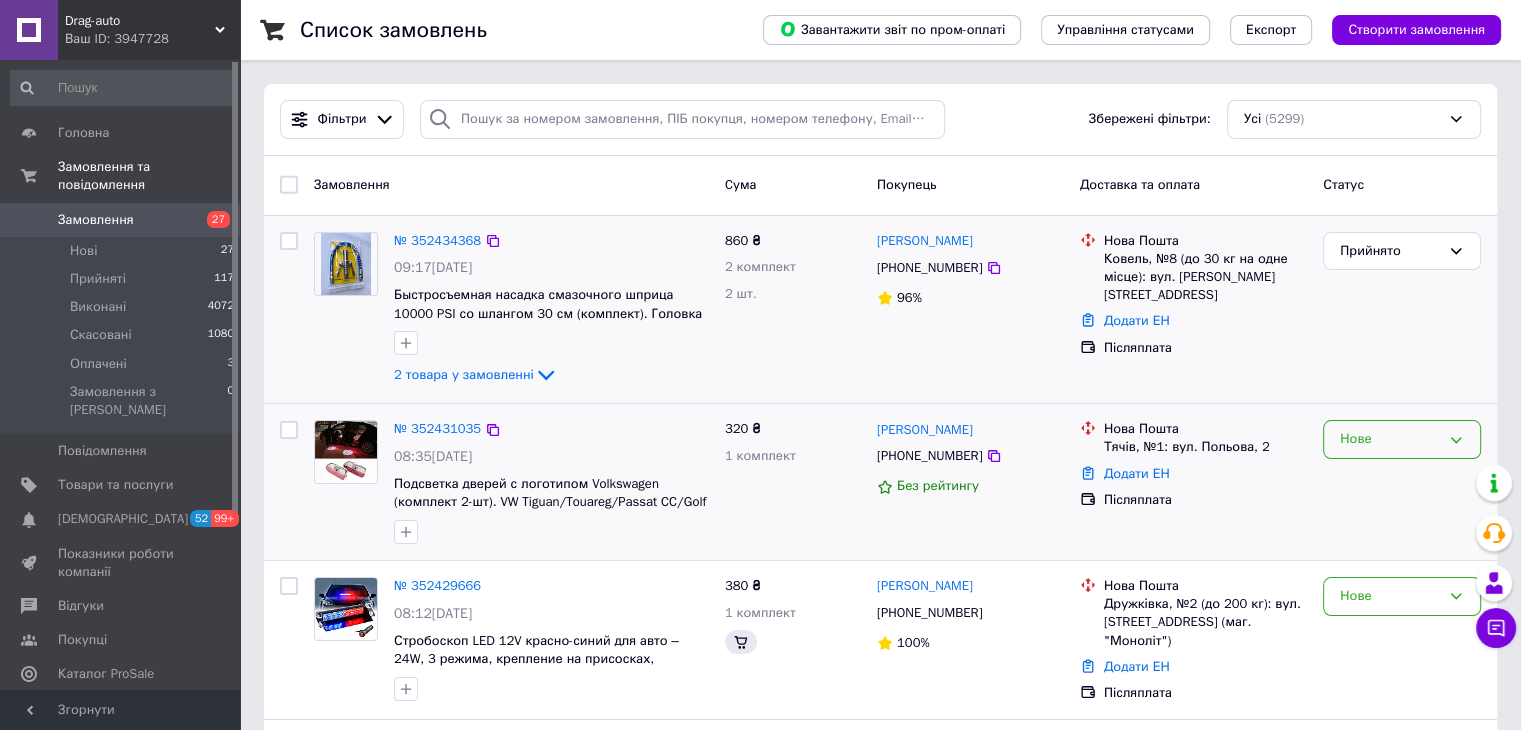 scroll, scrollTop: 100, scrollLeft: 0, axis: vertical 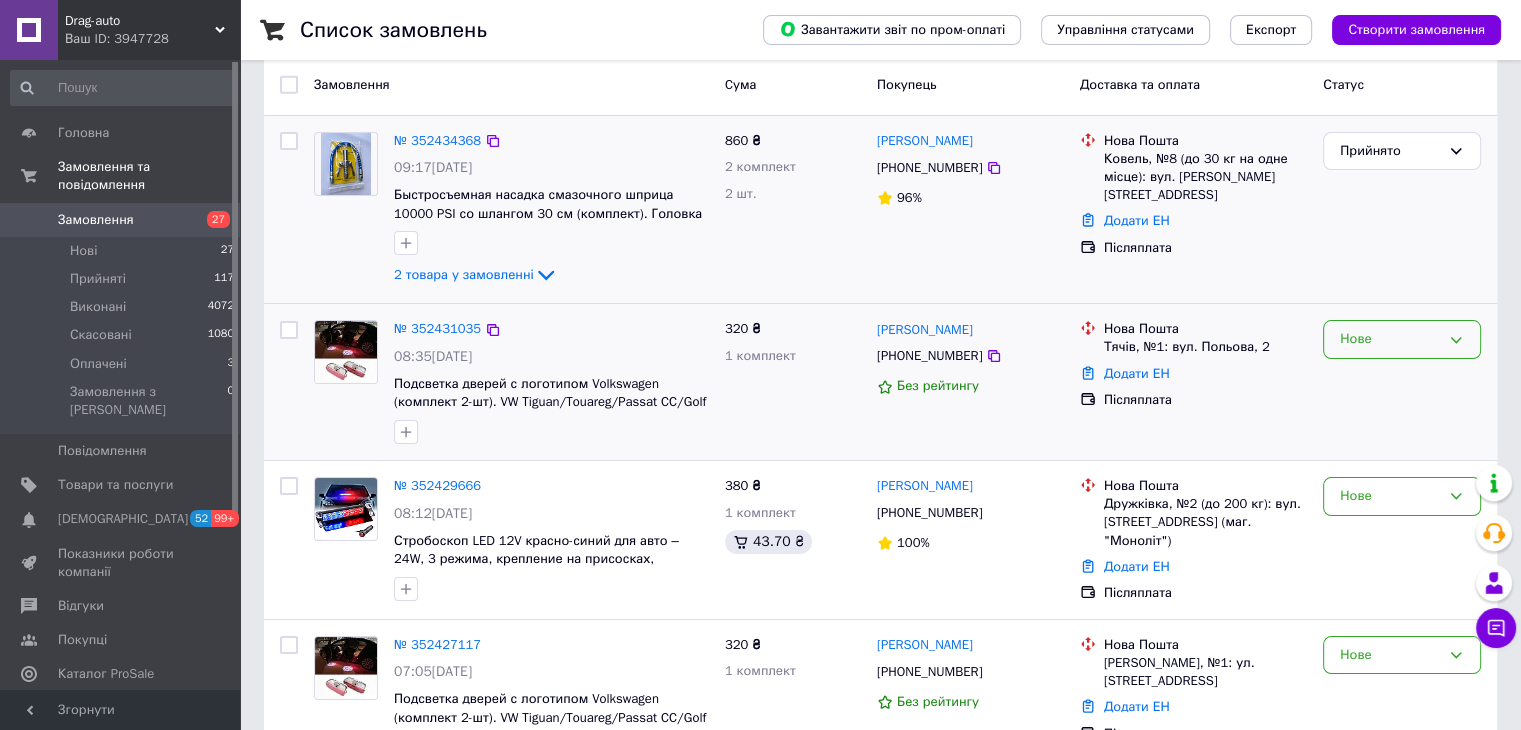 click on "Нове" at bounding box center (1390, 339) 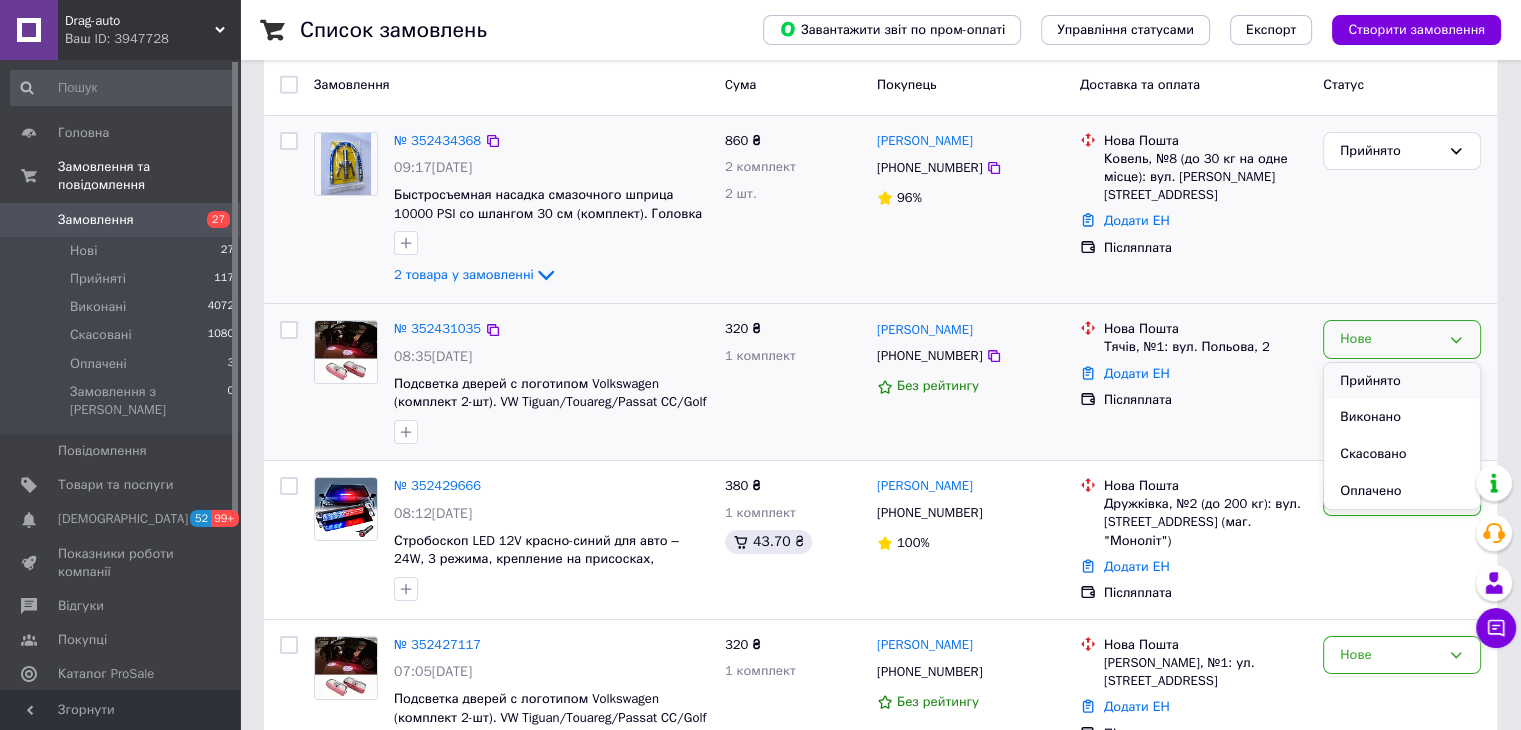 click on "Прийнято" at bounding box center (1402, 381) 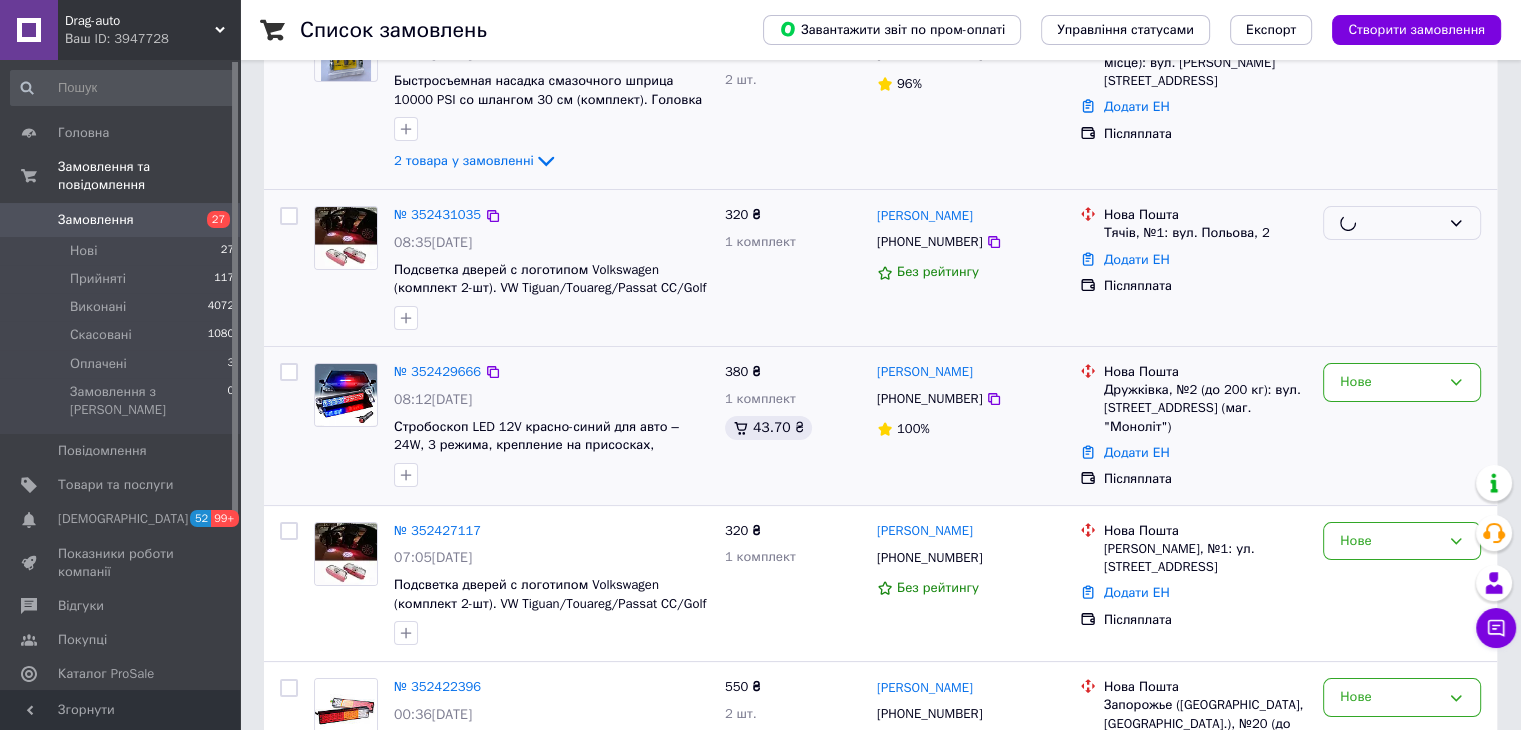 scroll, scrollTop: 300, scrollLeft: 0, axis: vertical 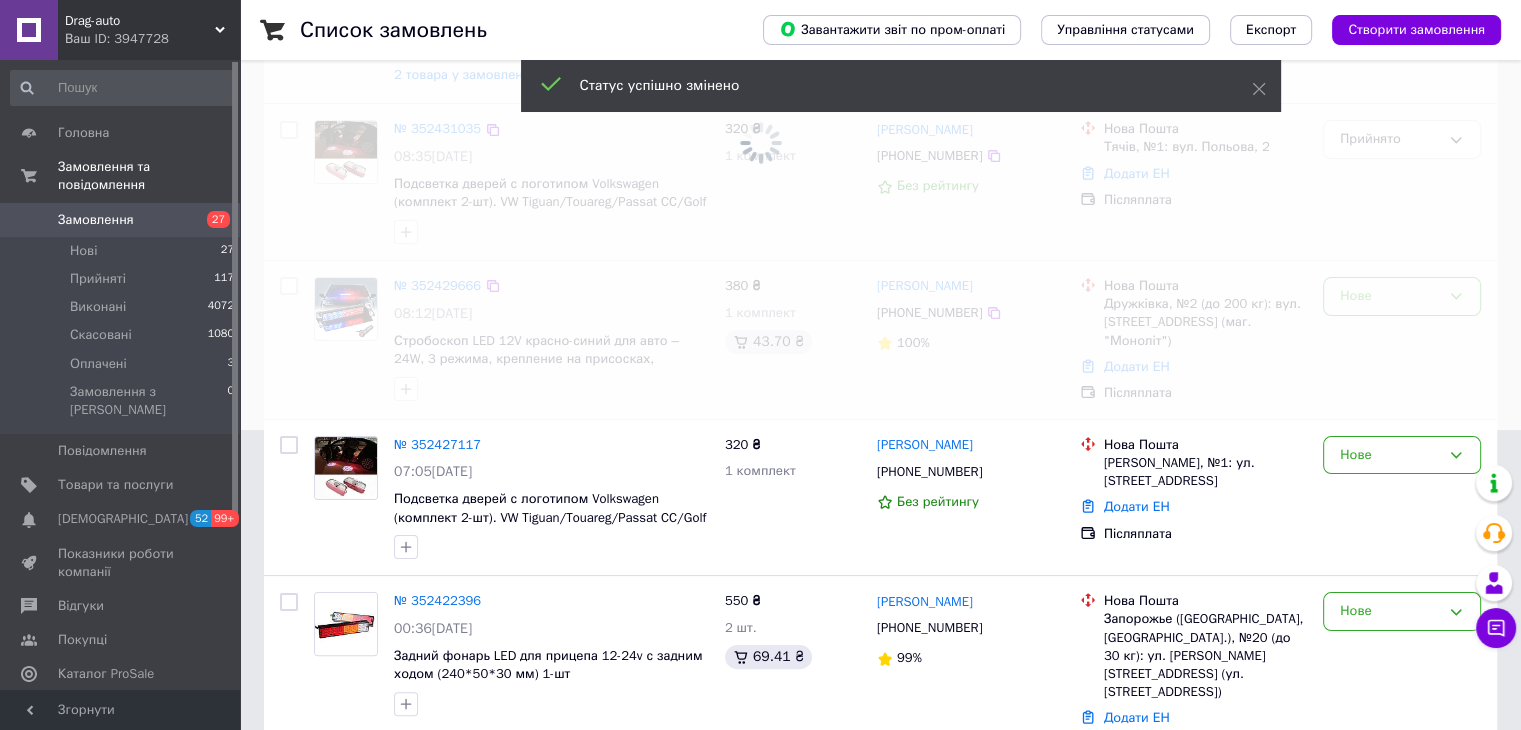 click at bounding box center (760, 65) 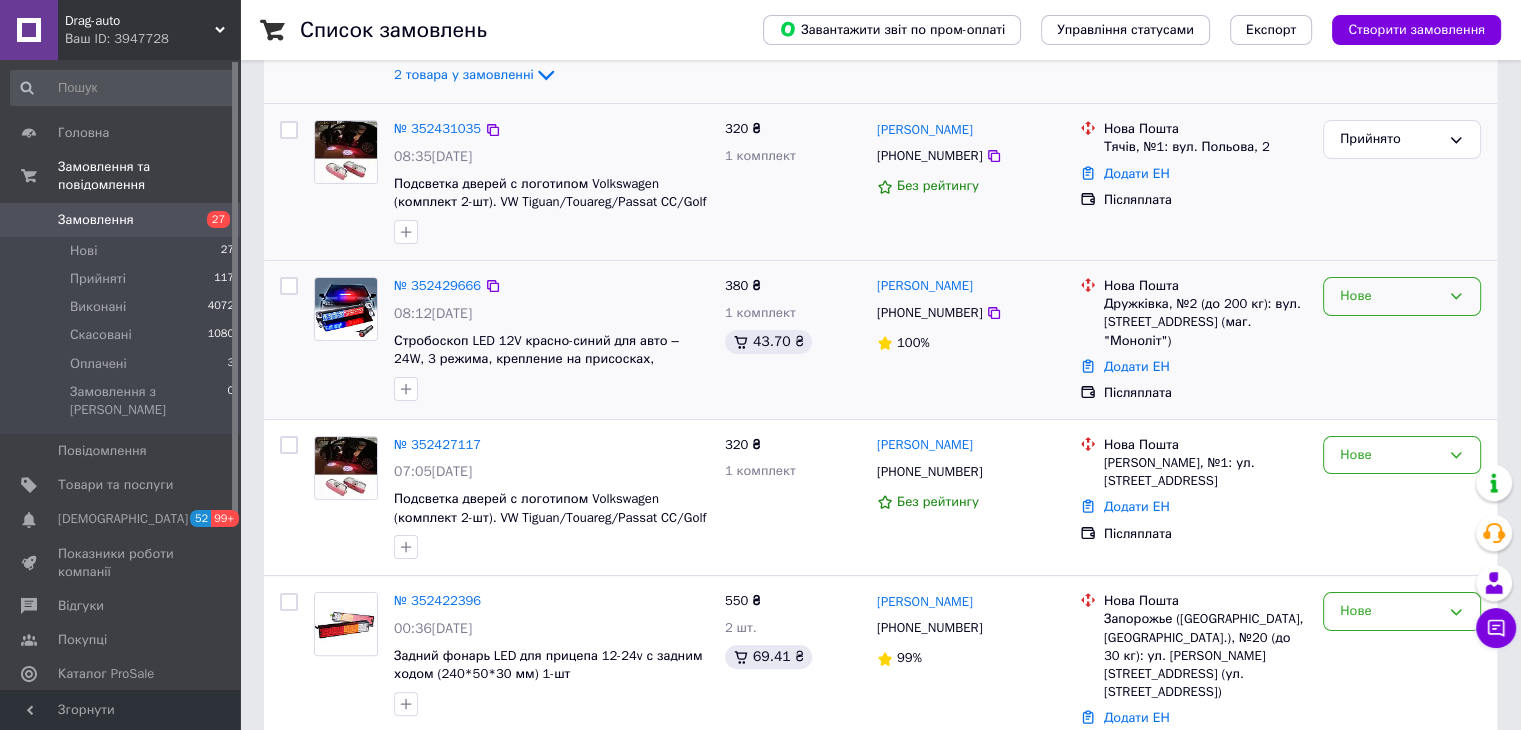 click on "Нове" at bounding box center [1390, 296] 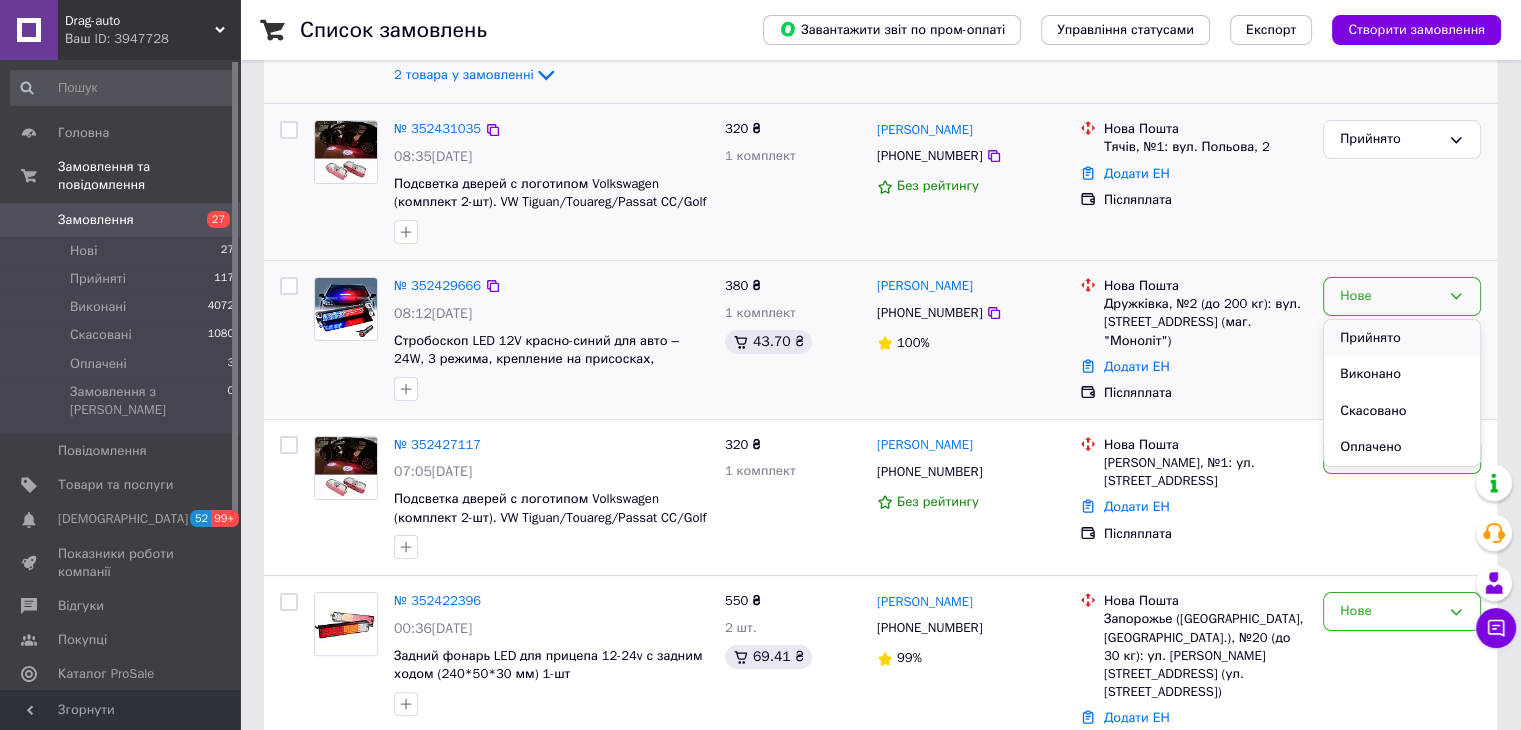 click on "Прийнято" at bounding box center (1402, 338) 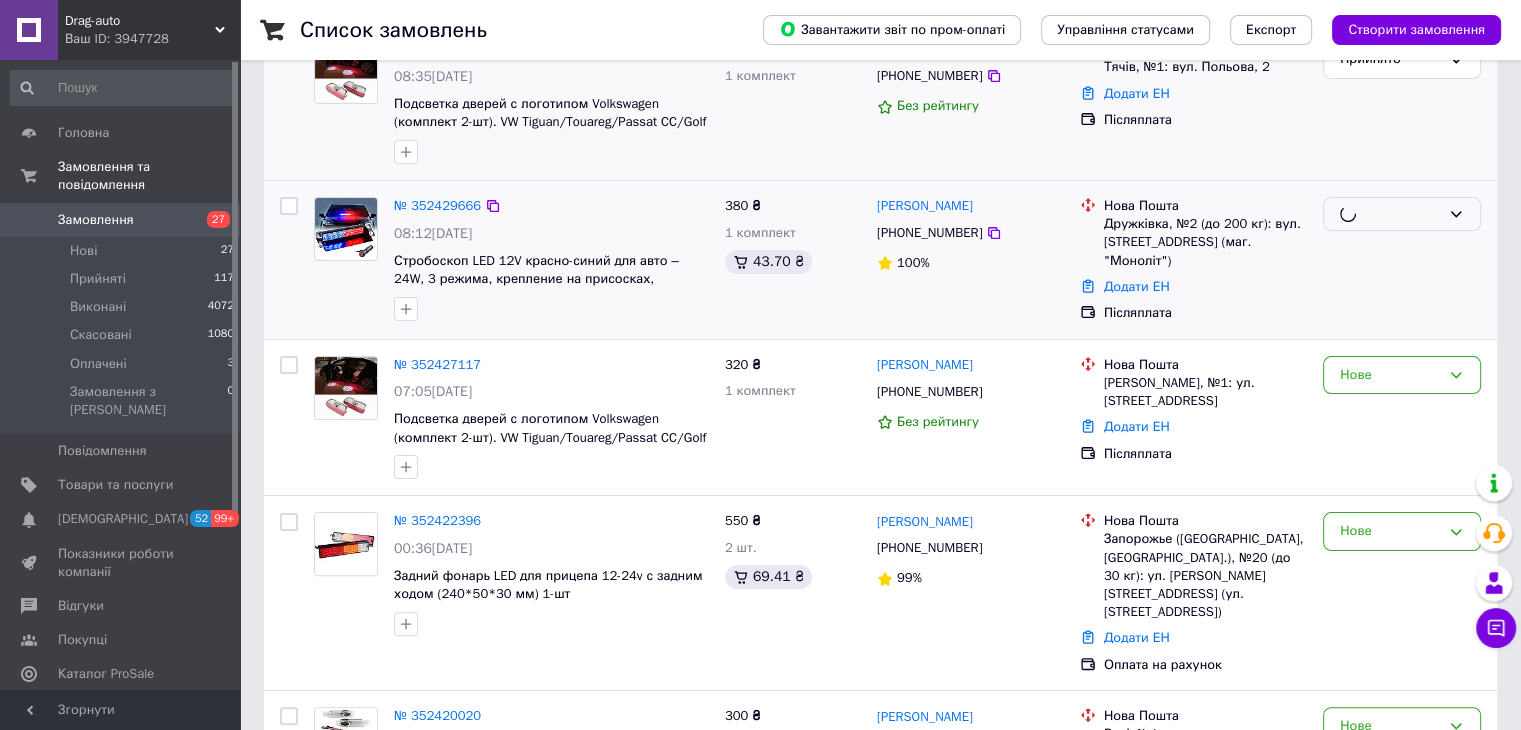 scroll, scrollTop: 400, scrollLeft: 0, axis: vertical 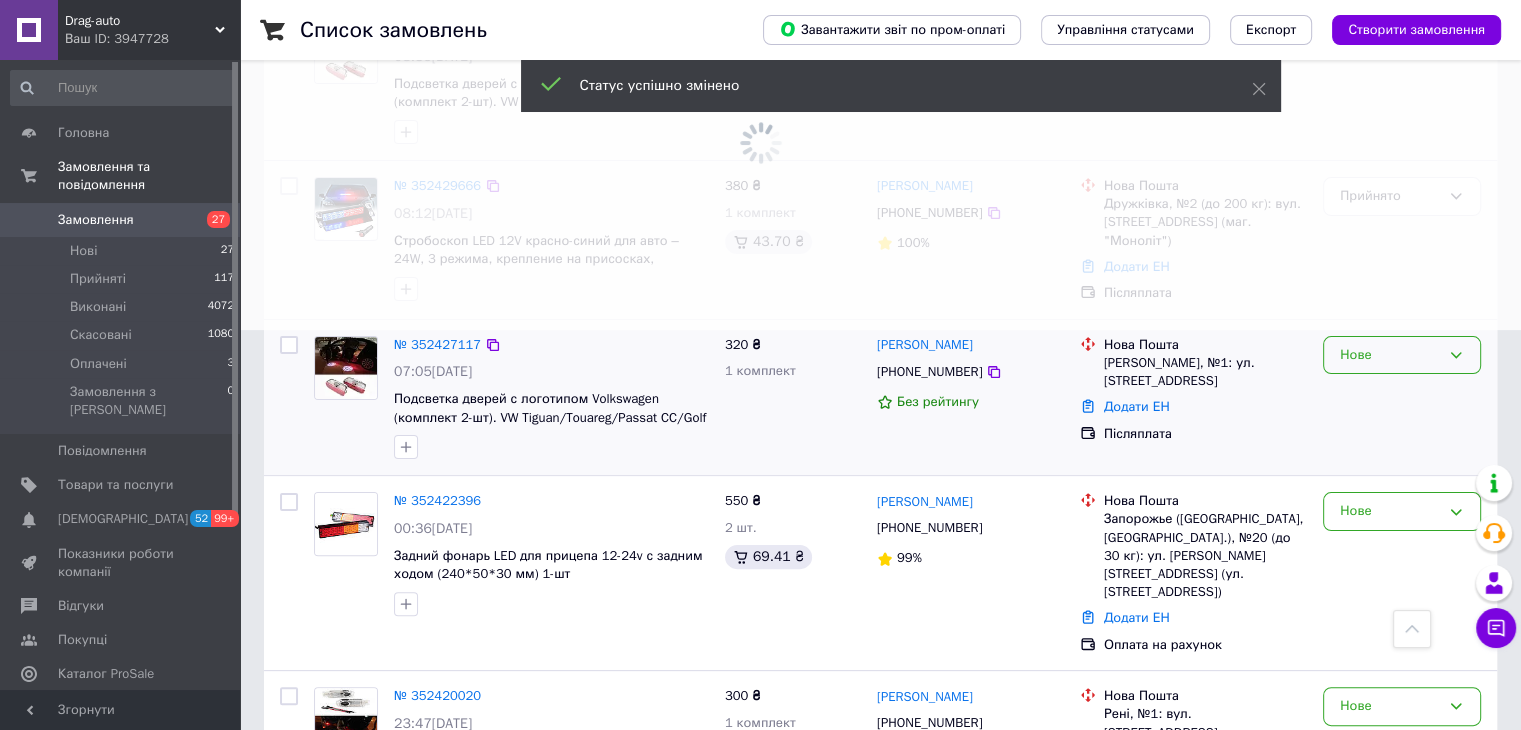 click on "Нове" at bounding box center [1390, 355] 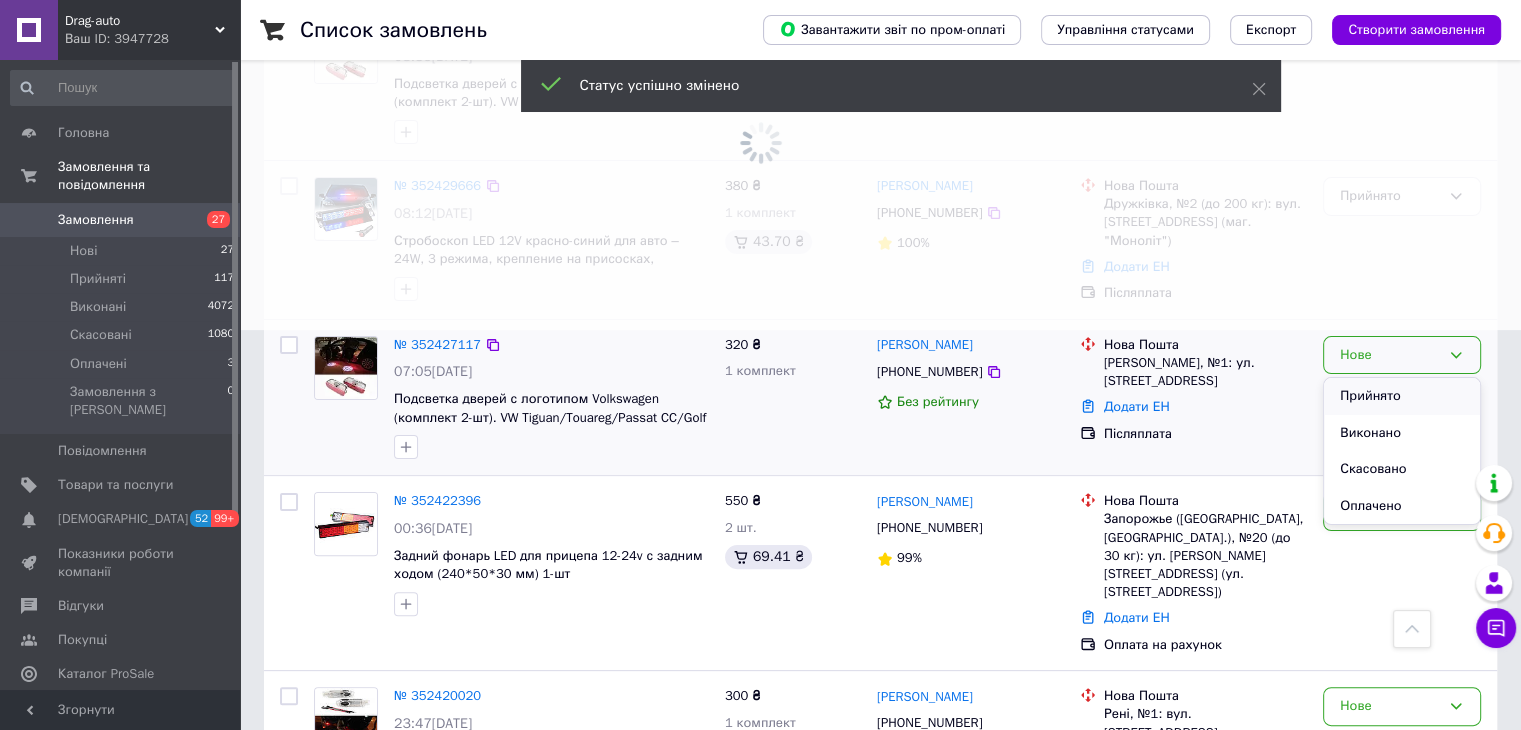 click on "Прийнято" at bounding box center [1402, 396] 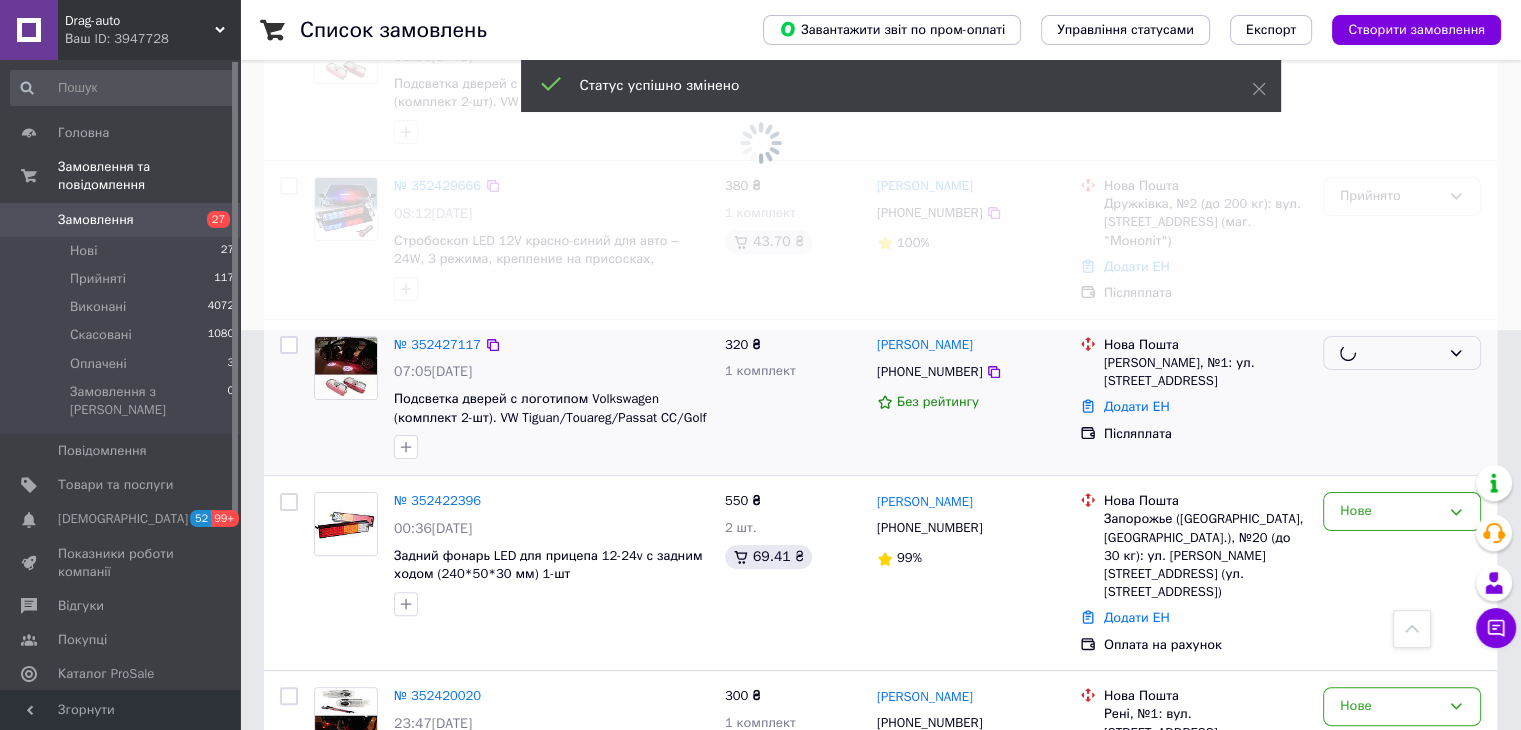 scroll, scrollTop: 600, scrollLeft: 0, axis: vertical 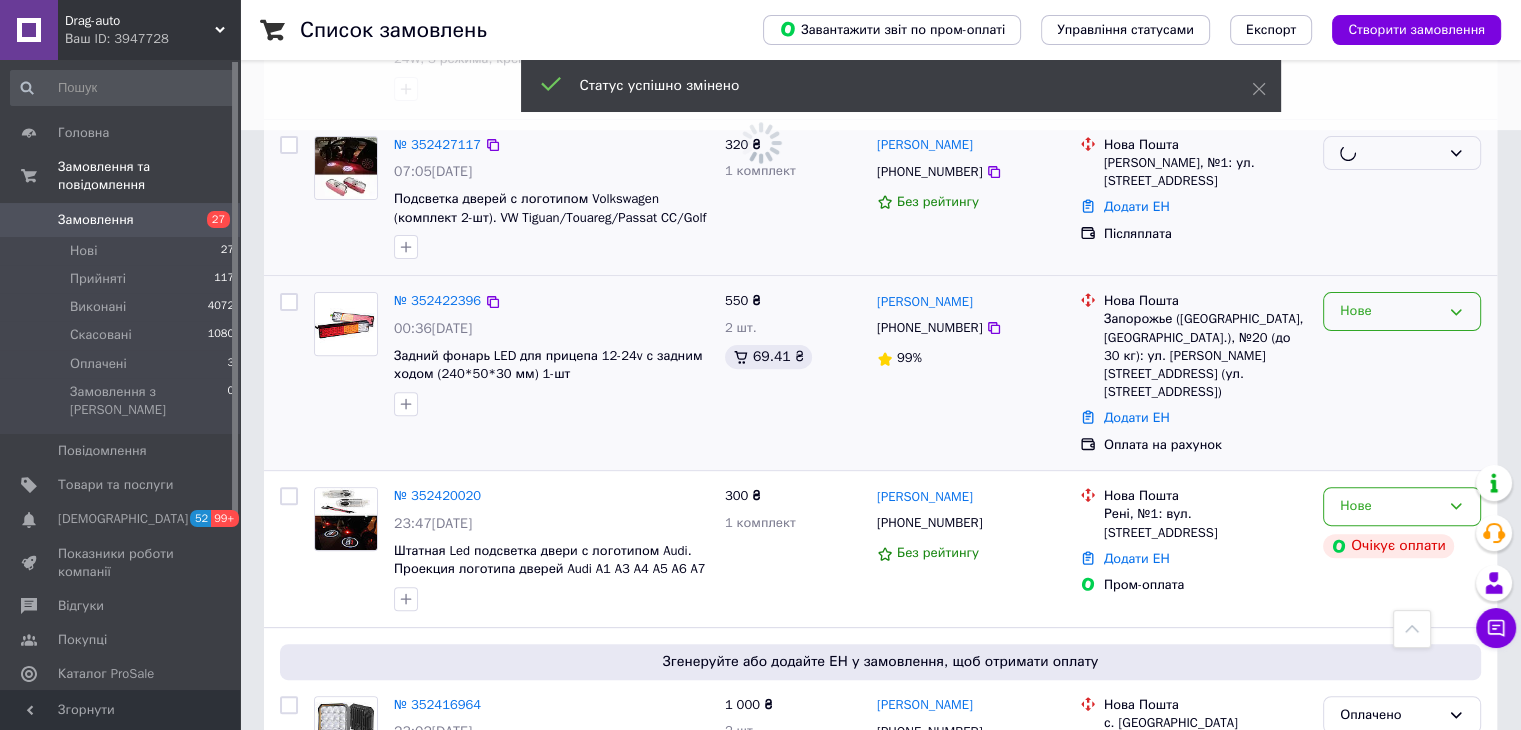 click on "Нове" at bounding box center [1390, 311] 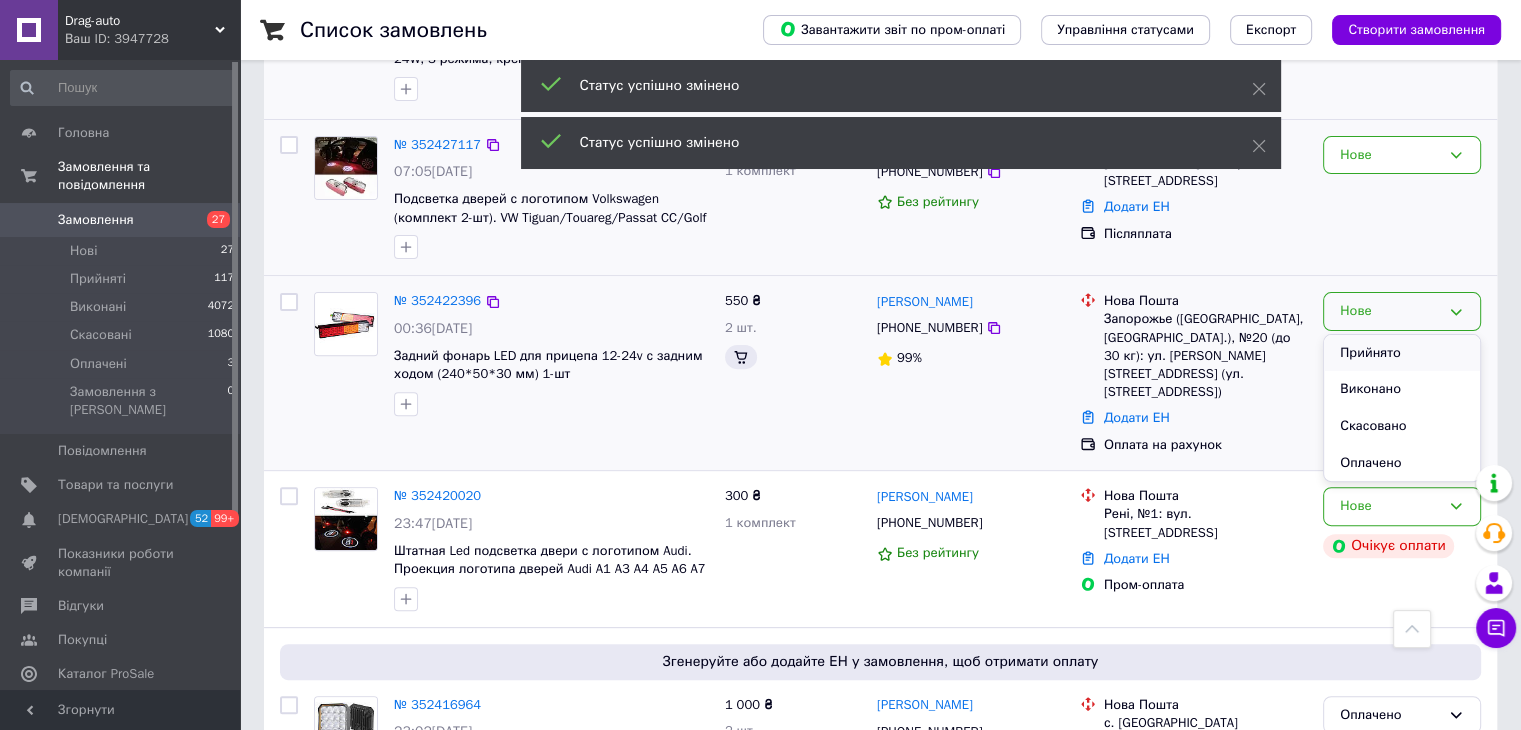 click on "Прийнято" at bounding box center (1402, 353) 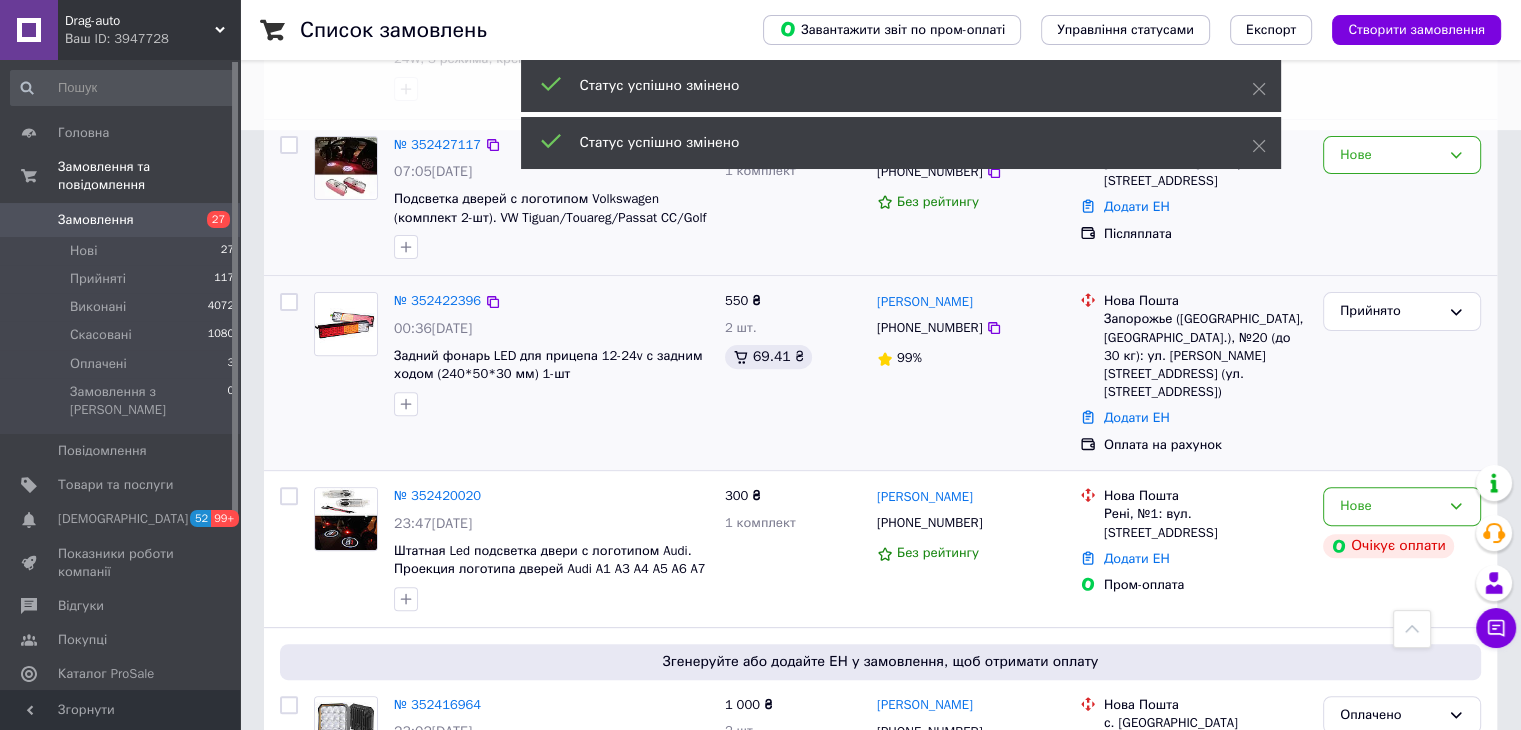 scroll, scrollTop: 700, scrollLeft: 0, axis: vertical 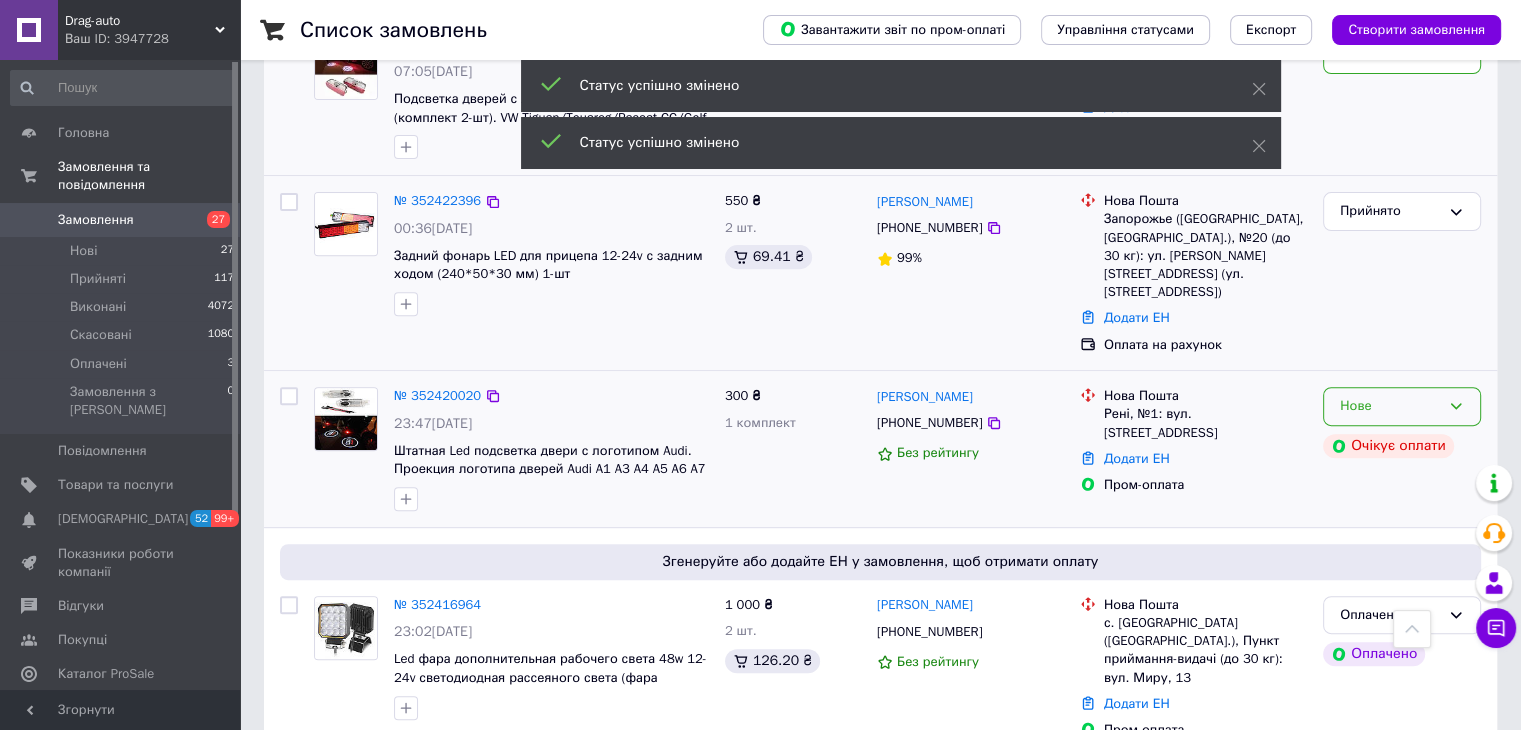 click on "Нове" at bounding box center (1390, 406) 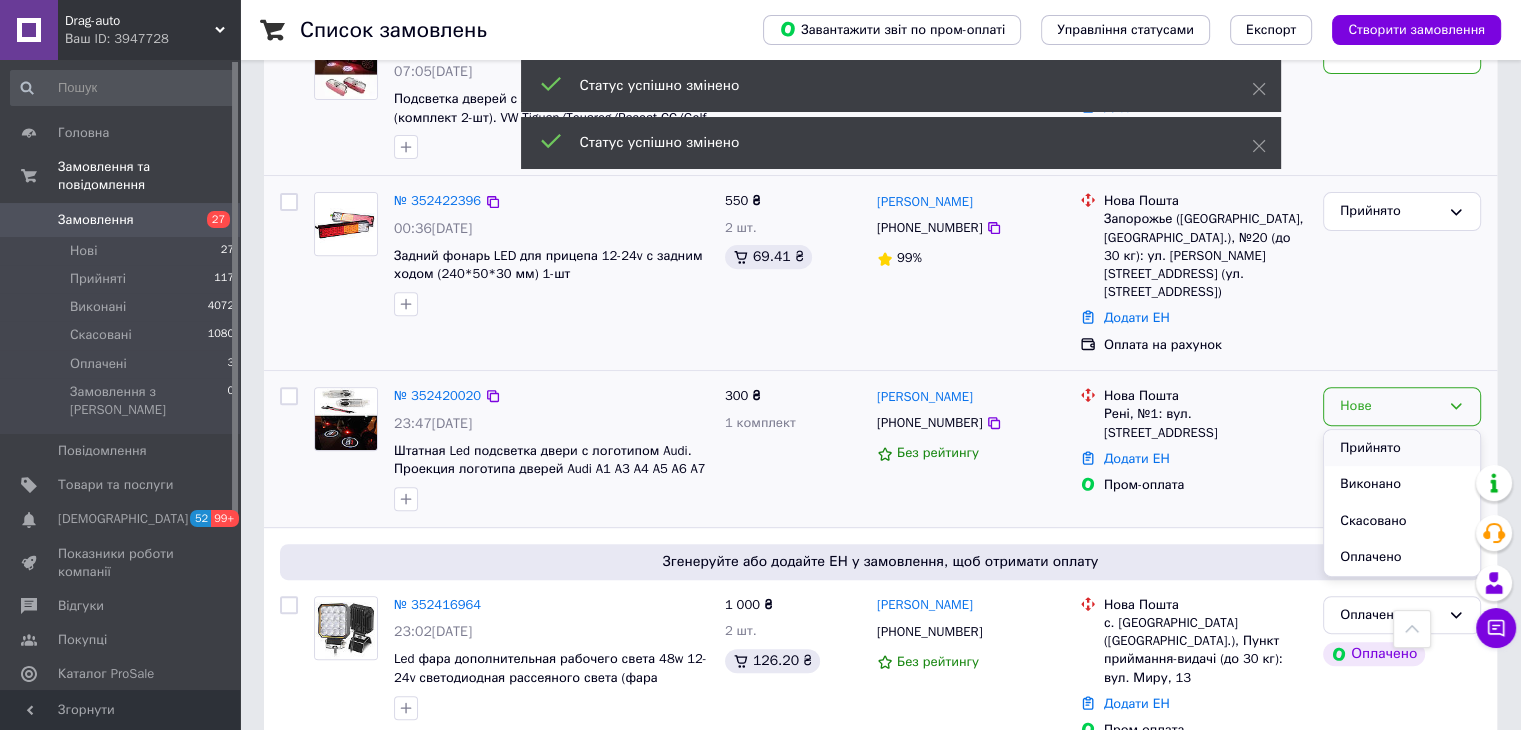 click on "Прийнято" at bounding box center (1402, 448) 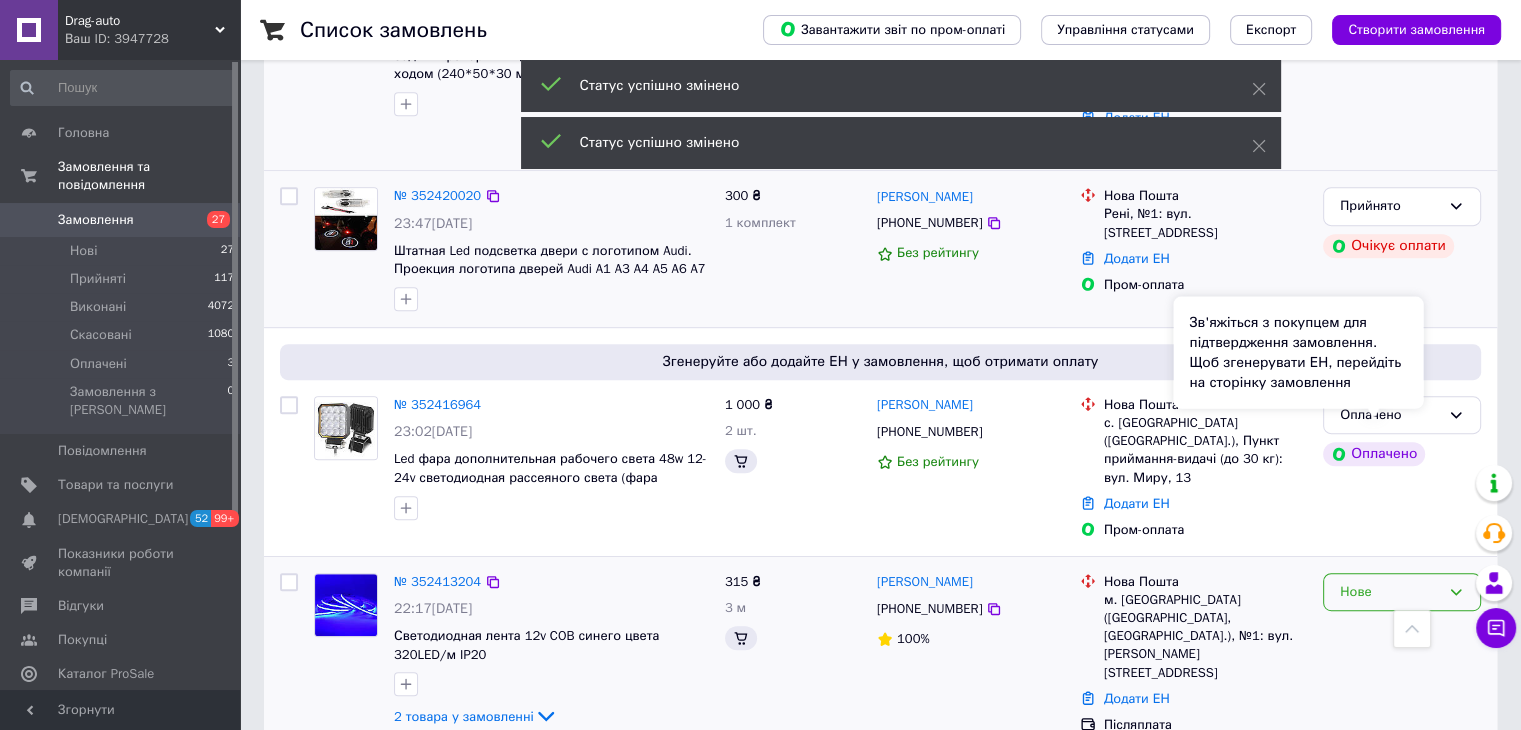 scroll, scrollTop: 1100, scrollLeft: 0, axis: vertical 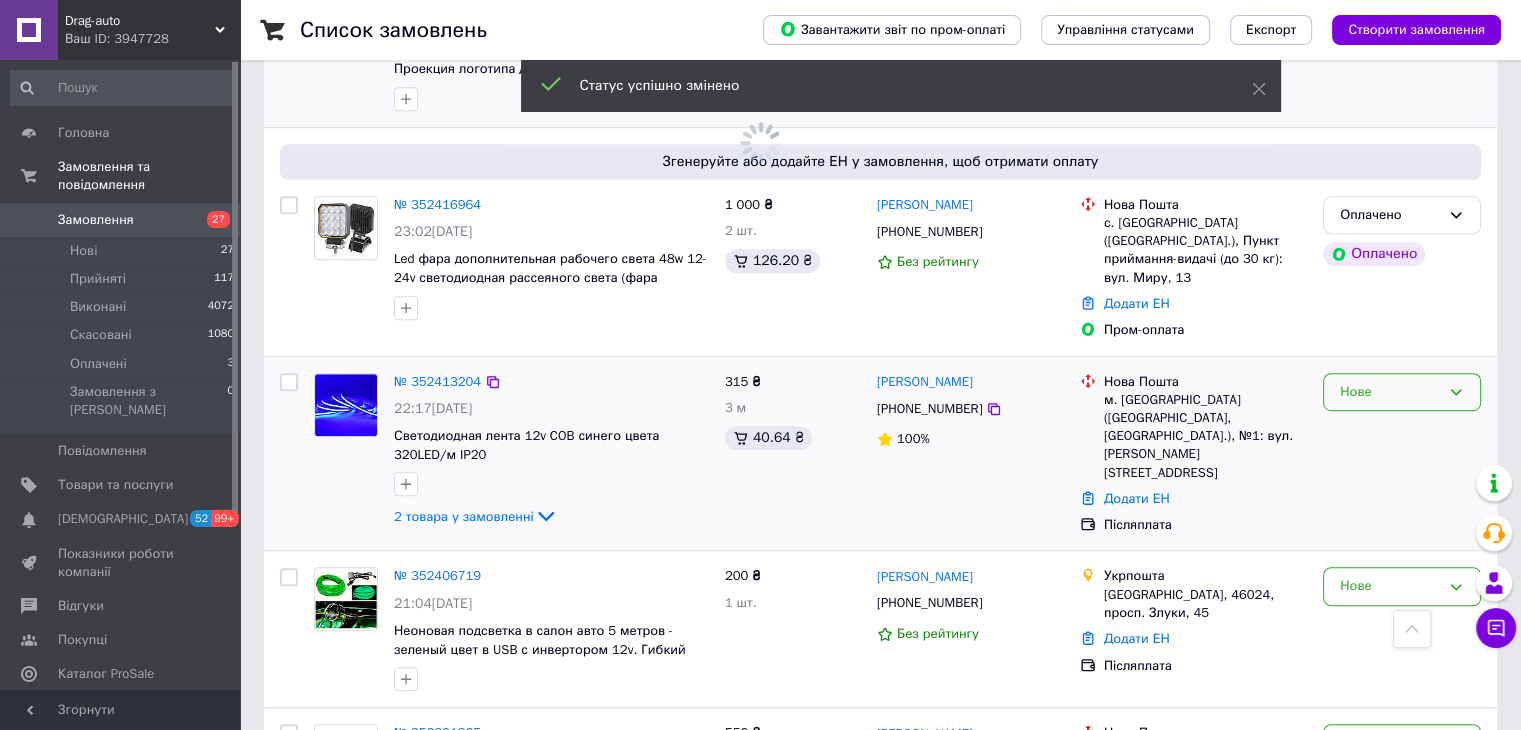 click on "Нове" at bounding box center (1390, 392) 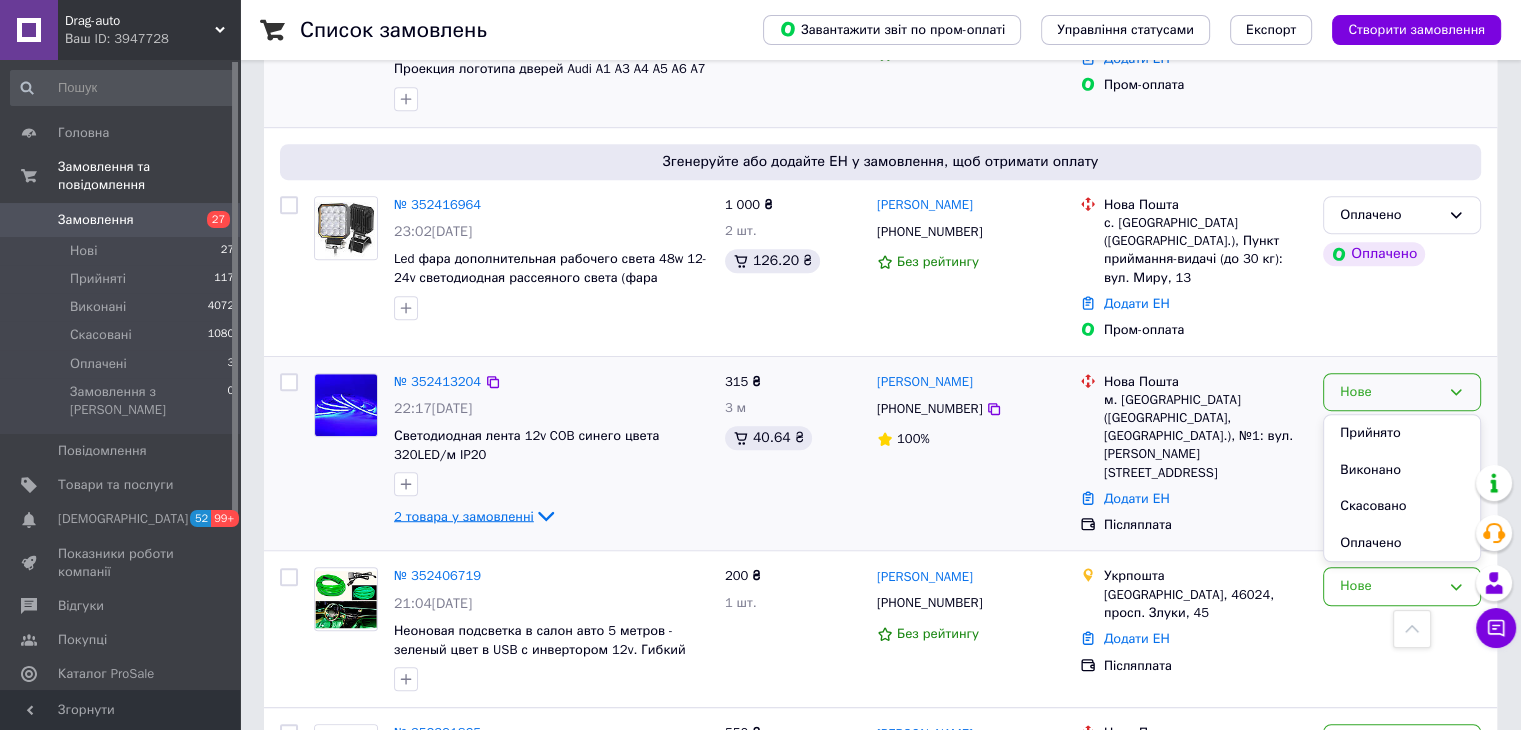 click on "2 товара у замовленні" at bounding box center [464, 515] 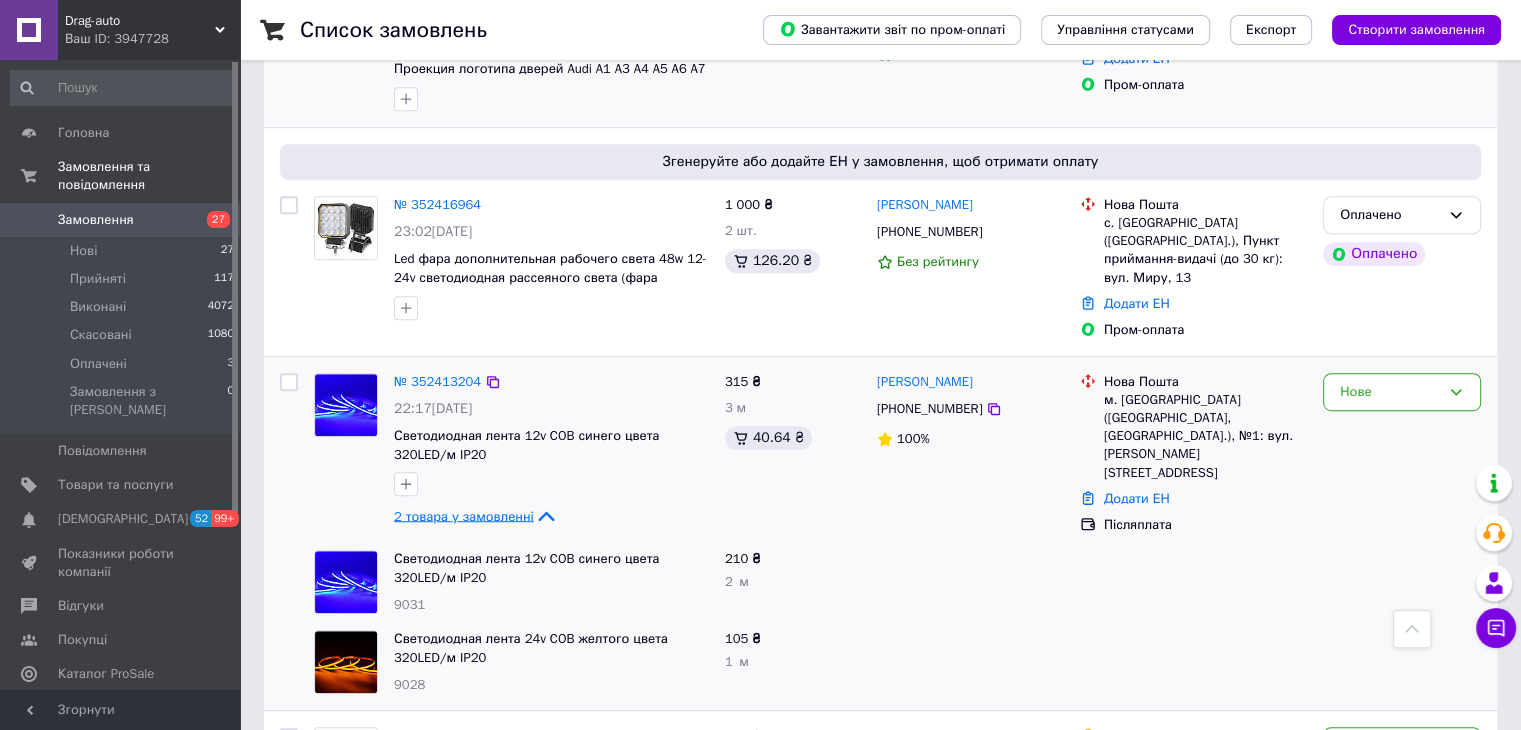 click on "2 товара у замовленні" at bounding box center (464, 515) 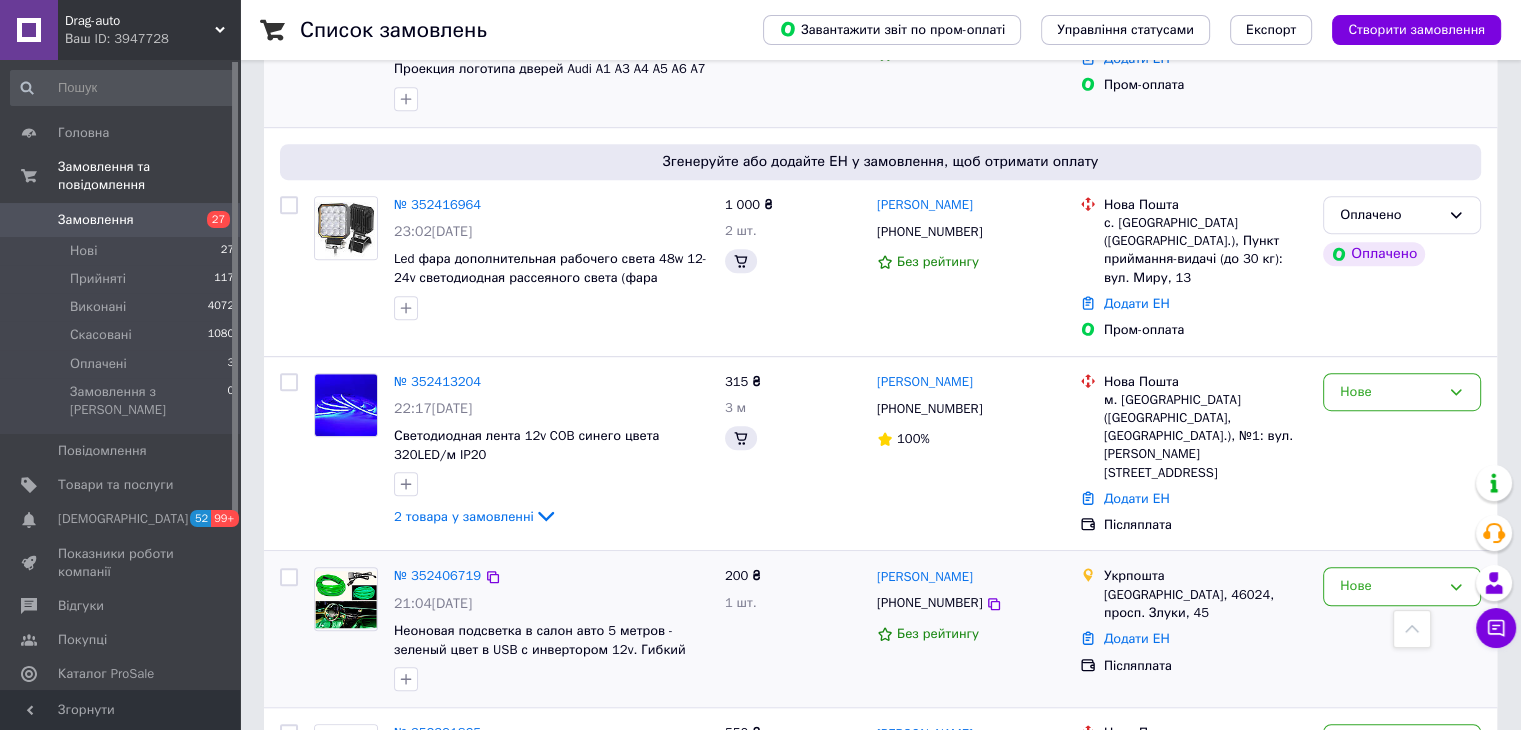 scroll, scrollTop: 1300, scrollLeft: 0, axis: vertical 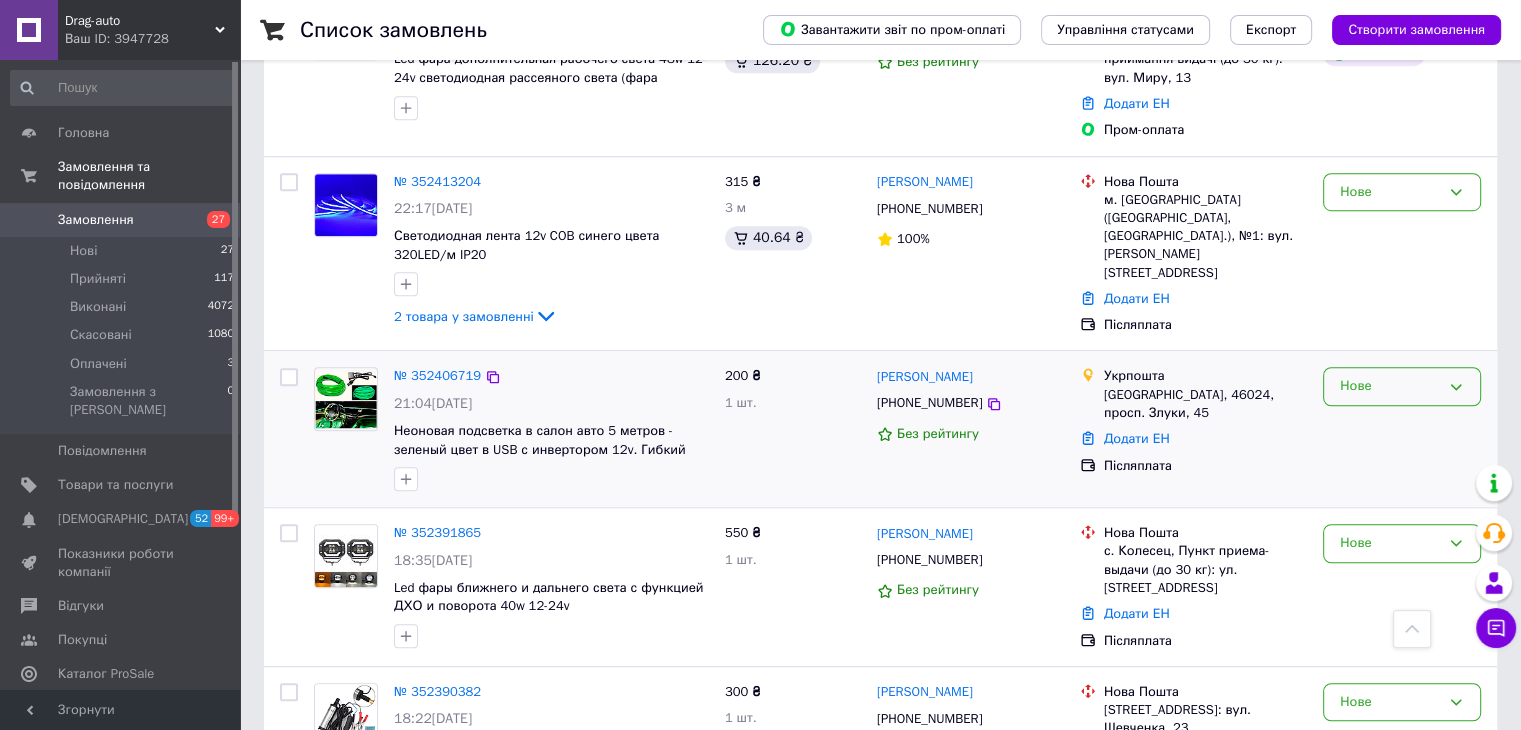 click on "Нове" at bounding box center [1390, 386] 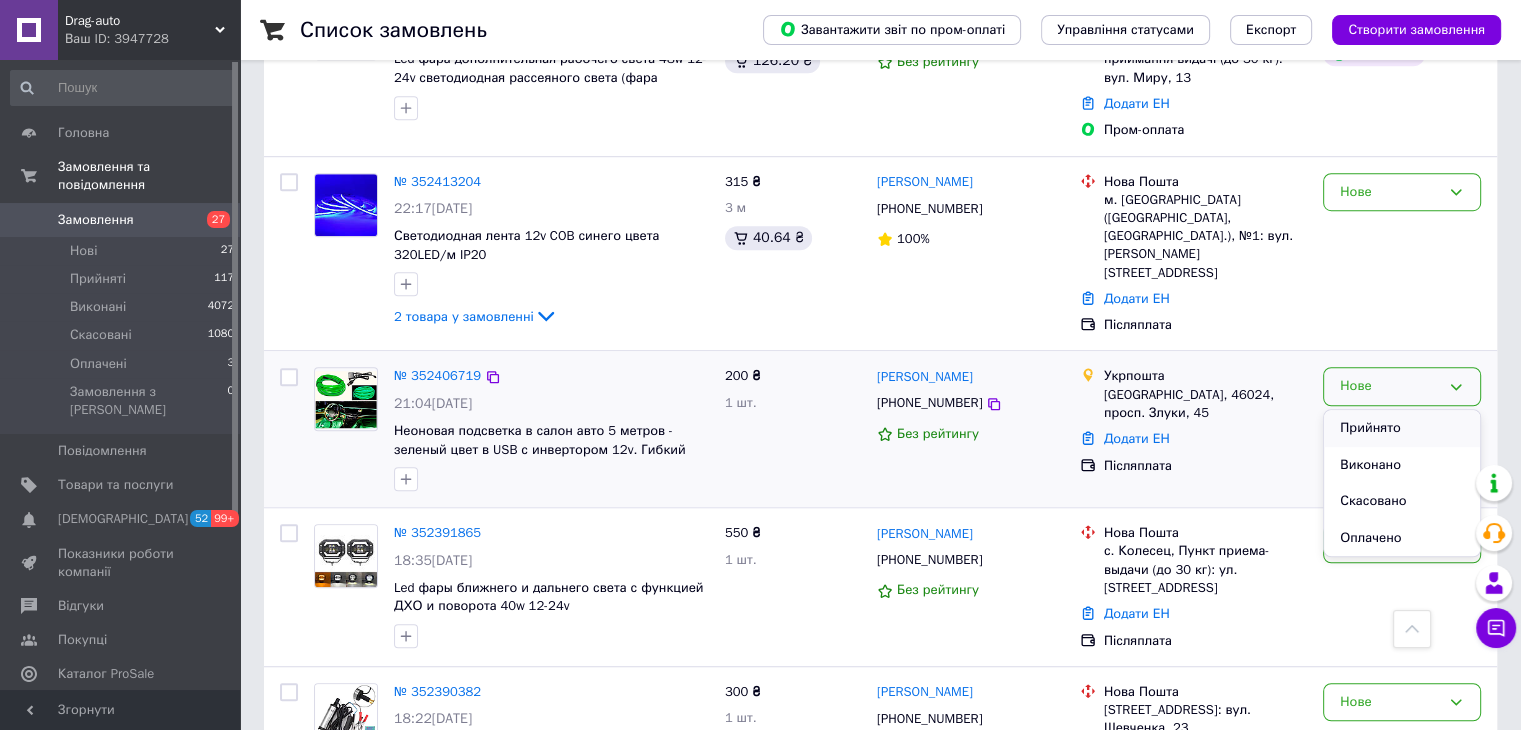 click on "Прийнято" at bounding box center (1402, 428) 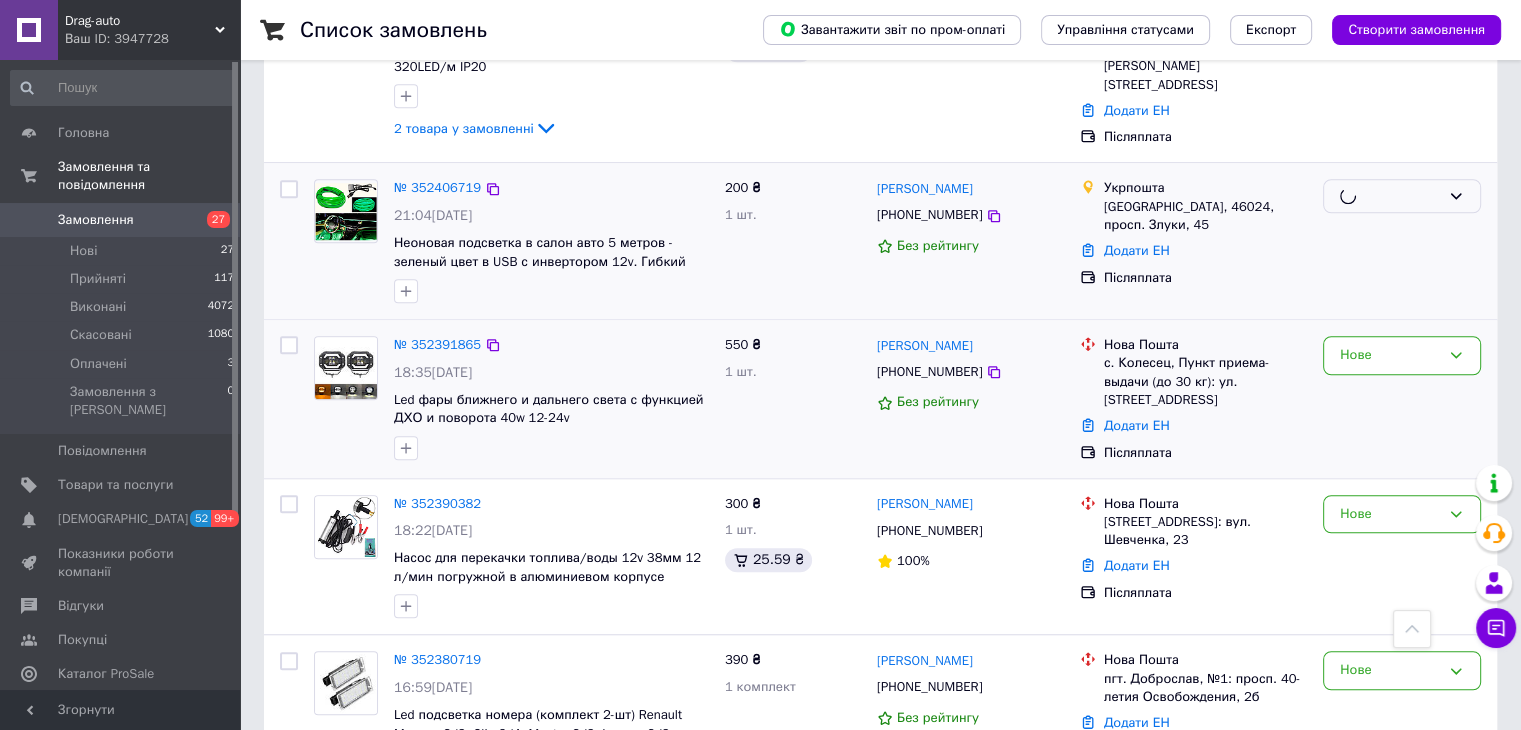scroll, scrollTop: 1500, scrollLeft: 0, axis: vertical 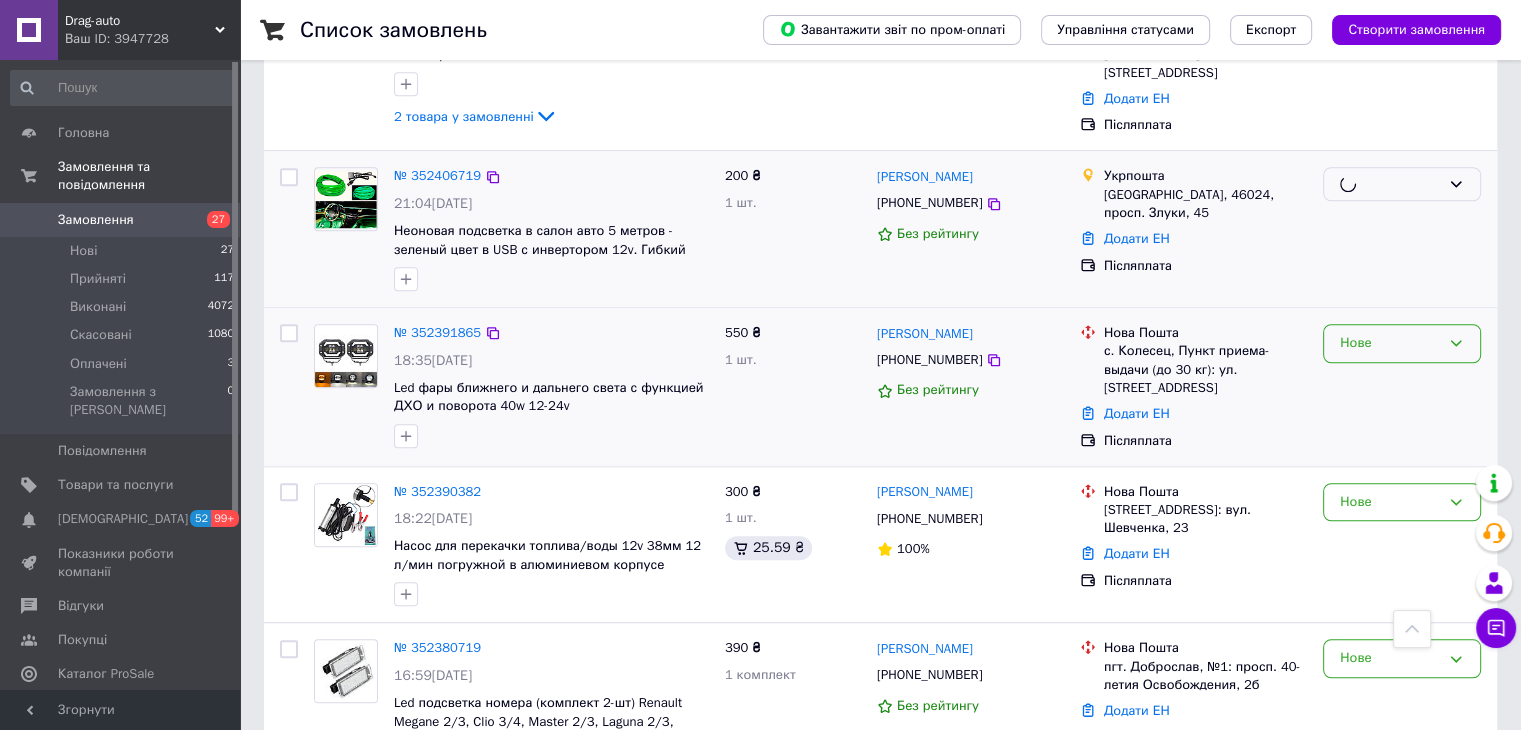 click on "Нове" at bounding box center [1390, 343] 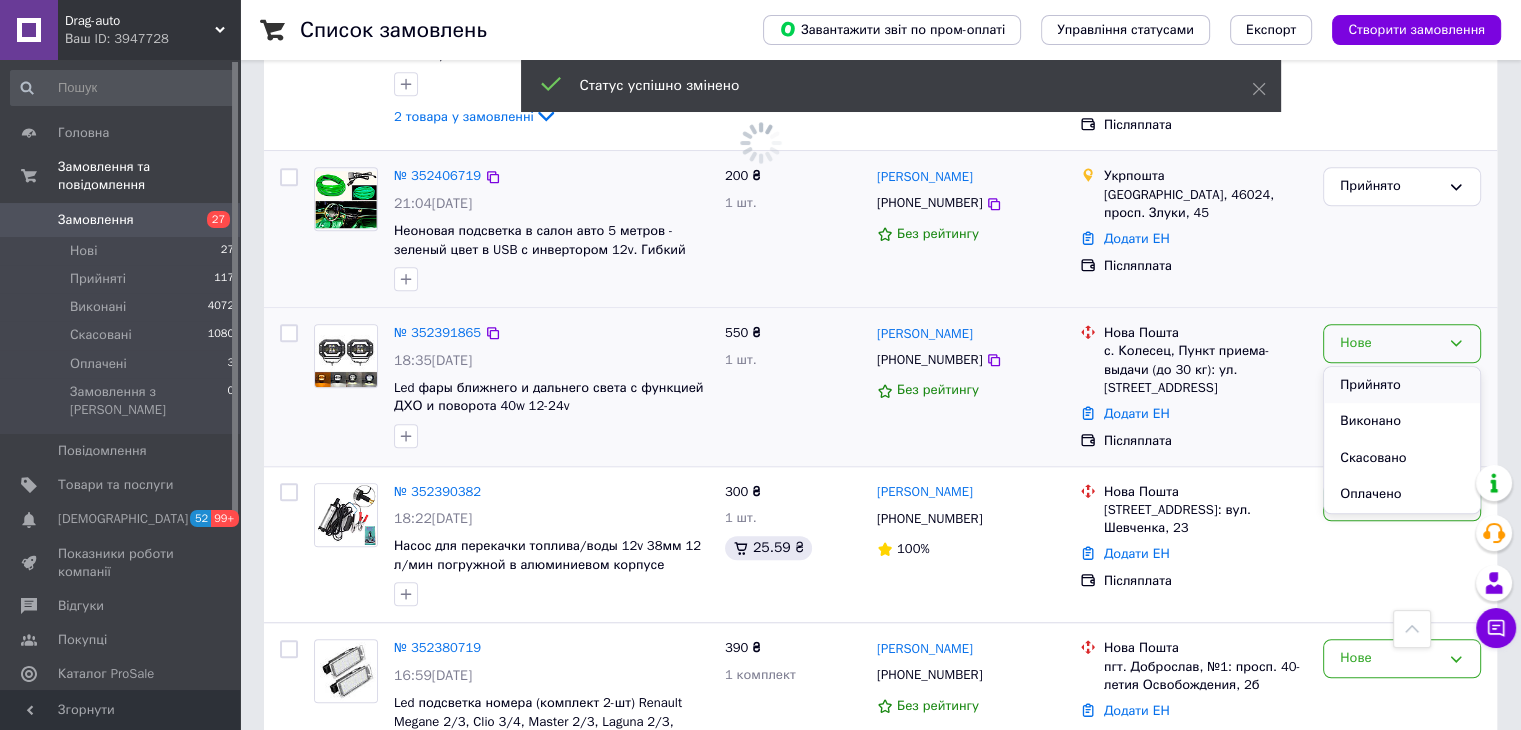 click on "Прийнято" at bounding box center [1402, 385] 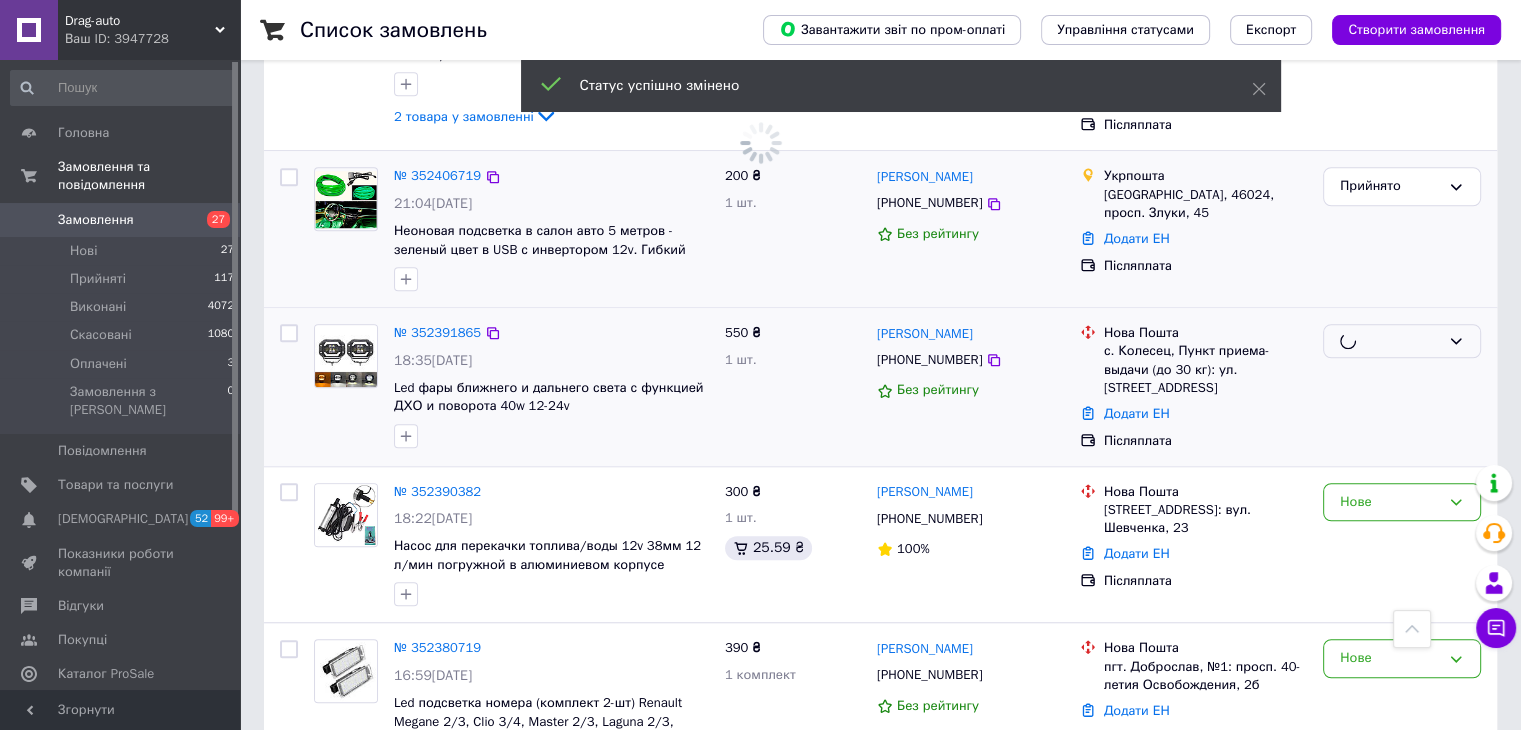scroll, scrollTop: 1600, scrollLeft: 0, axis: vertical 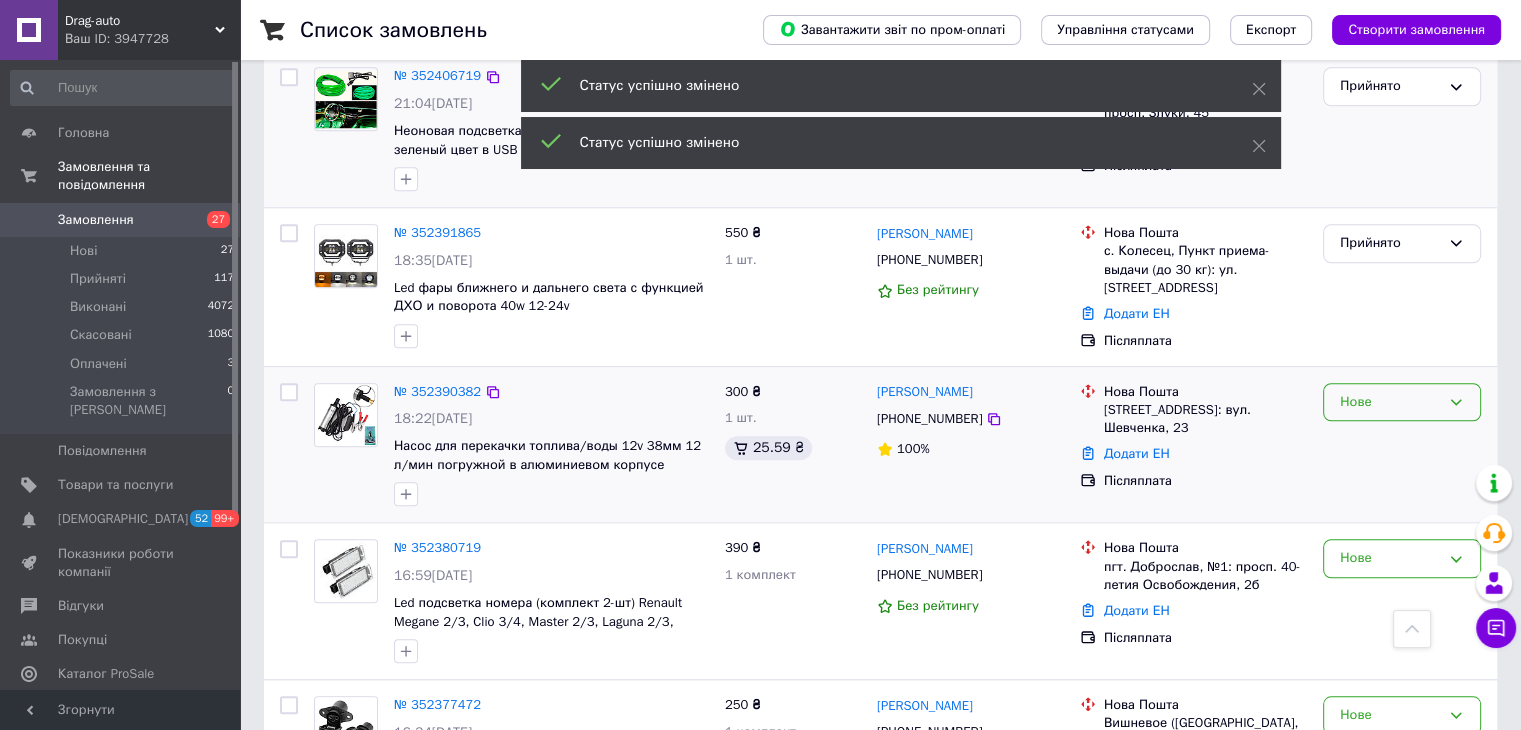 click on "Нове" at bounding box center (1390, 402) 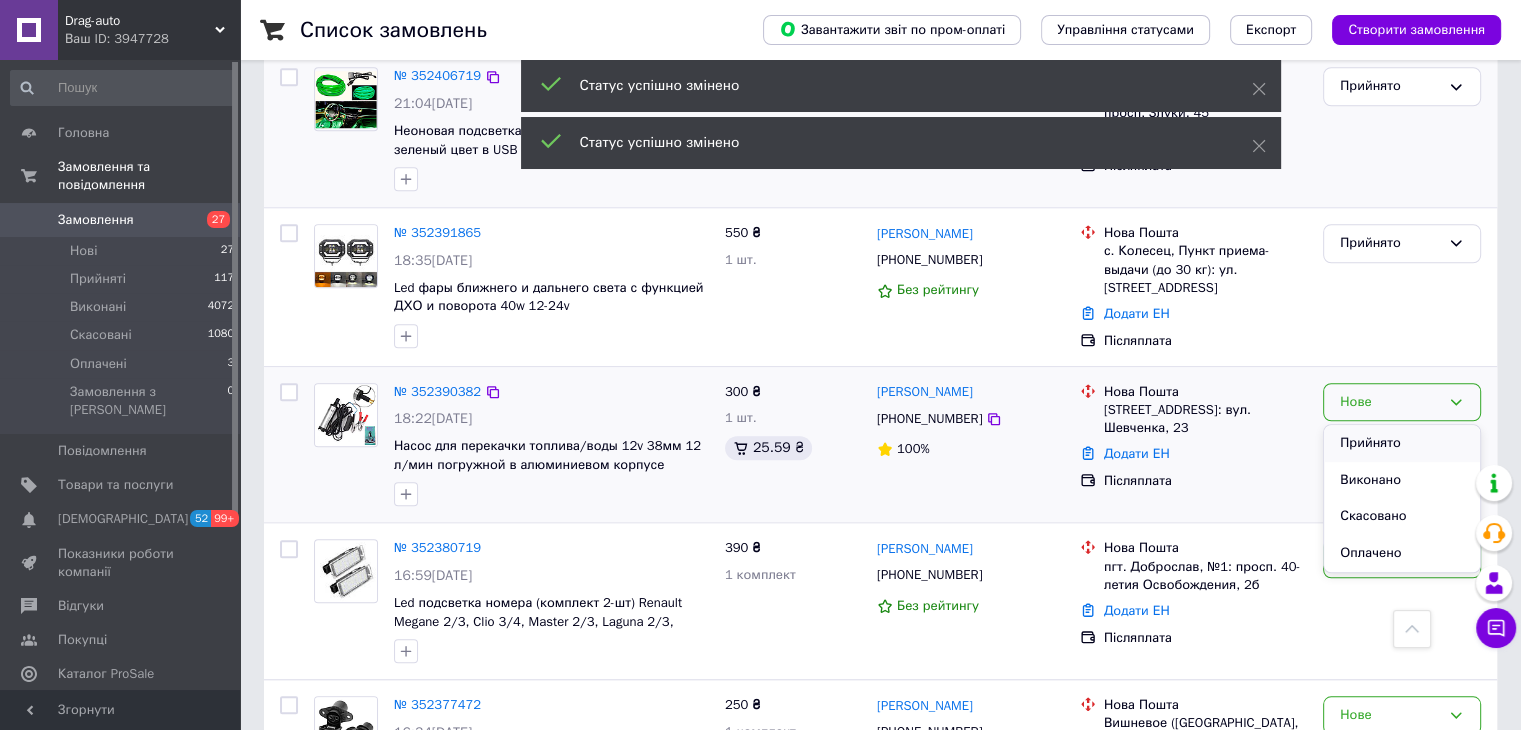 click on "Прийнято" at bounding box center [1402, 443] 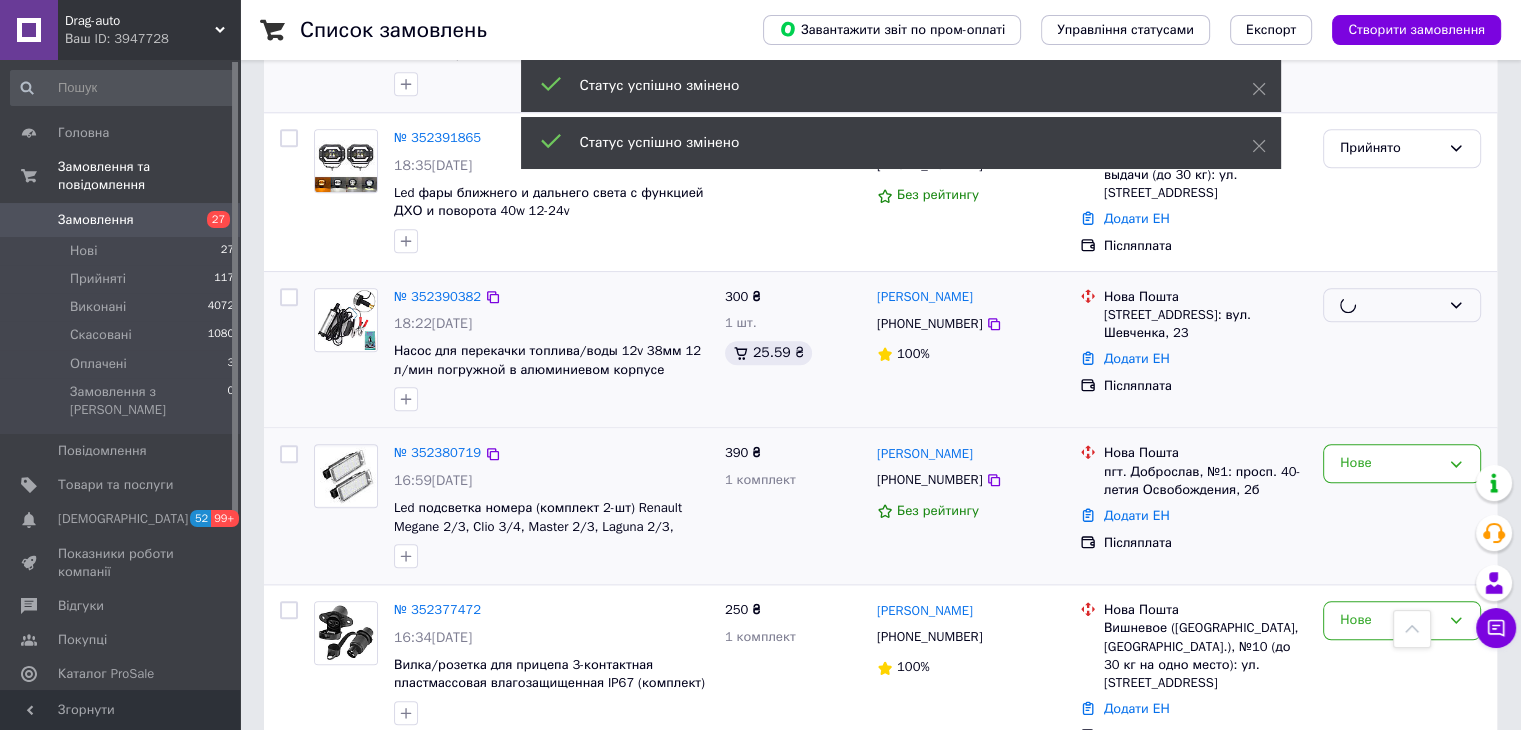 scroll, scrollTop: 1700, scrollLeft: 0, axis: vertical 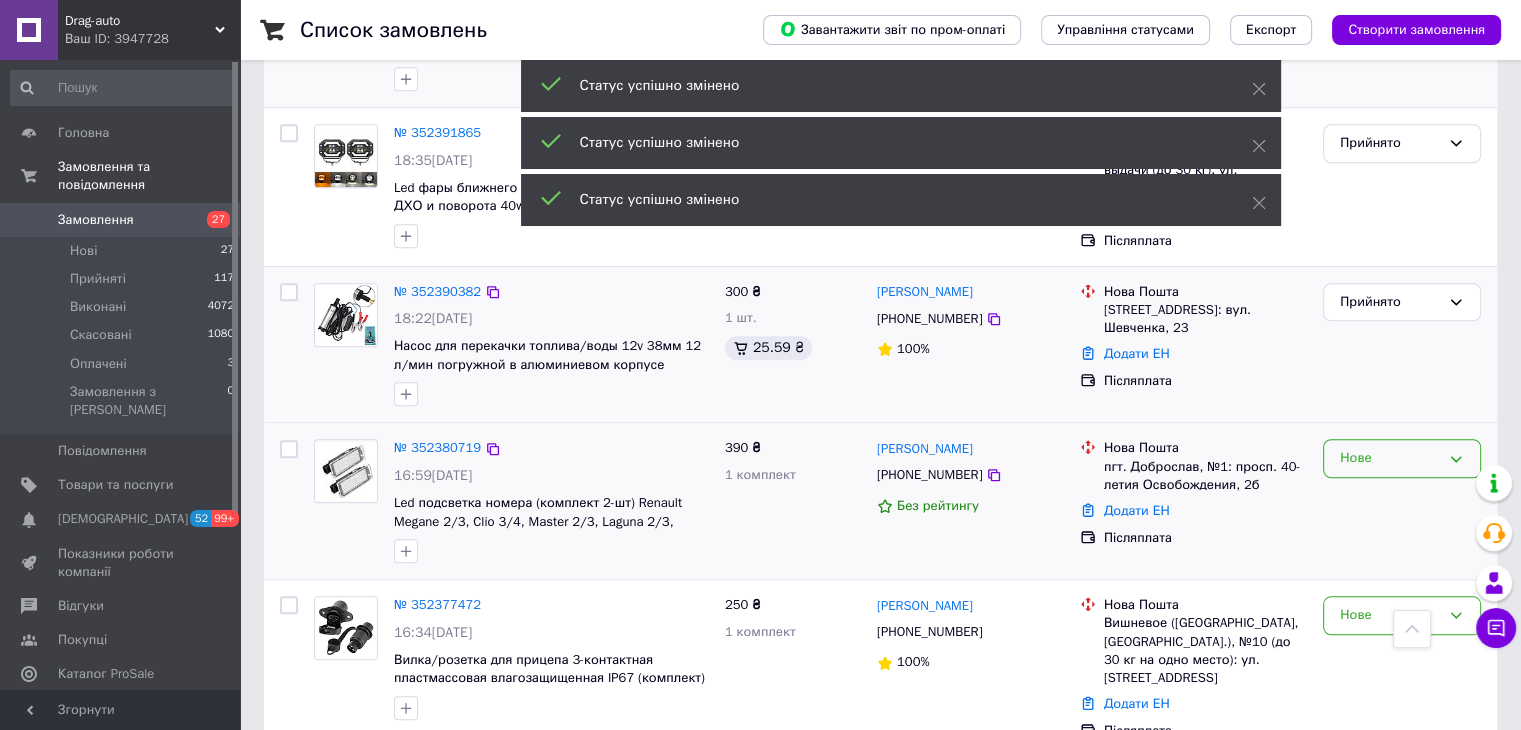 drag, startPoint x: 1352, startPoint y: 377, endPoint x: 1362, endPoint y: 412, distance: 36.40055 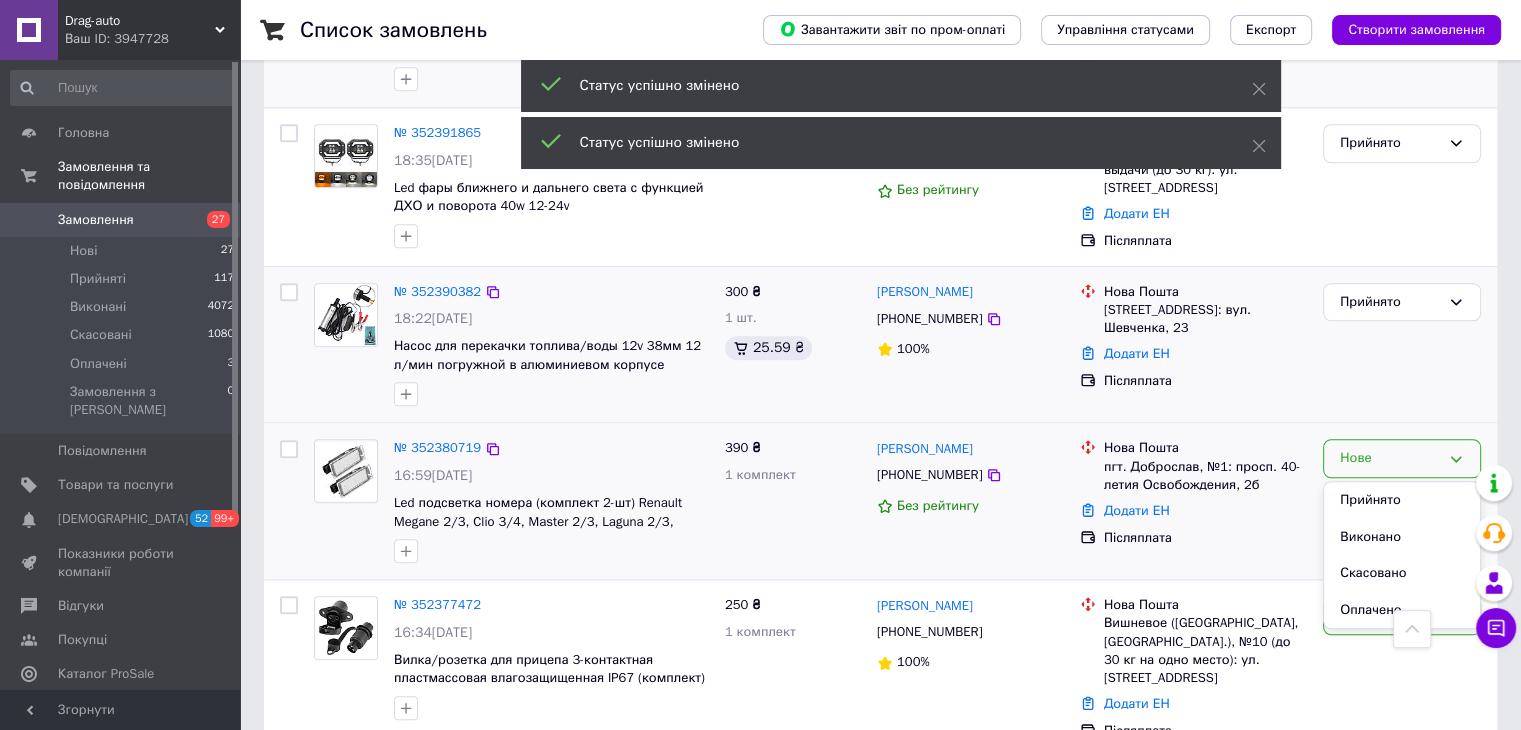 click on "Прийнято" at bounding box center [1402, 500] 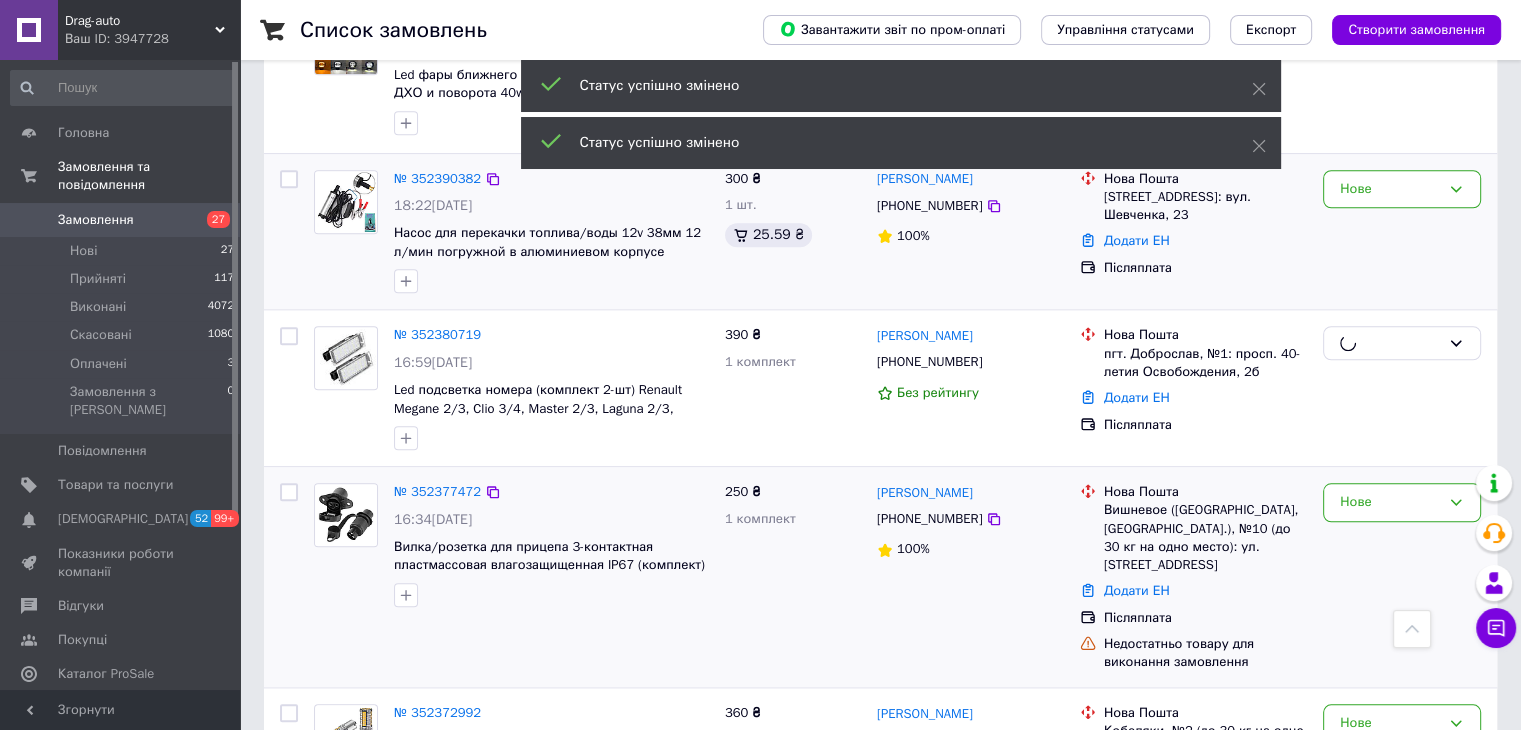 scroll, scrollTop: 1900, scrollLeft: 0, axis: vertical 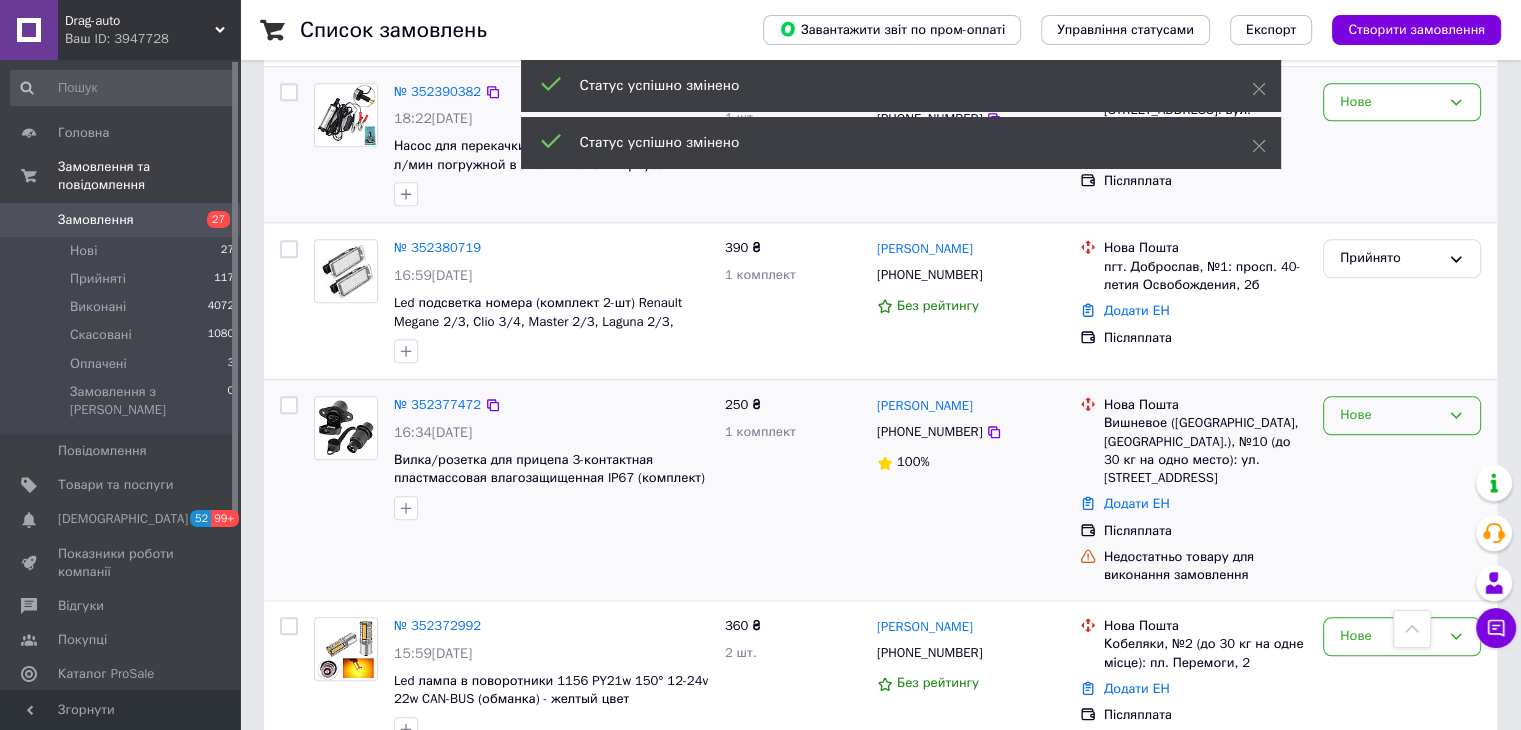 click on "Нове" at bounding box center (1390, 415) 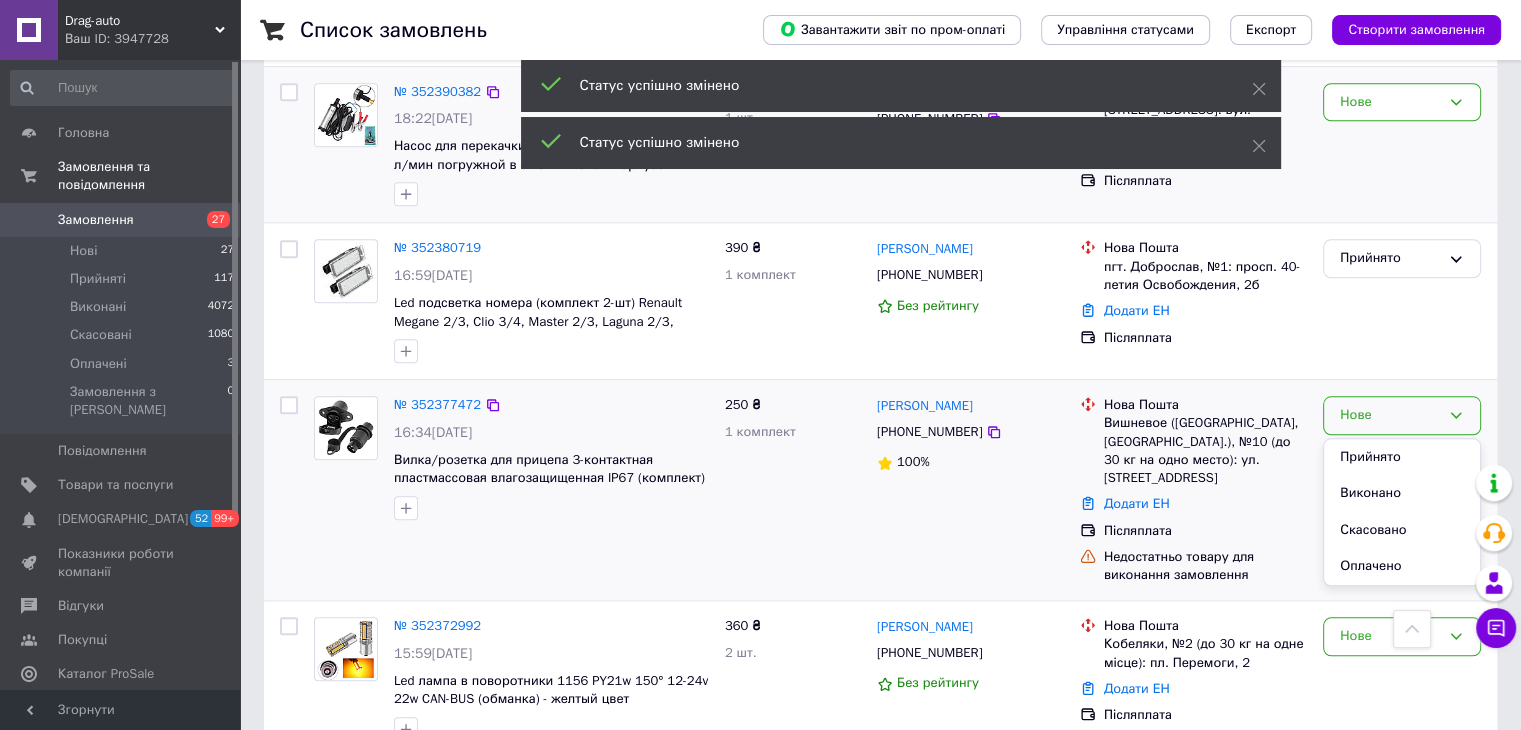 click on "Прийнято" at bounding box center [1402, 457] 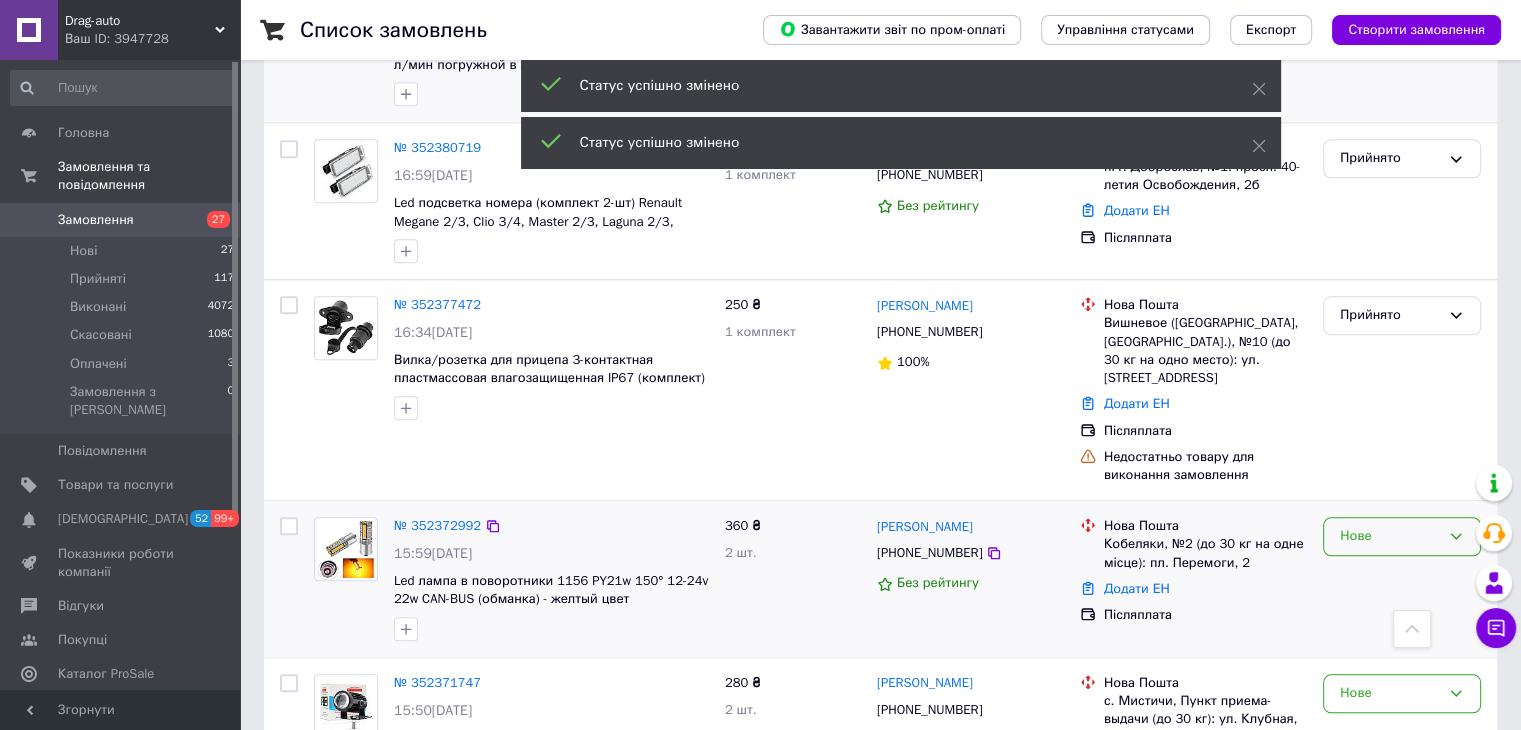 click on "Нове" at bounding box center [1390, 536] 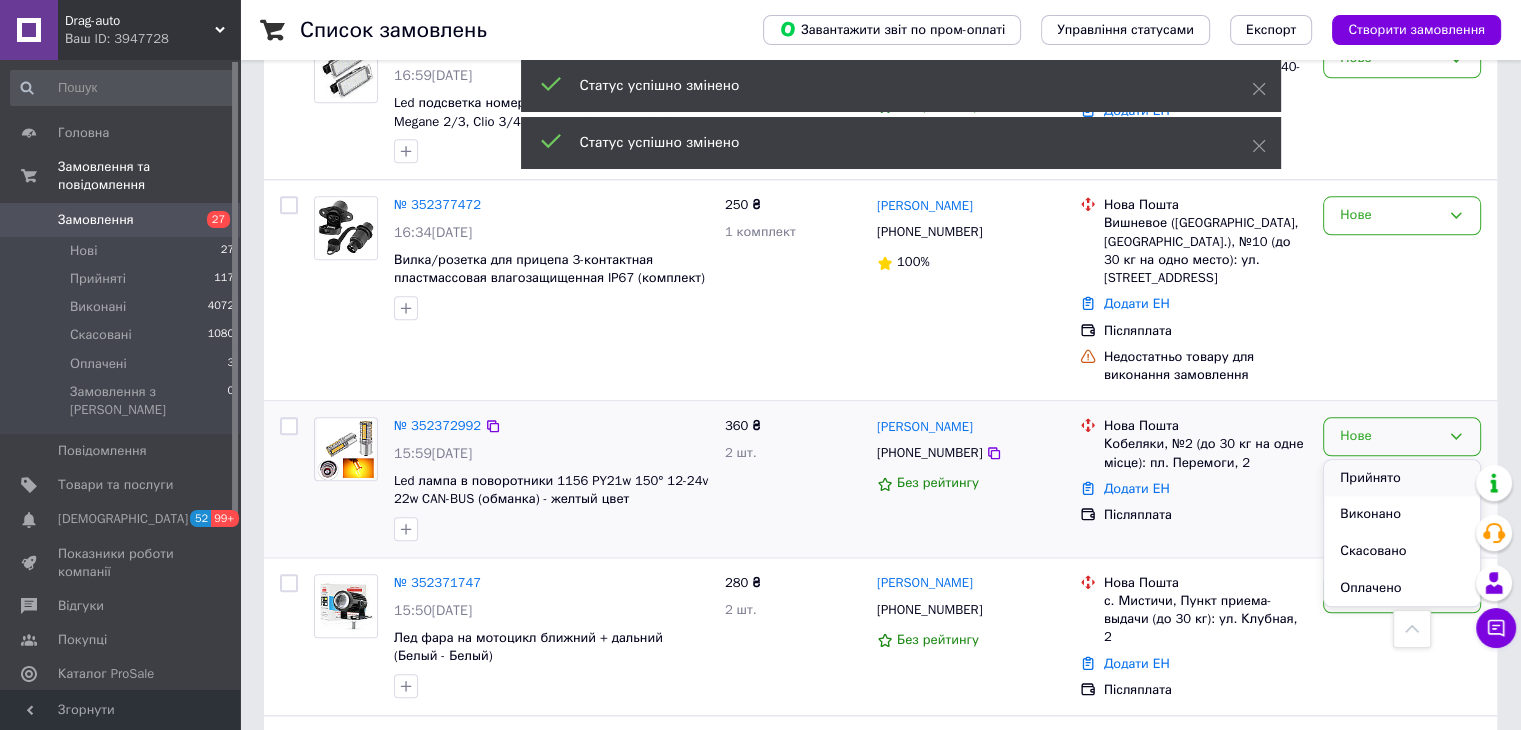 click on "Прийнято" at bounding box center (1402, 478) 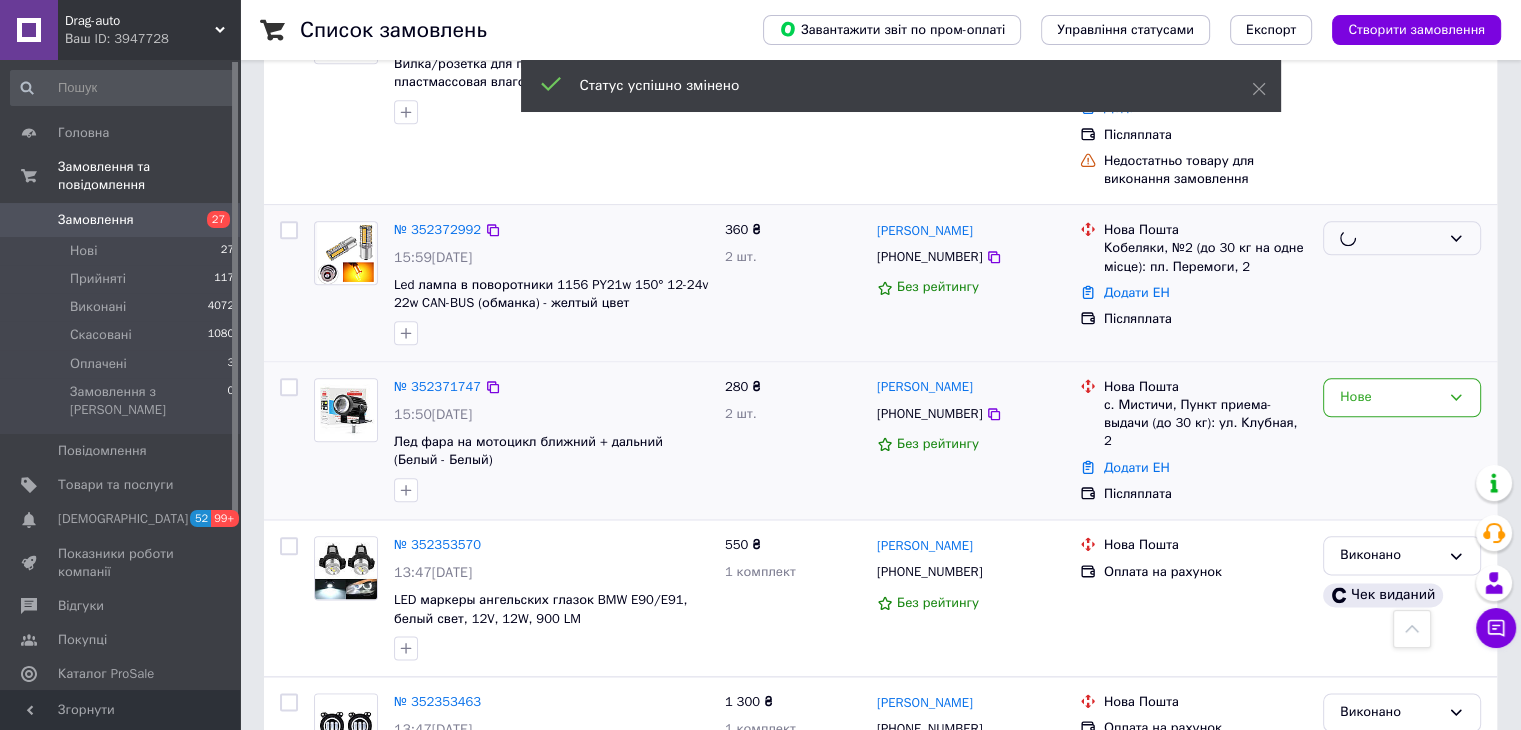 scroll, scrollTop: 2300, scrollLeft: 0, axis: vertical 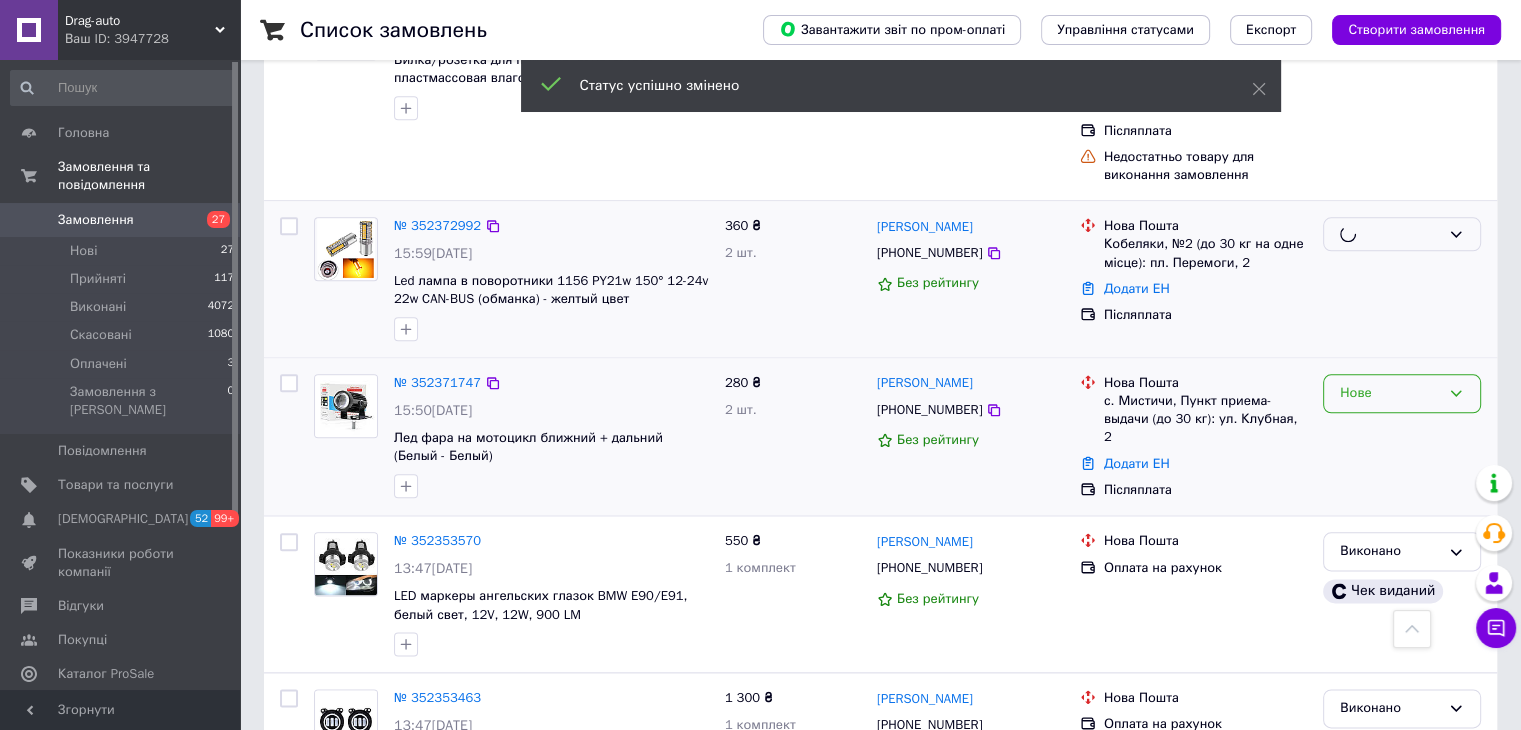 click on "Нове" at bounding box center [1390, 393] 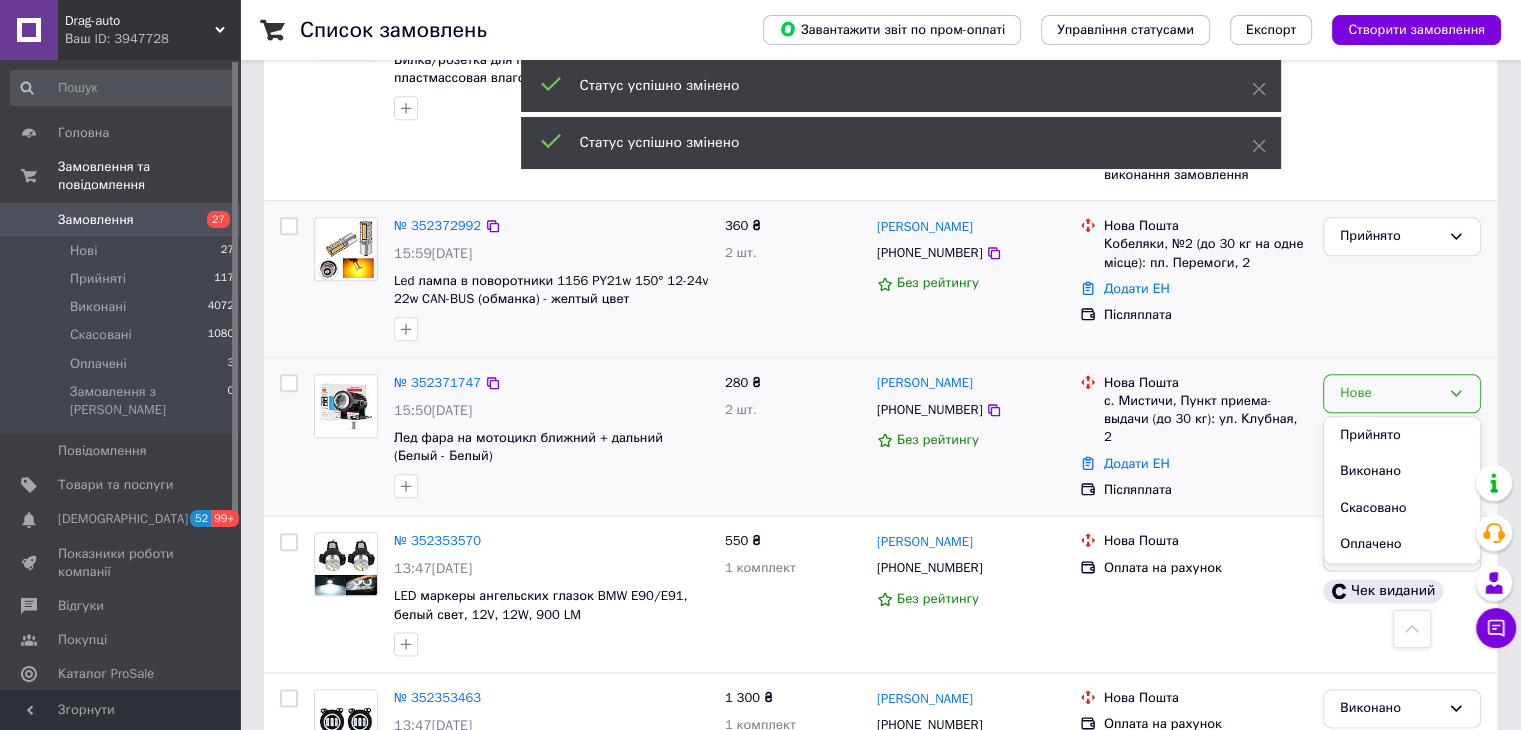 click on "Прийнято" at bounding box center (1402, 435) 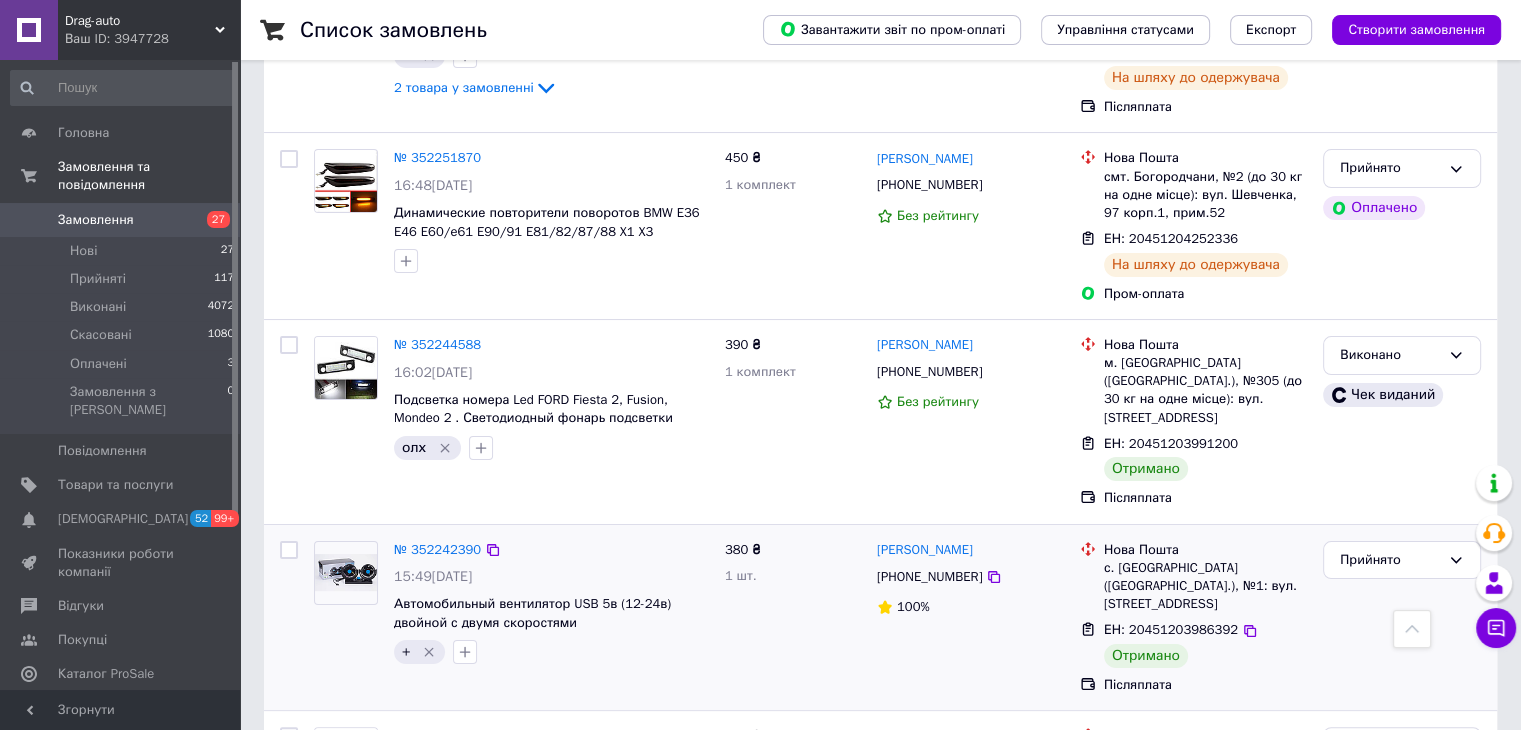 scroll, scrollTop: 7855, scrollLeft: 0, axis: vertical 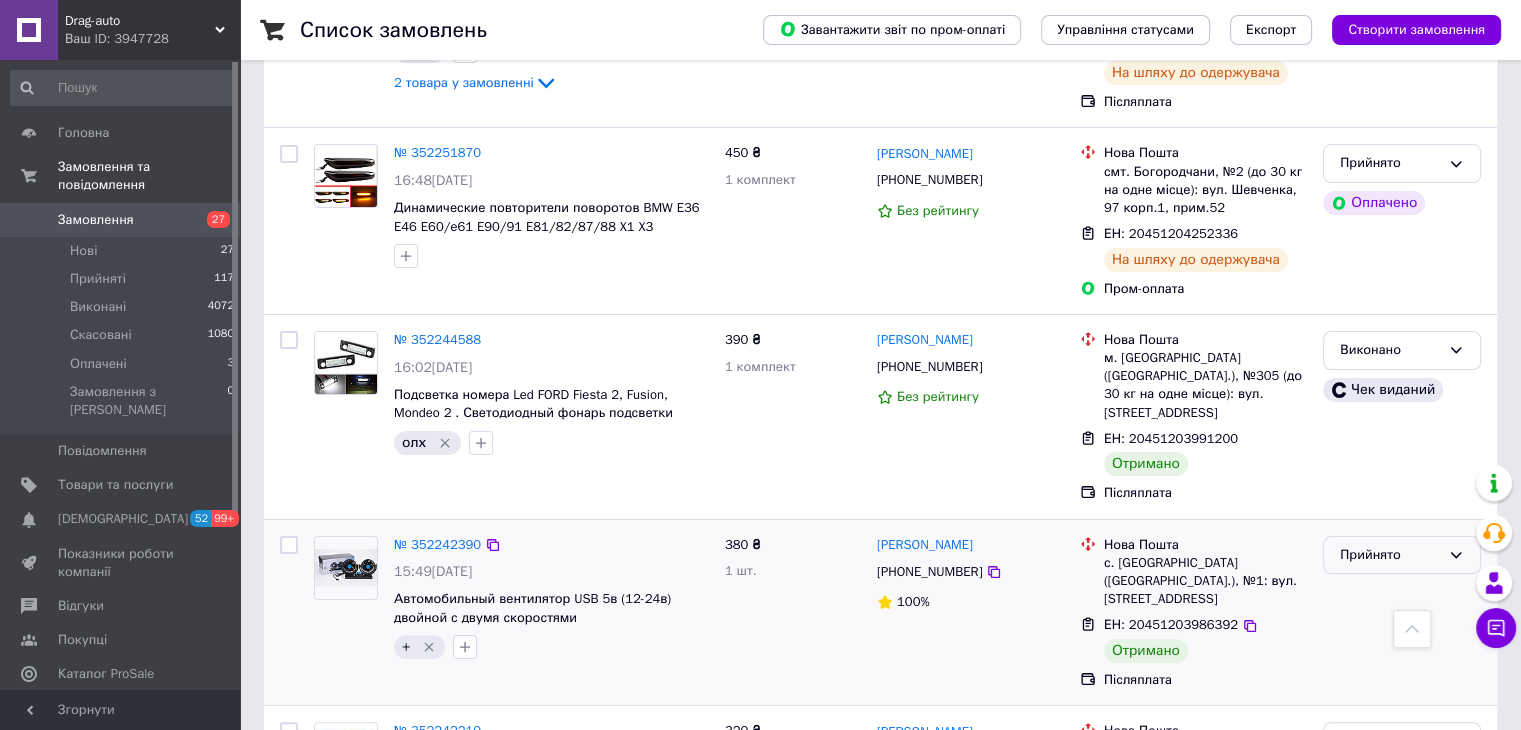 click on "Прийнято" at bounding box center [1390, 555] 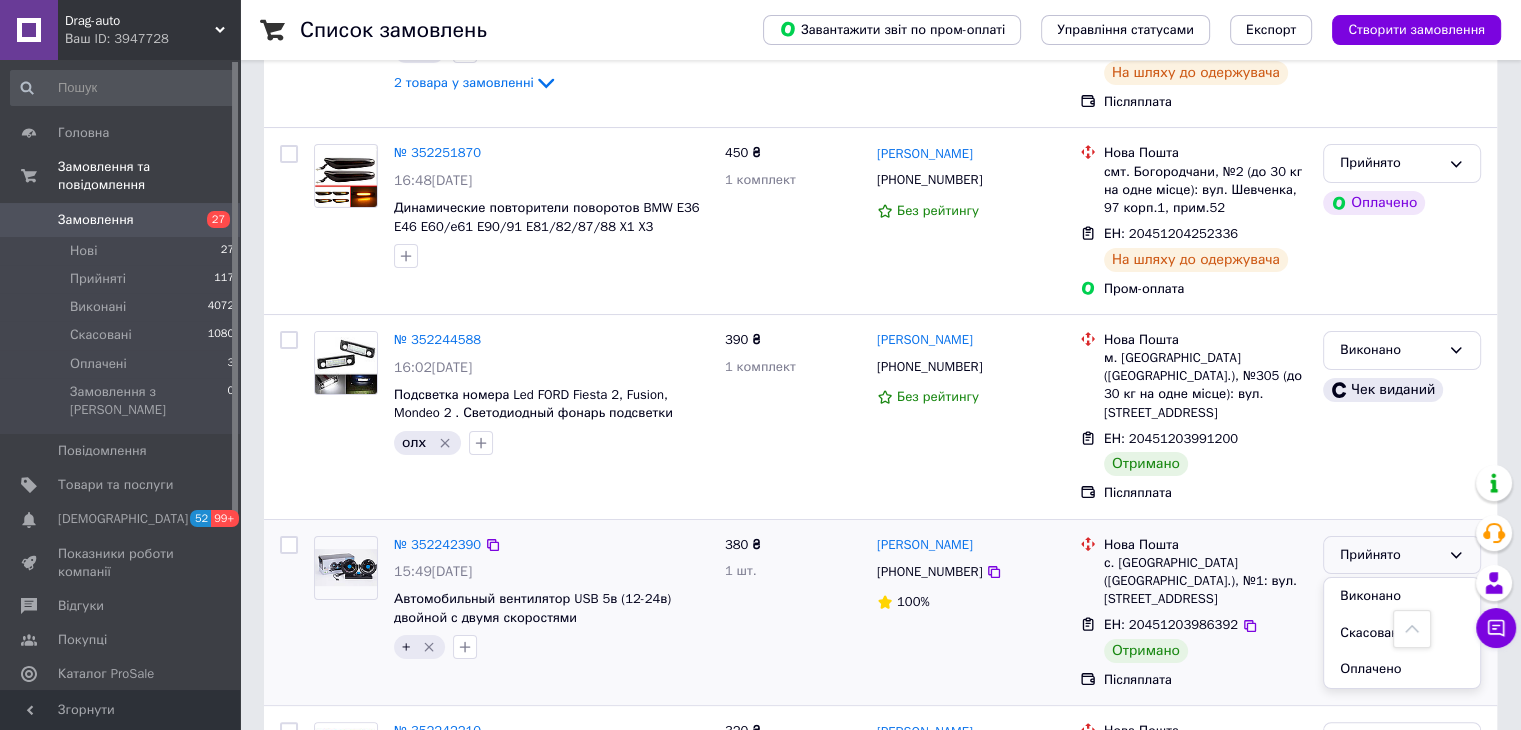 click on "Виконано" at bounding box center [1402, 596] 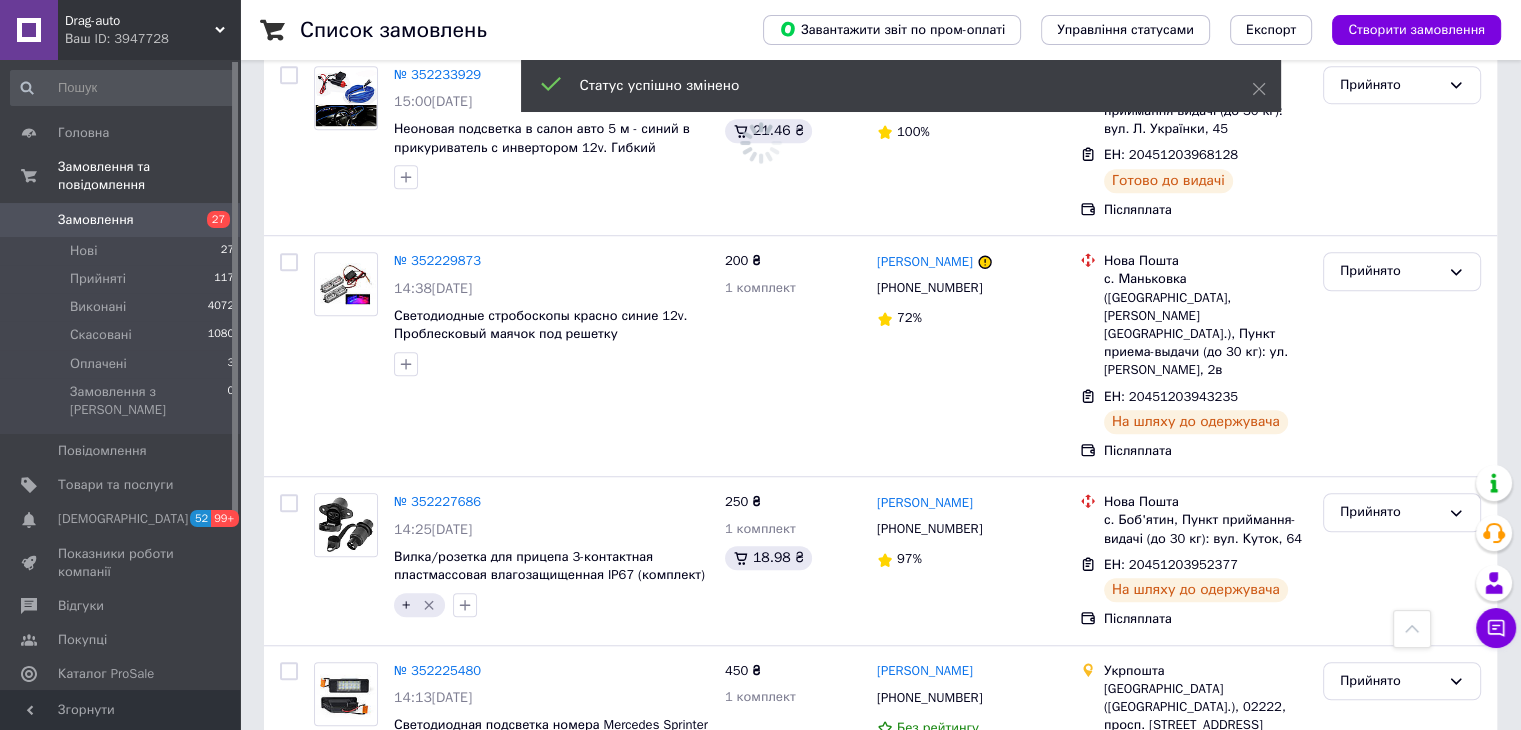 scroll, scrollTop: 9155, scrollLeft: 0, axis: vertical 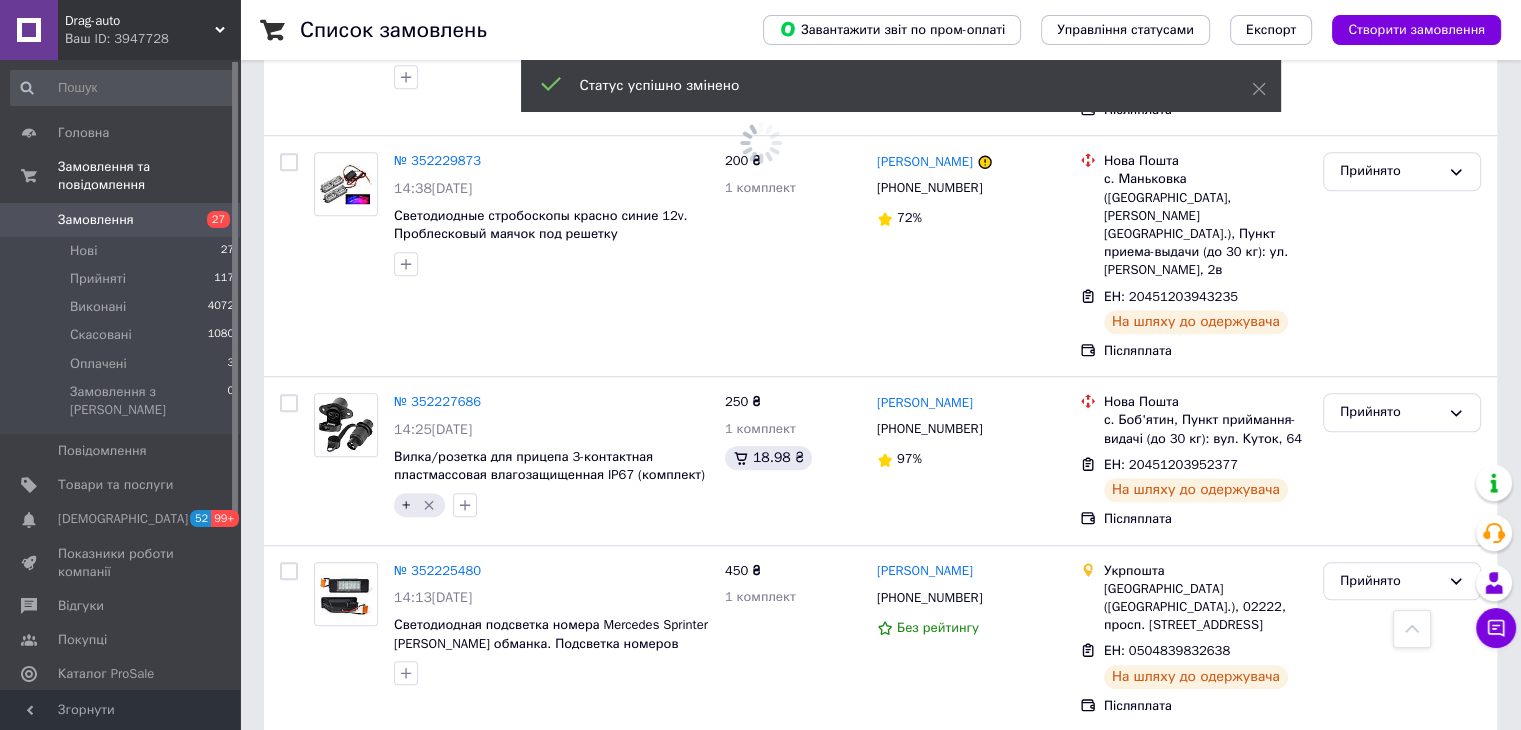 click on "Прийнято" at bounding box center (1390, 767) 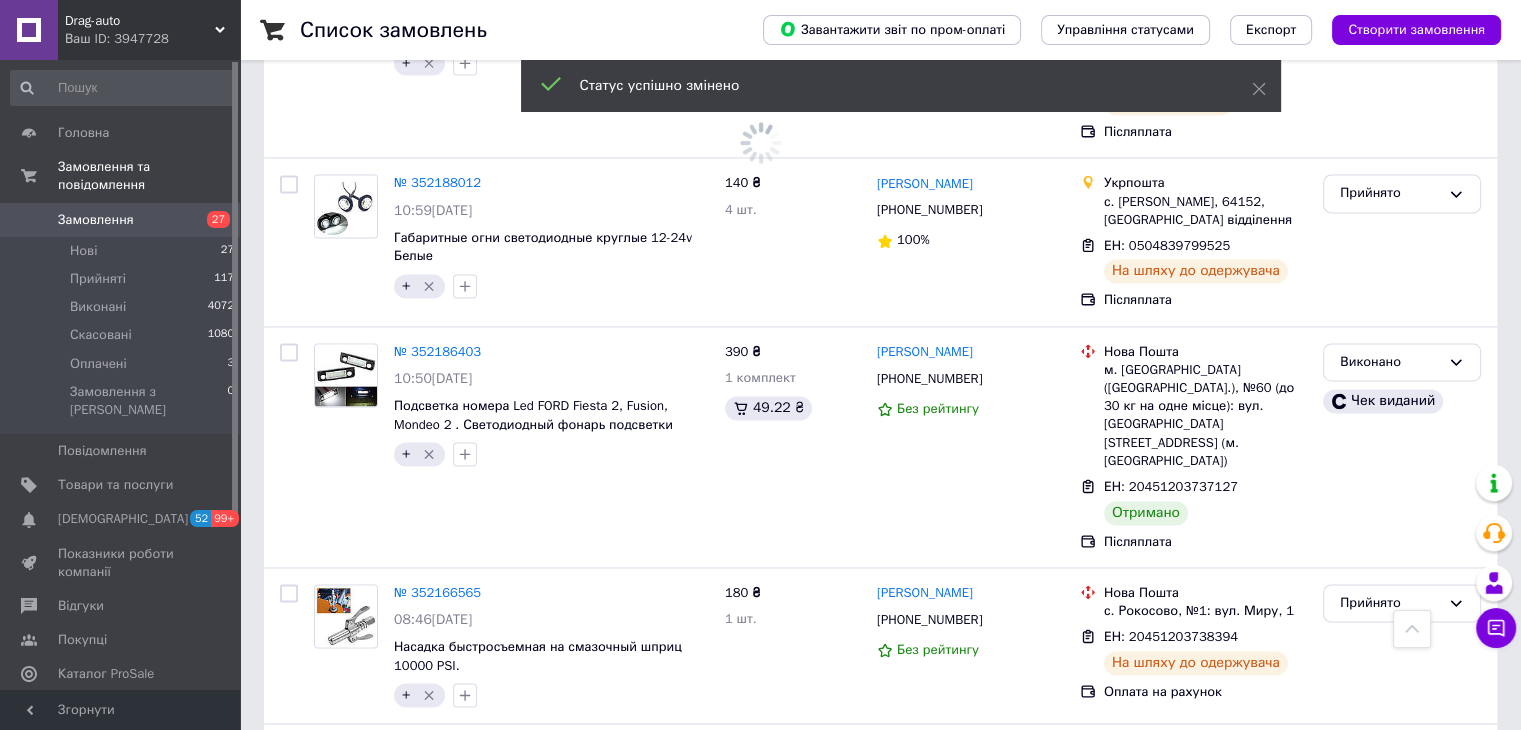 scroll, scrollTop: 10655, scrollLeft: 0, axis: vertical 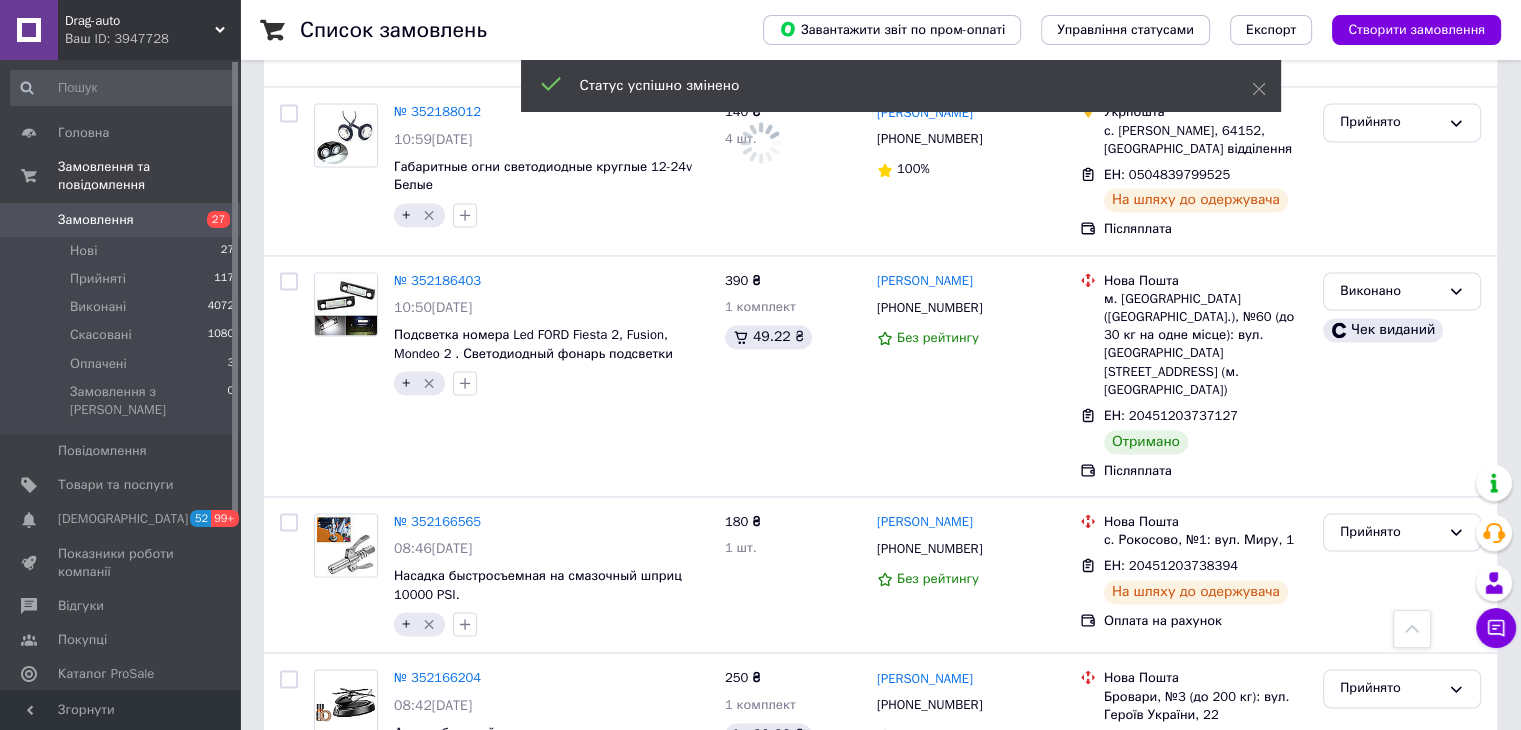 click on "Прийнято" at bounding box center (1402, 857) 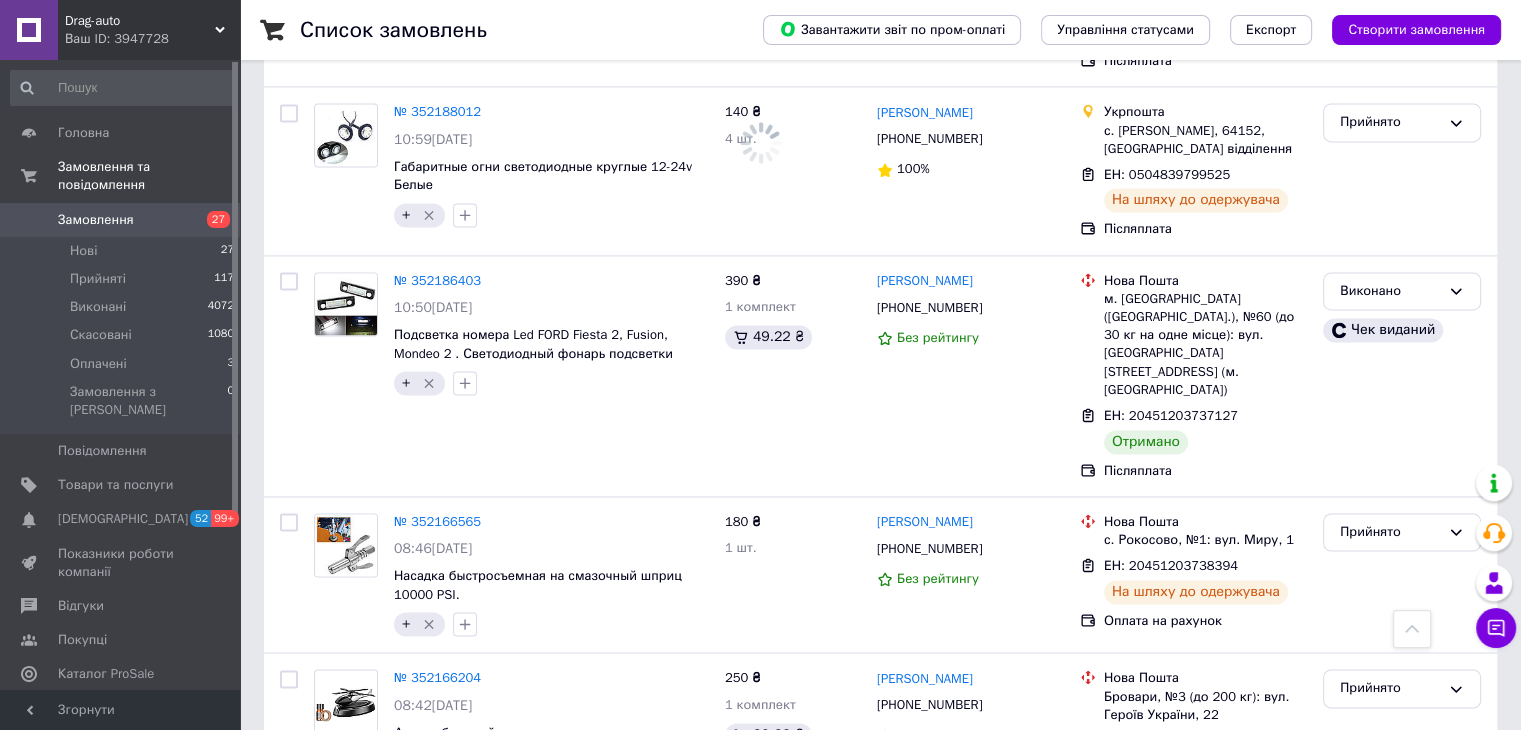click on "Виконано" at bounding box center [1402, 898] 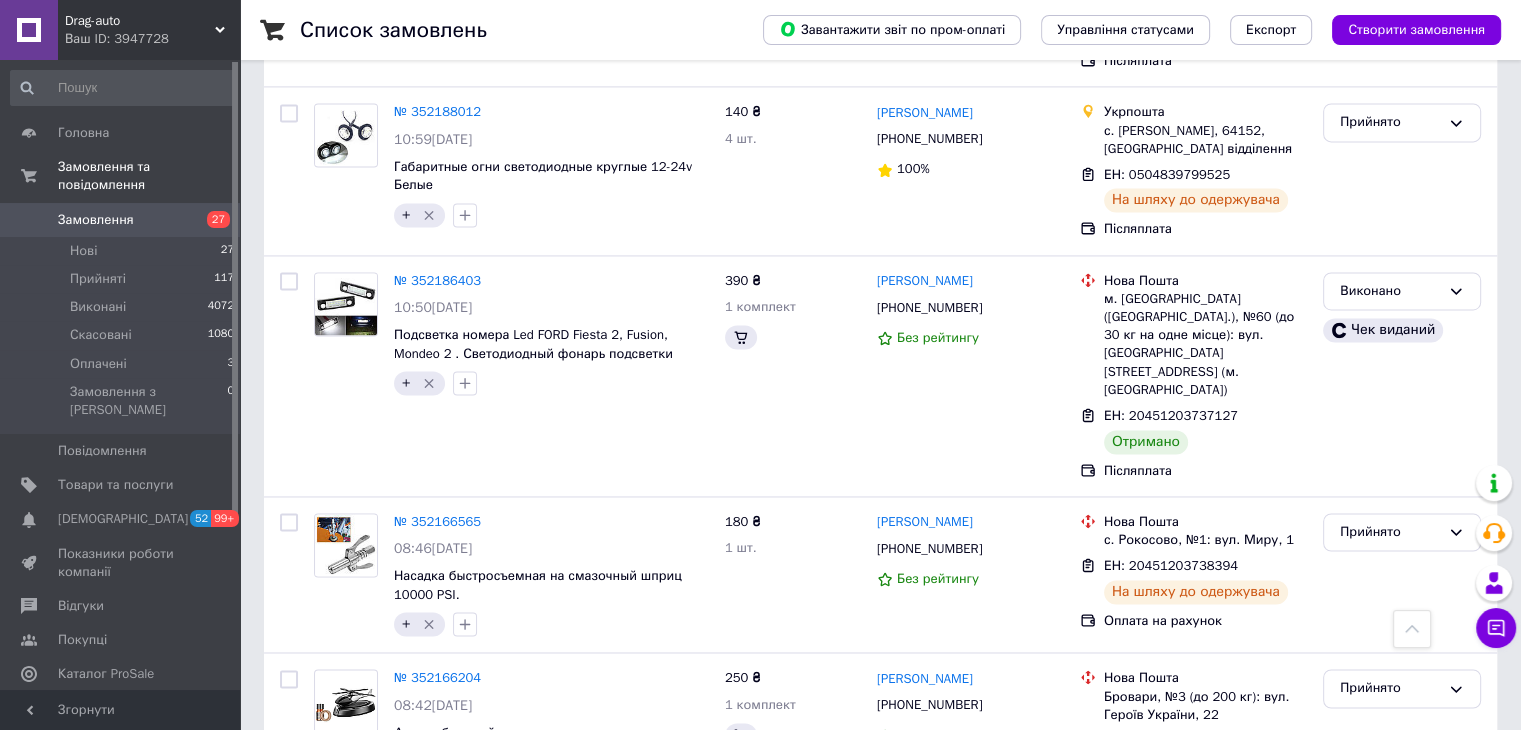 click on "Прийнято" at bounding box center [1390, 1043] 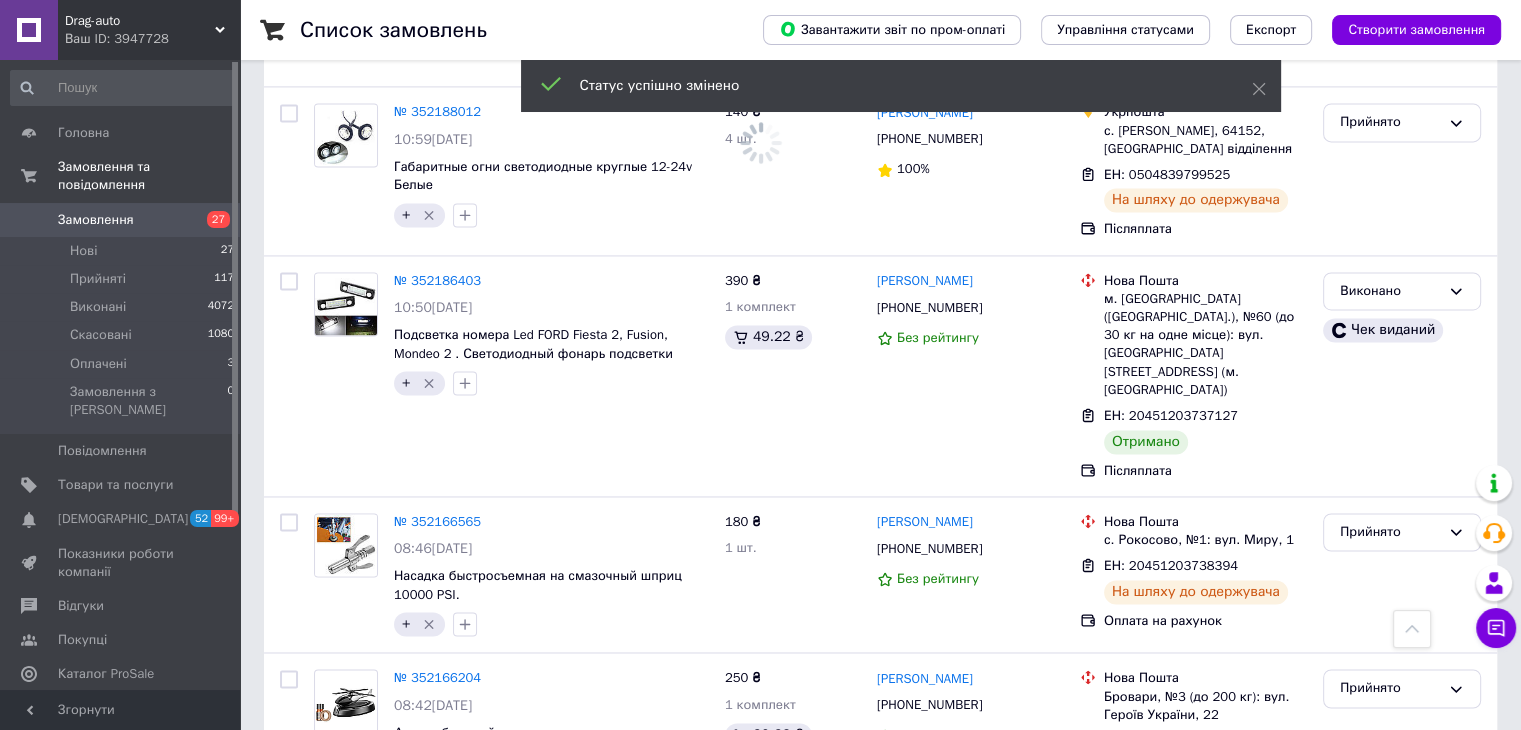 click on "Виконано" at bounding box center [1402, 1085] 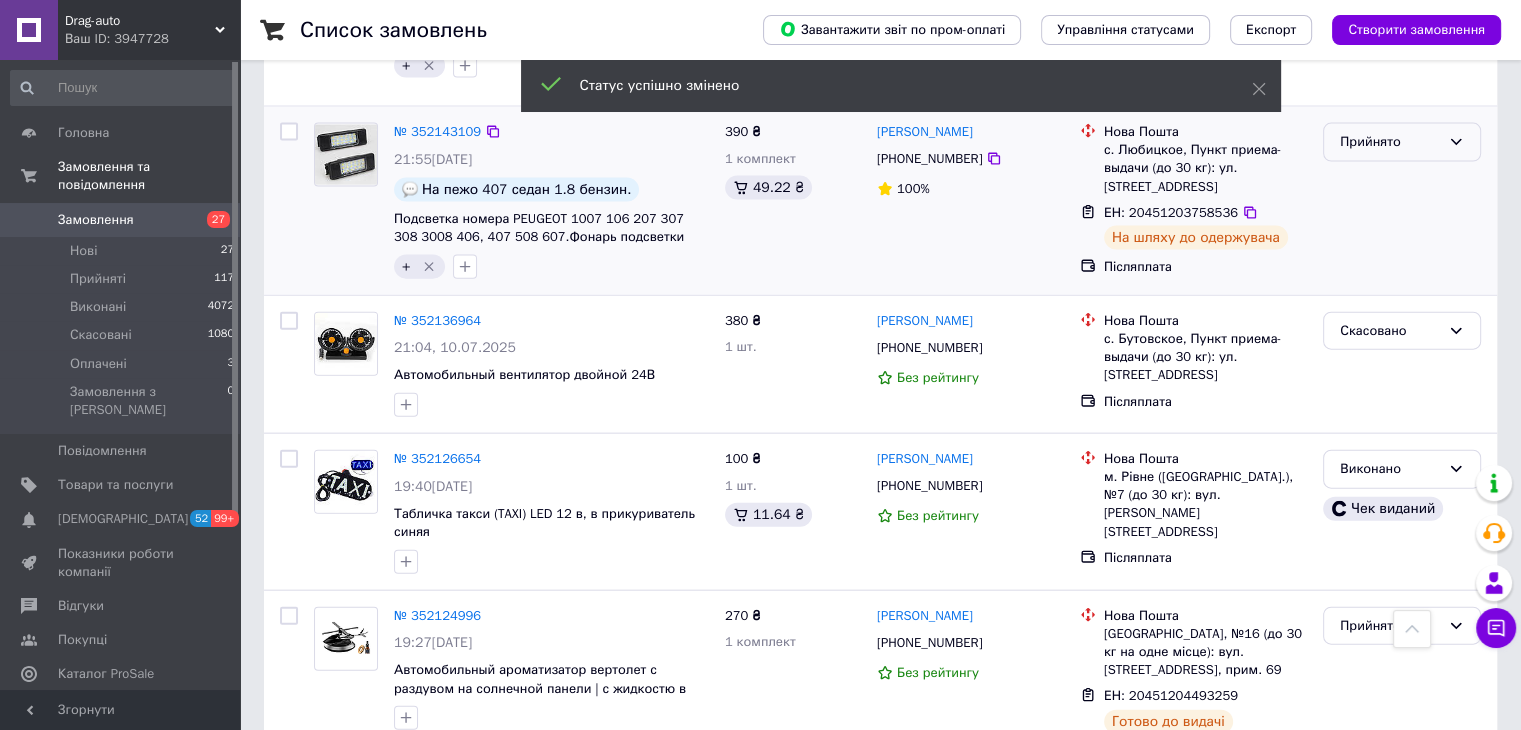 scroll, scrollTop: 12155, scrollLeft: 0, axis: vertical 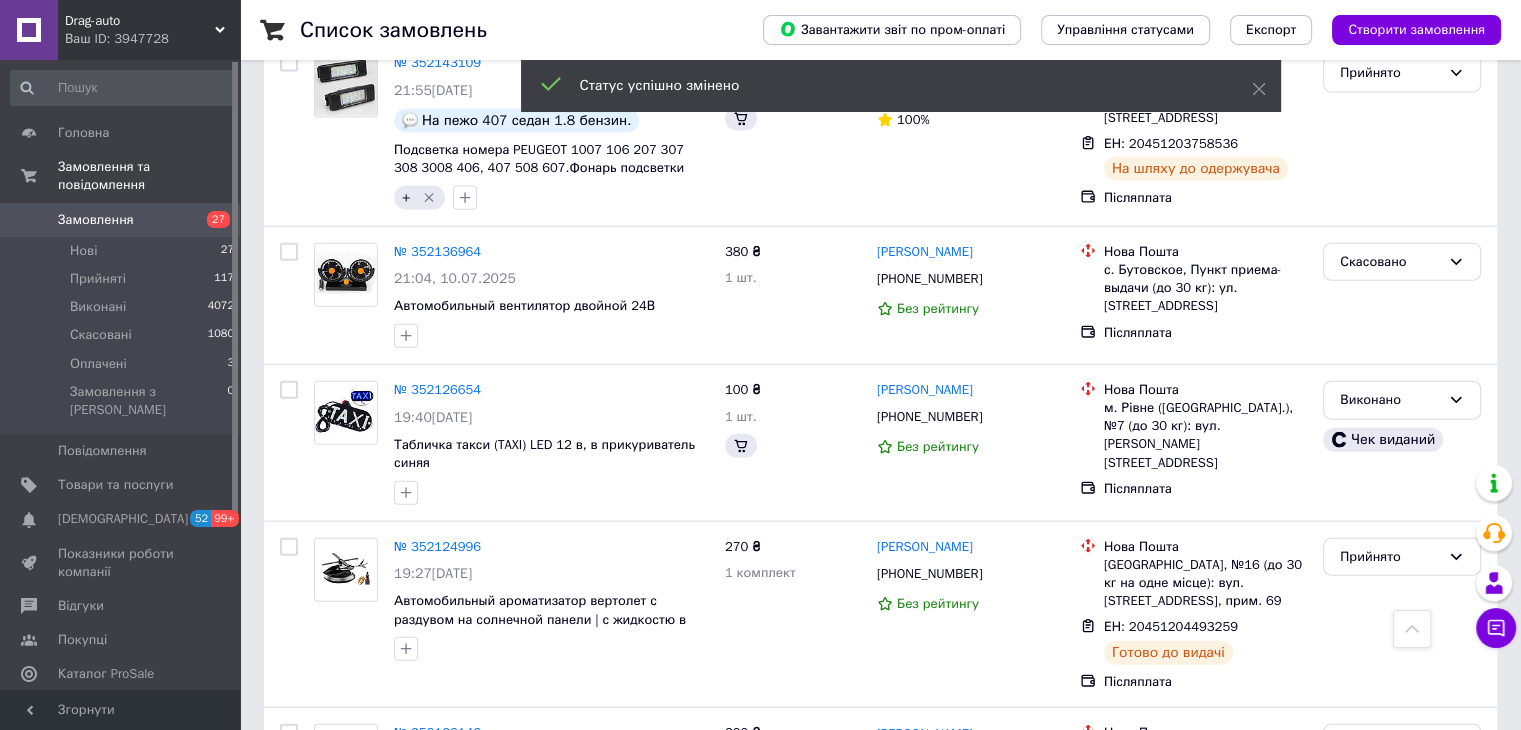 click on "Прийнято" at bounding box center (1390, 911) 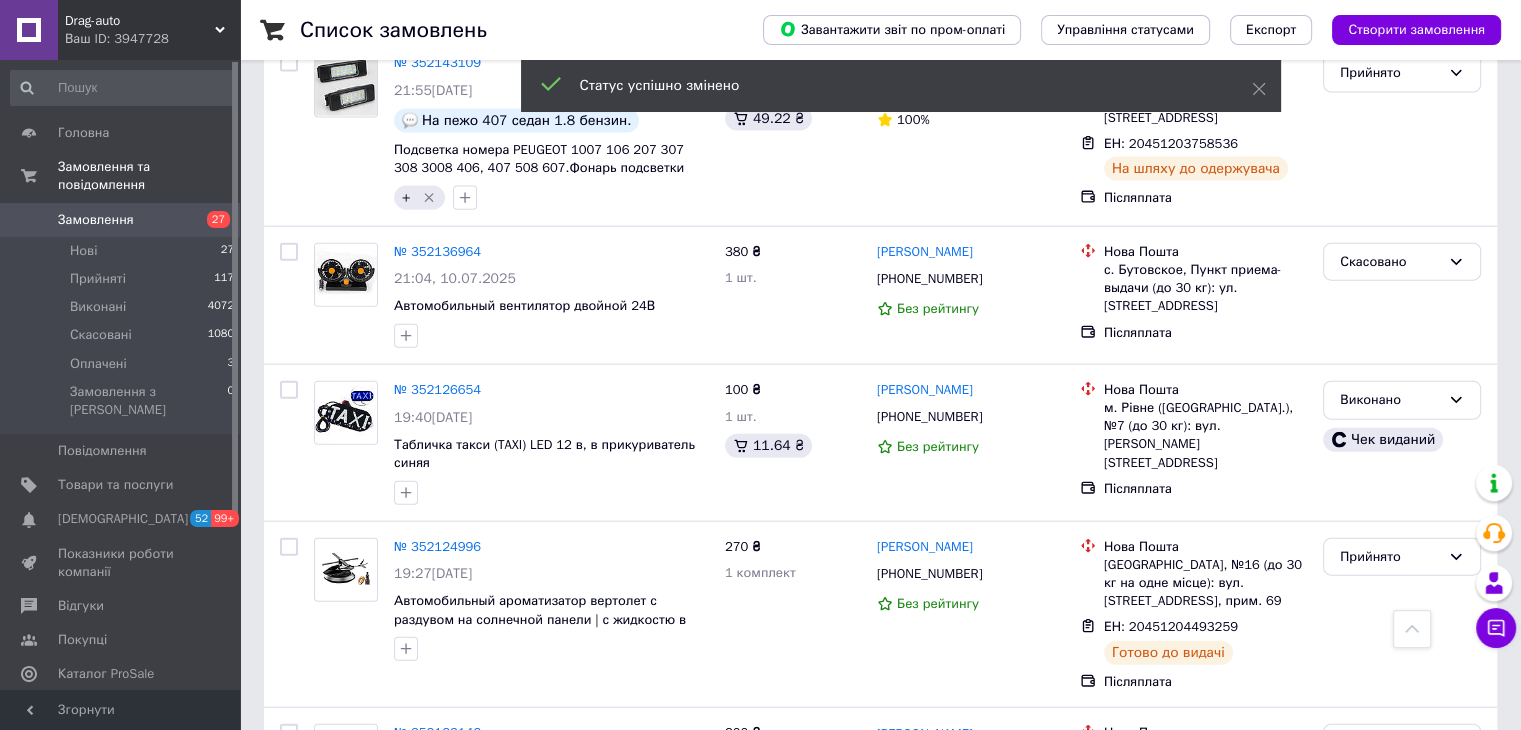 click on "Виконано" at bounding box center [1402, 953] 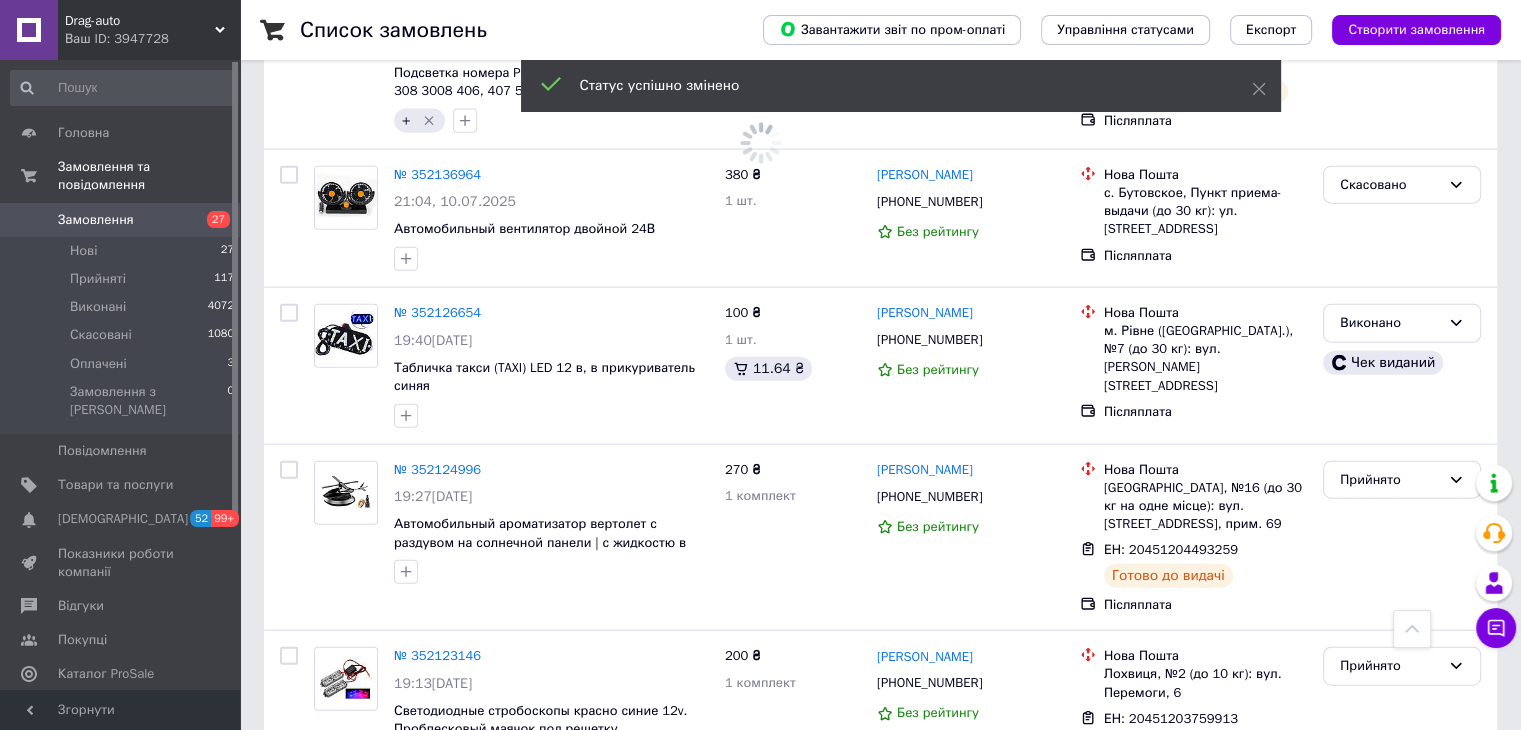 scroll, scrollTop: 12255, scrollLeft: 0, axis: vertical 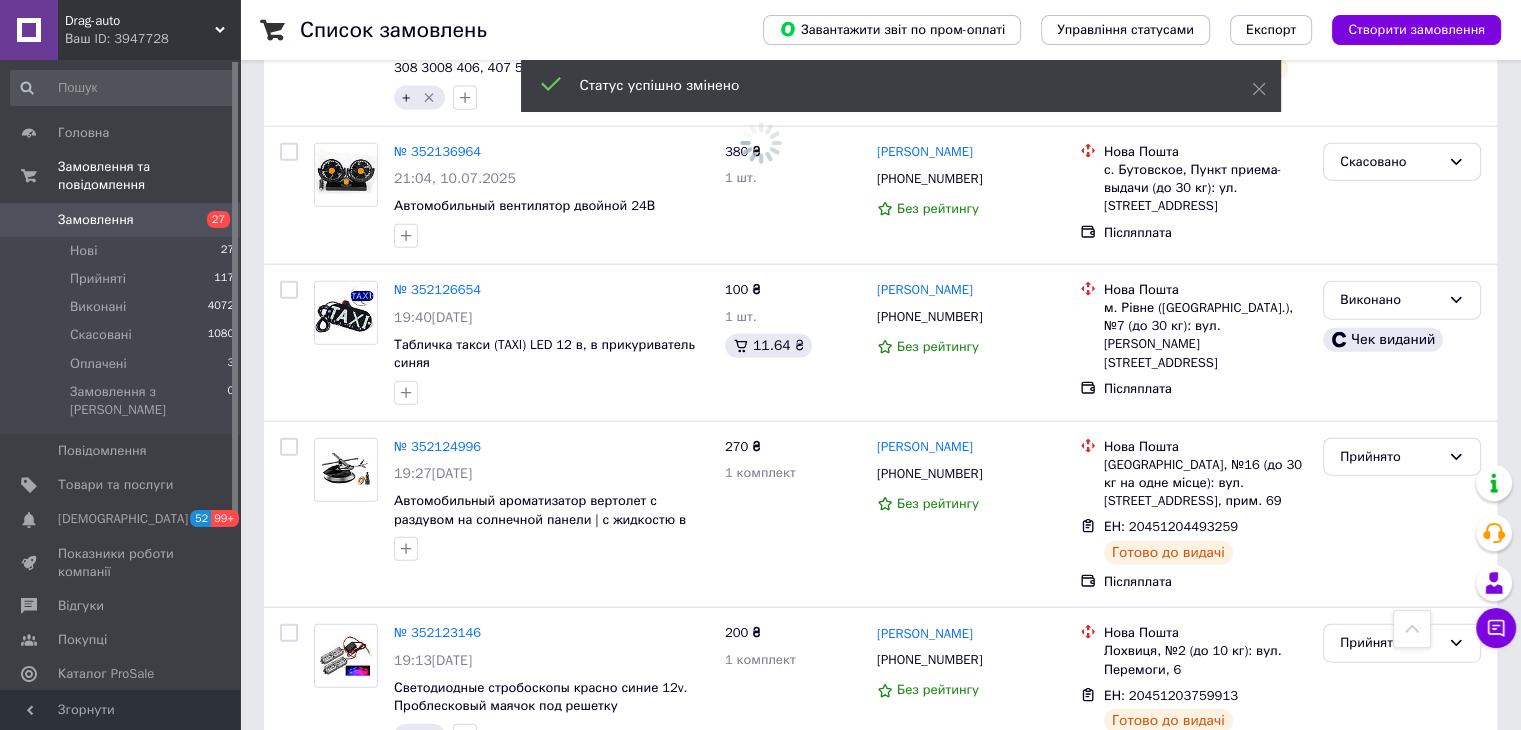 drag, startPoint x: 1396, startPoint y: 325, endPoint x: 1396, endPoint y: 337, distance: 12 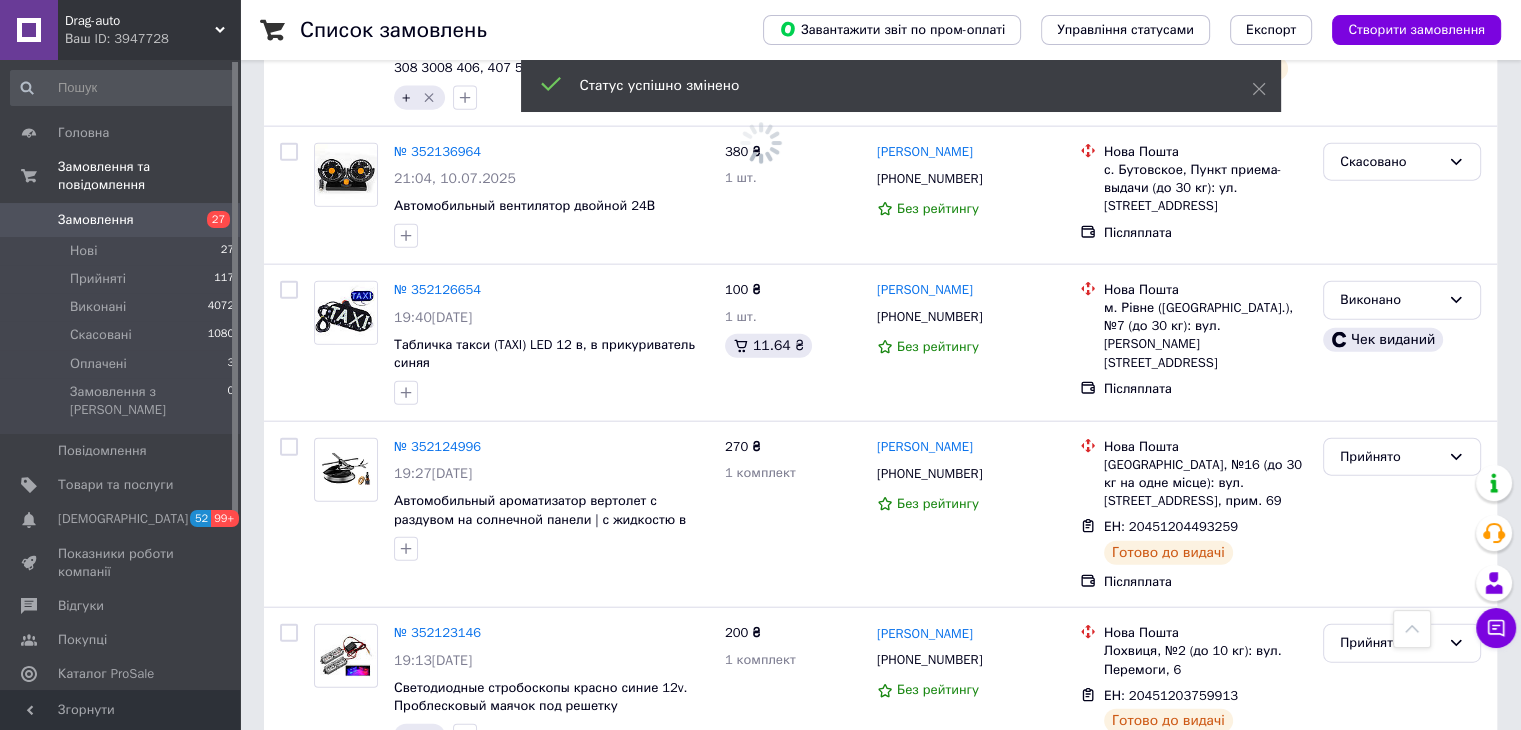 click on "Прийнято" at bounding box center (1390, 980) 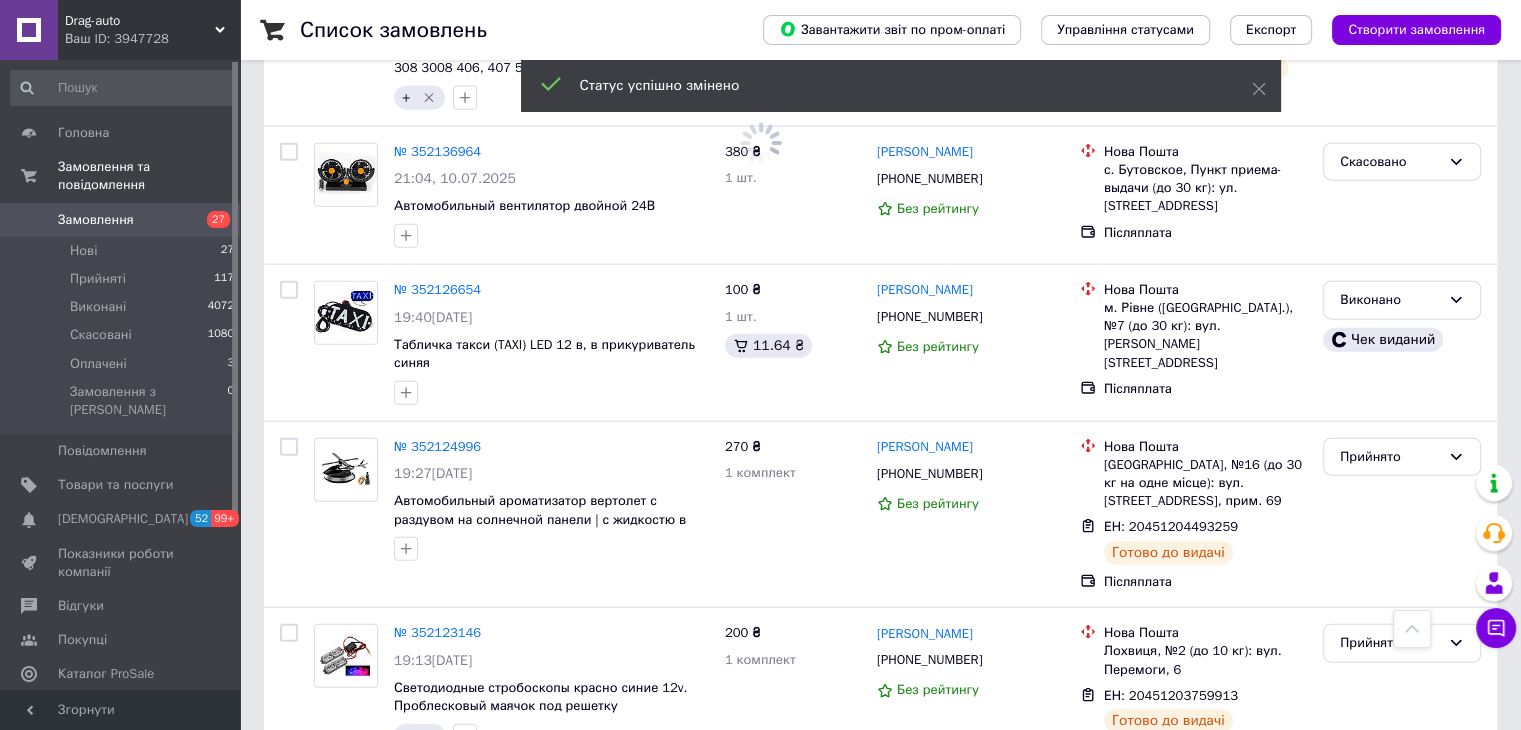 click on "Виконано" at bounding box center (1402, 1021) 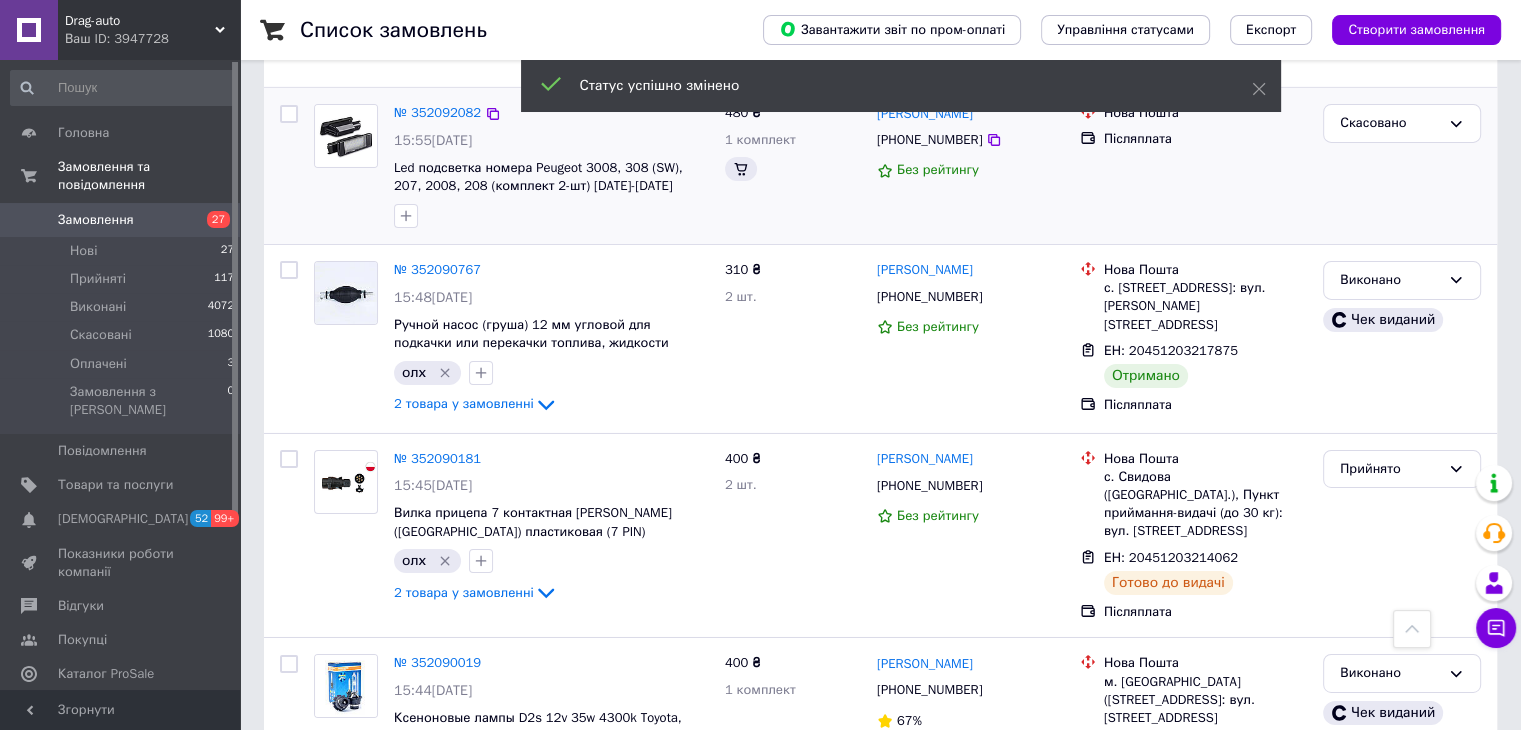 scroll, scrollTop: 14255, scrollLeft: 0, axis: vertical 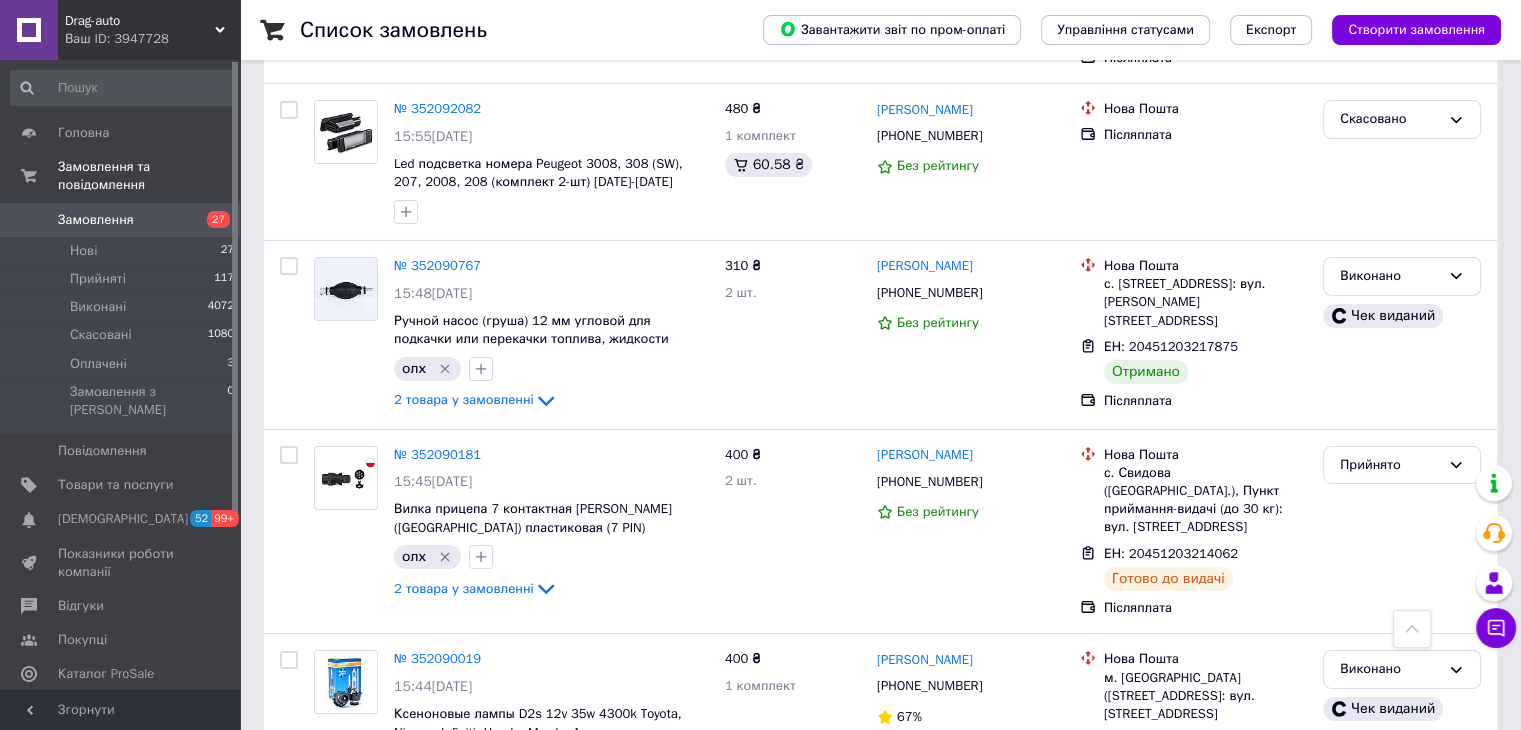 click on "Прийнято" at bounding box center [1390, 1201] 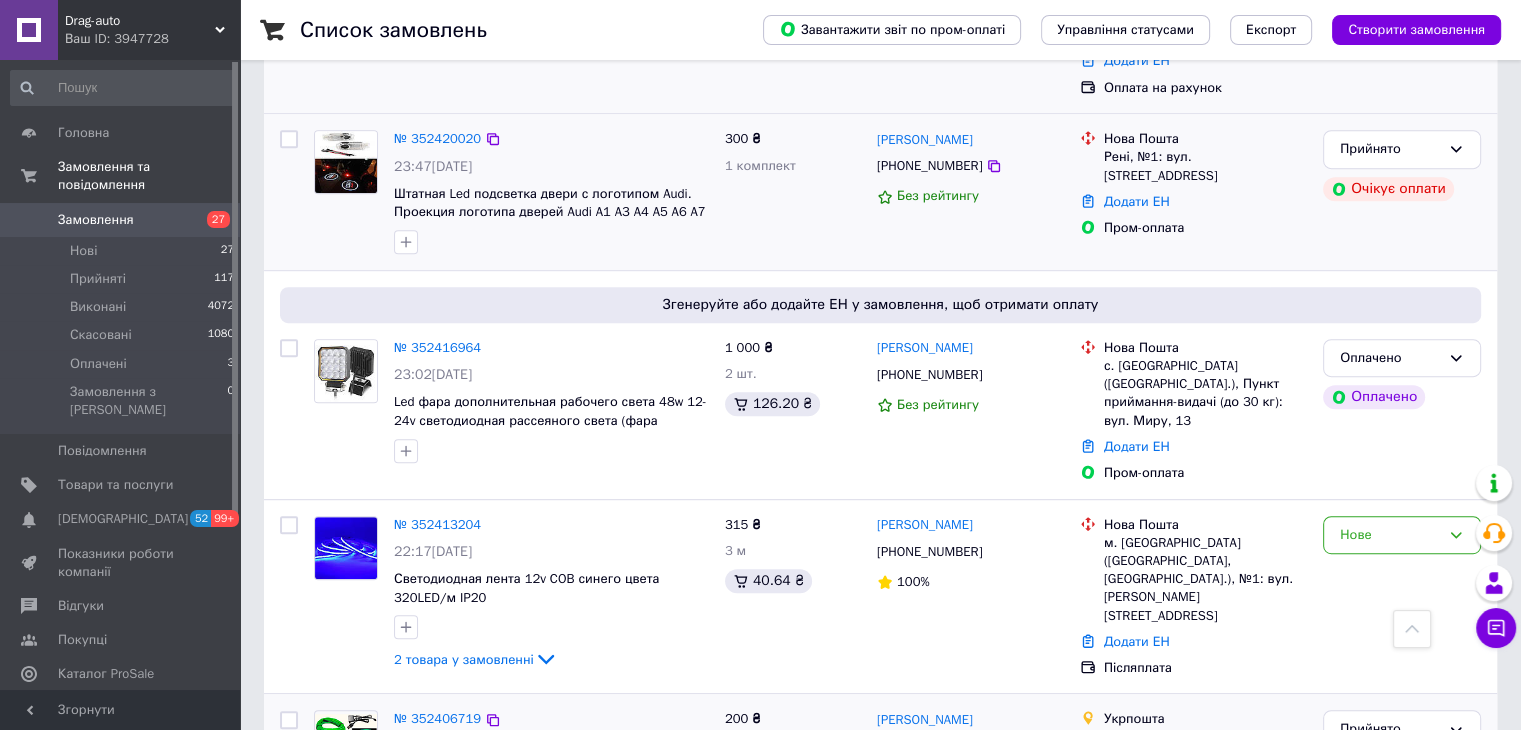 scroll, scrollTop: 0, scrollLeft: 0, axis: both 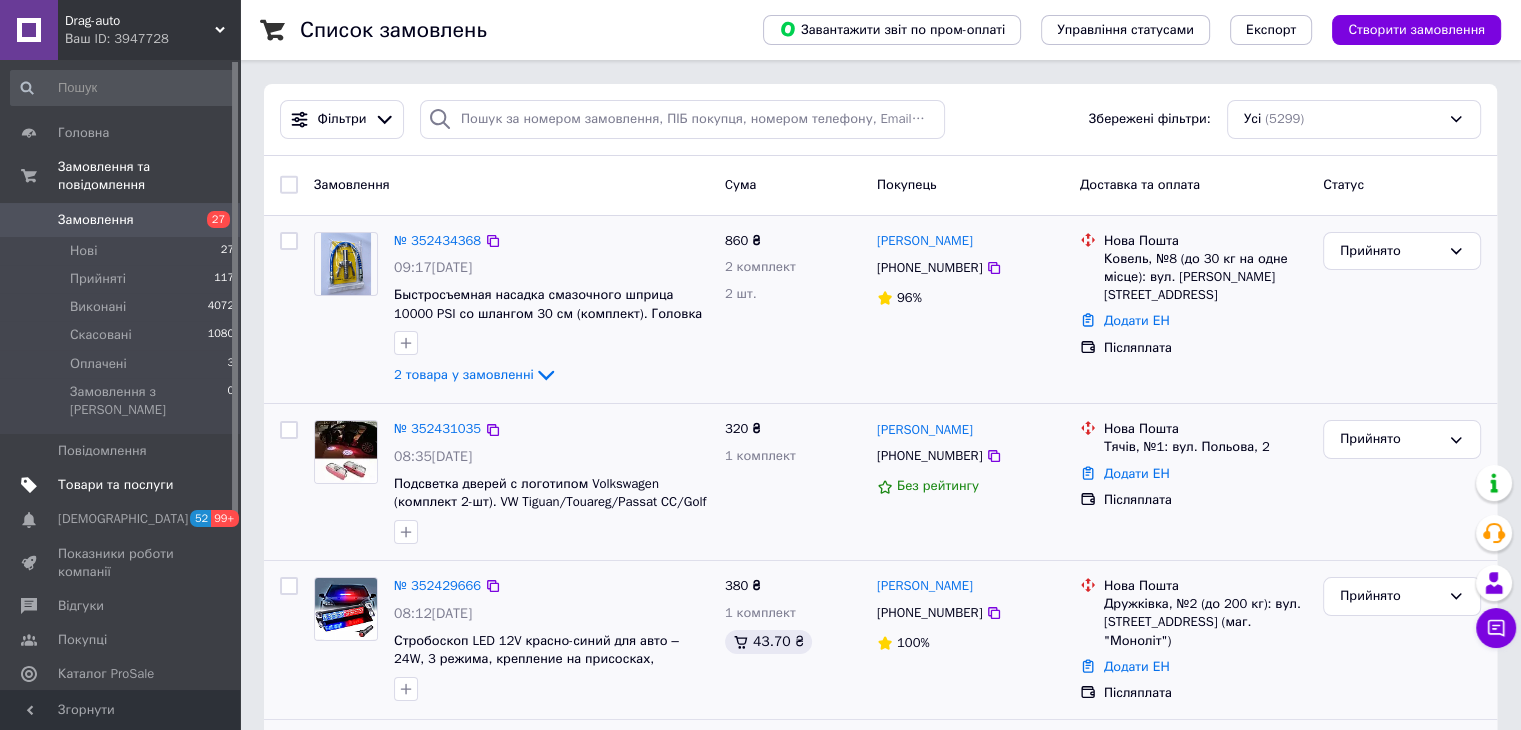 click on "Товари та послуги" at bounding box center [121, 485] 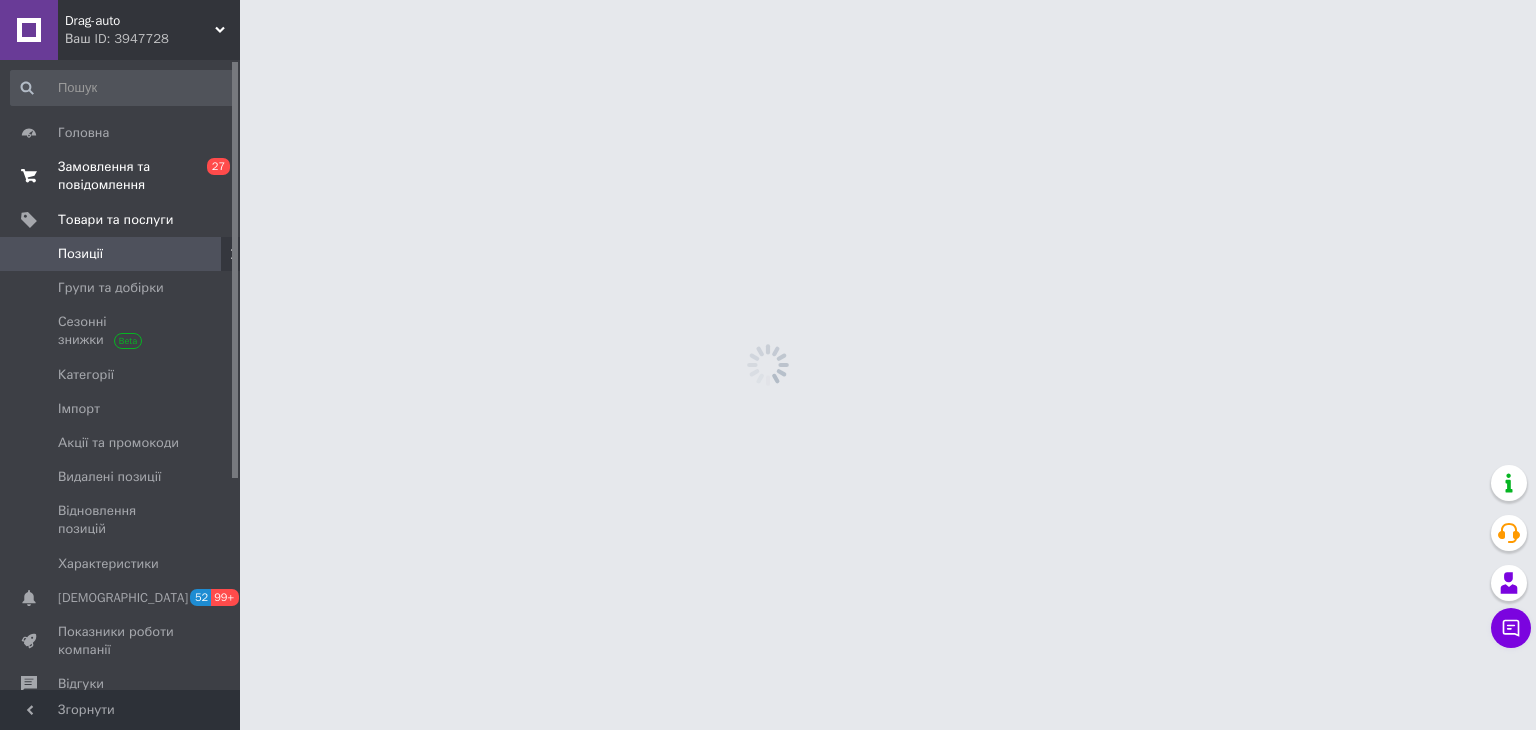 click on "Замовлення та повідомлення" at bounding box center [121, 176] 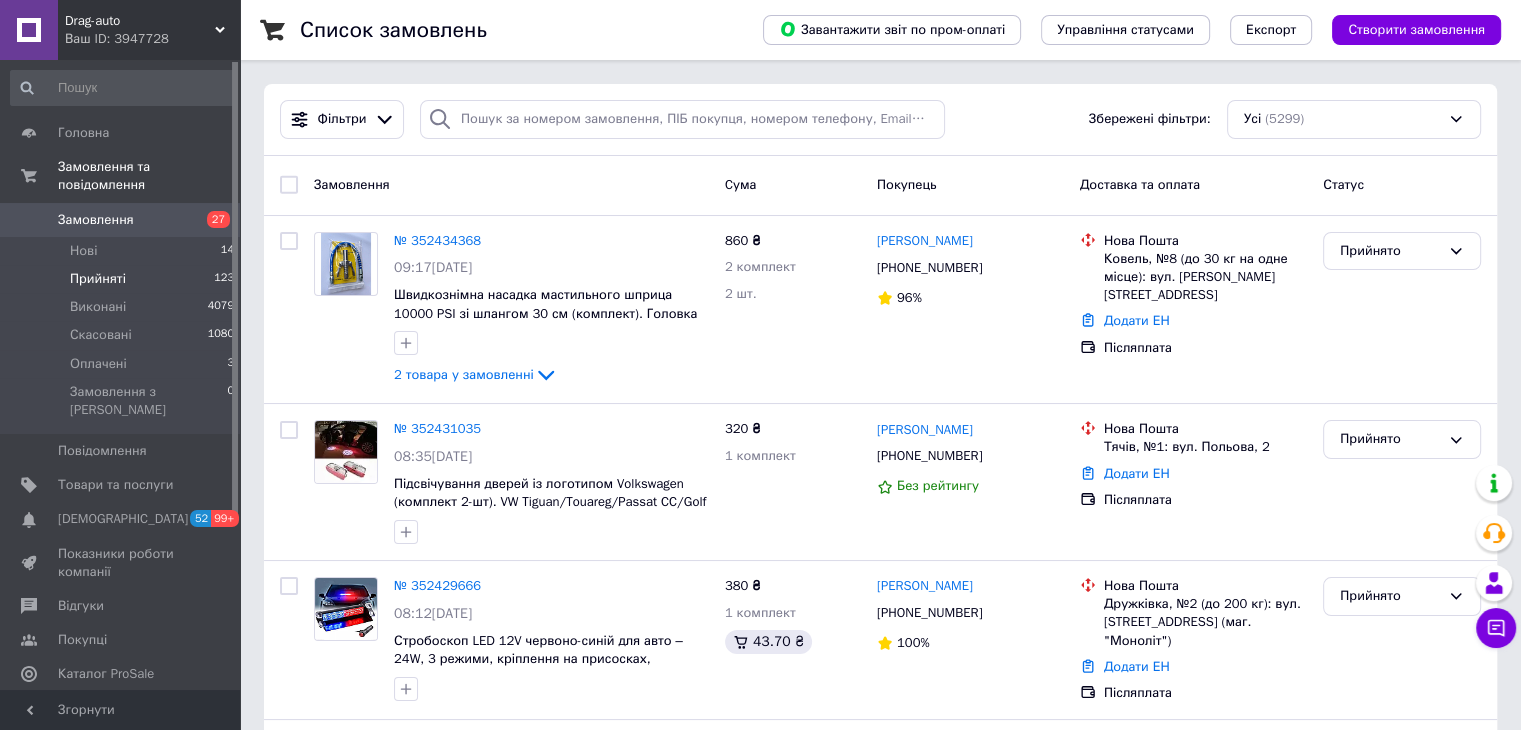 click on "Прийняті 123" at bounding box center [123, 279] 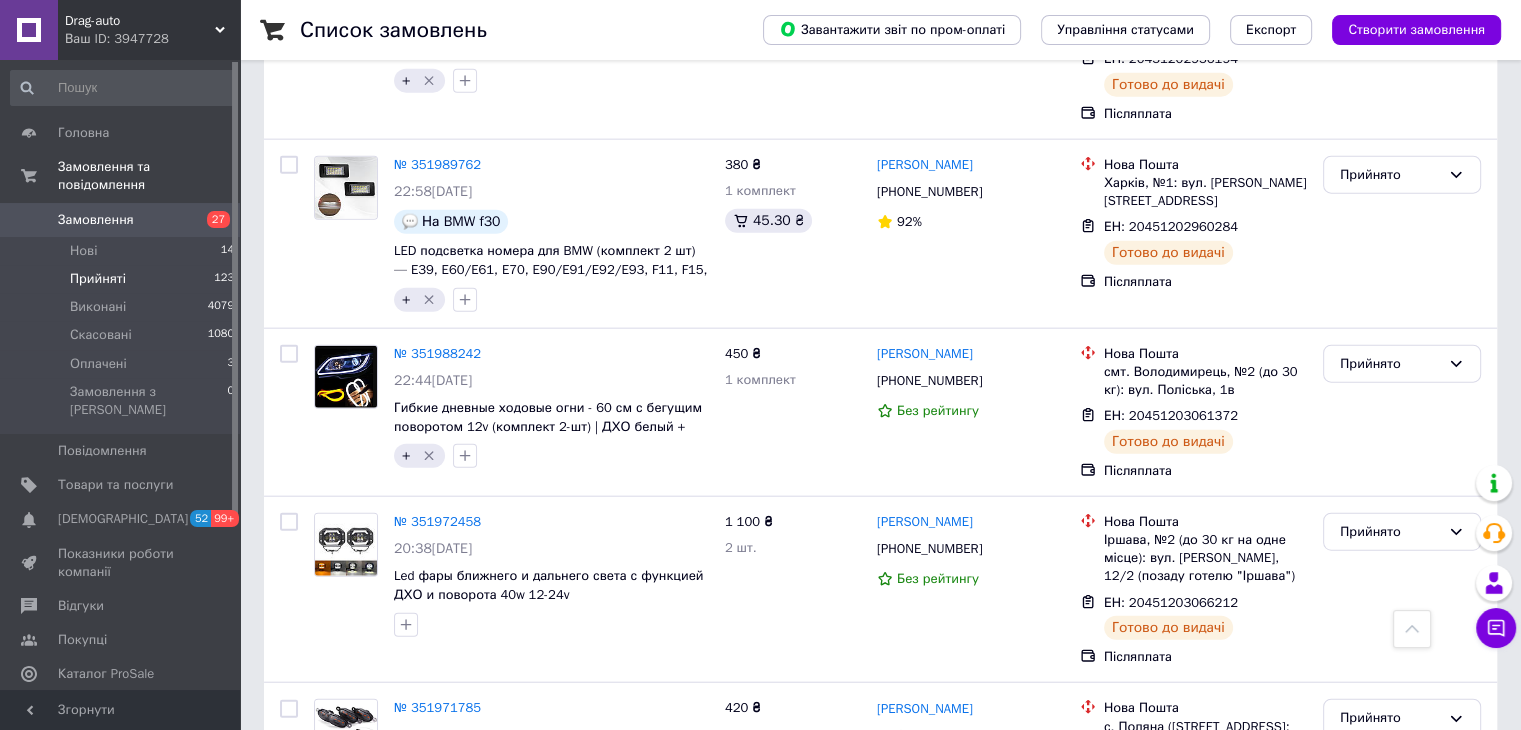 scroll, scrollTop: 12800, scrollLeft: 0, axis: vertical 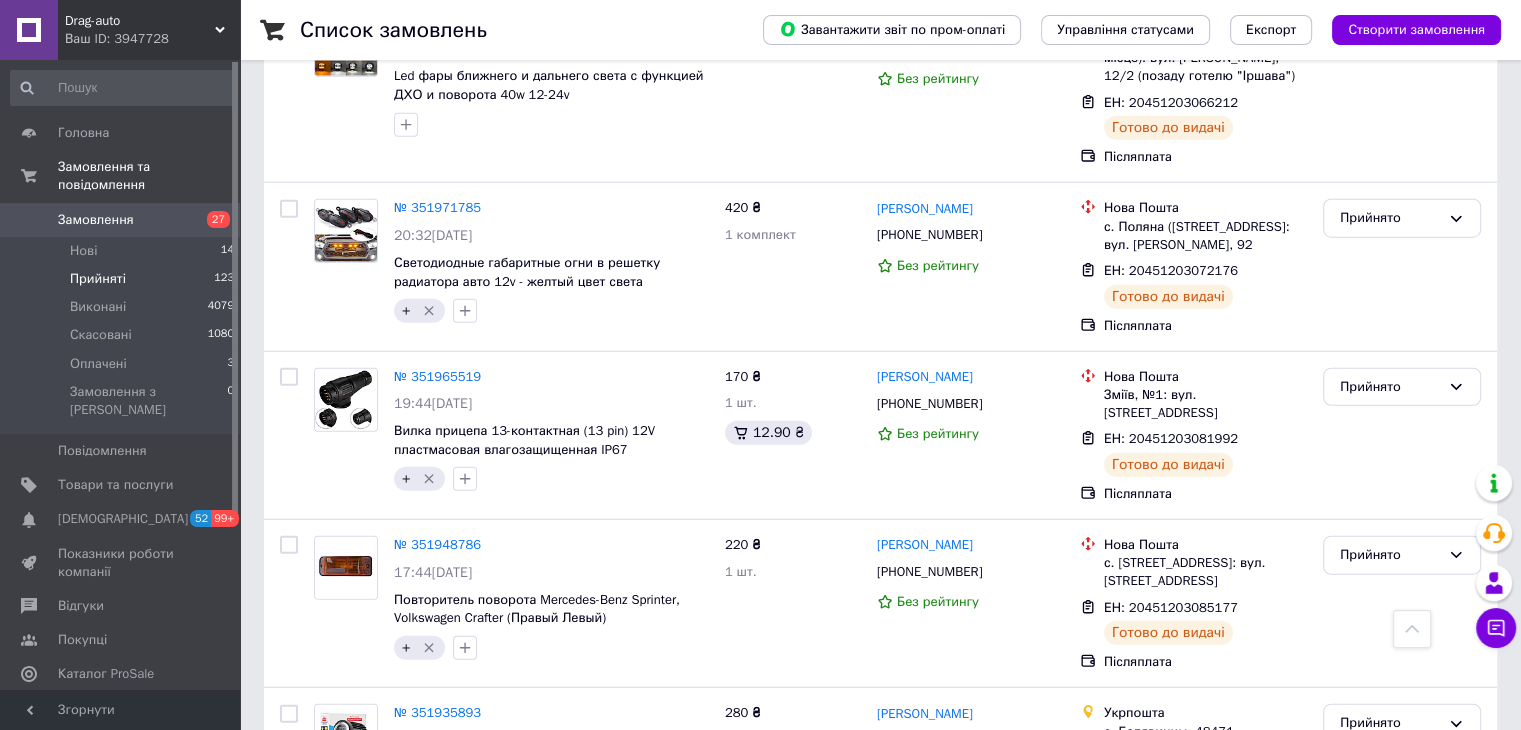 click on "Прийнято" at bounding box center (1390, 892) 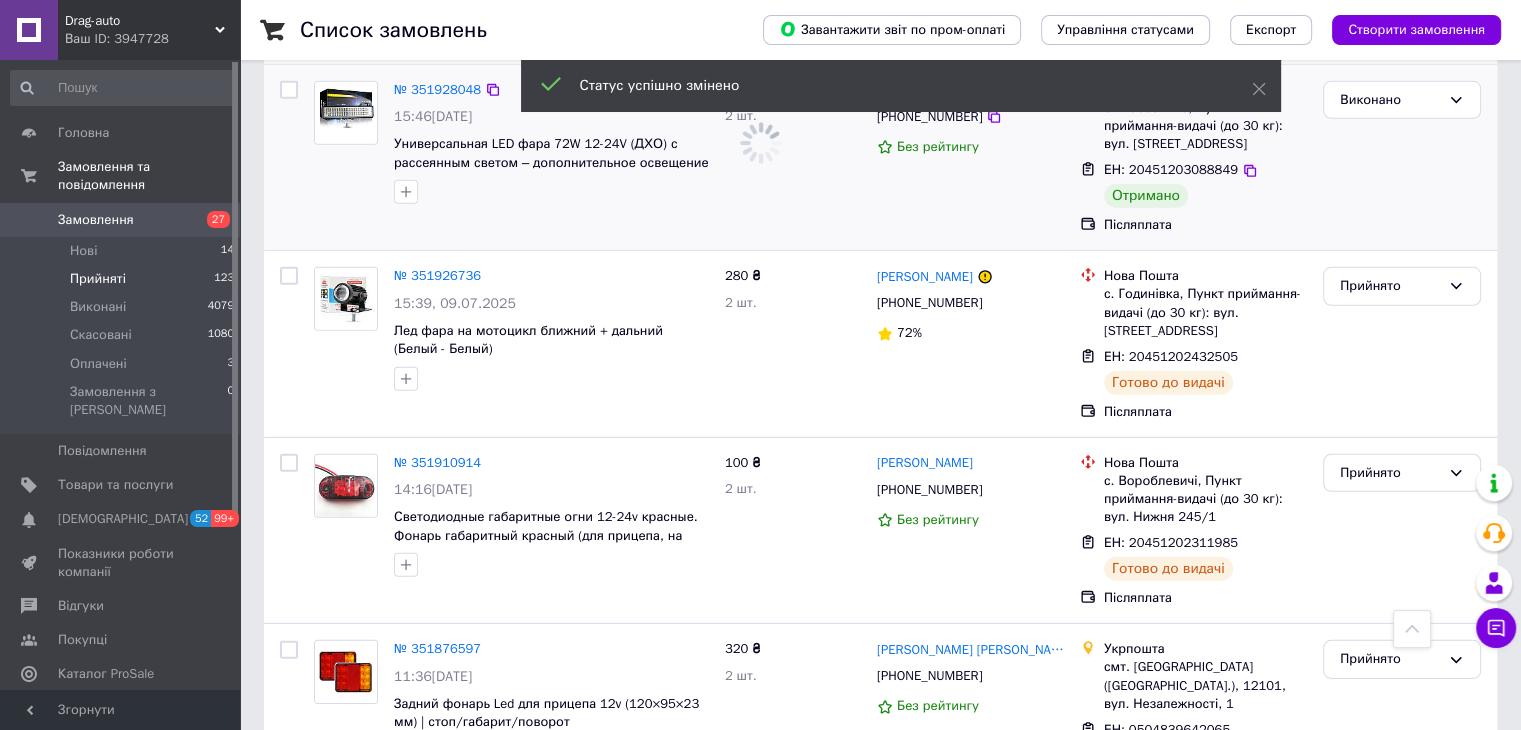scroll, scrollTop: 13600, scrollLeft: 0, axis: vertical 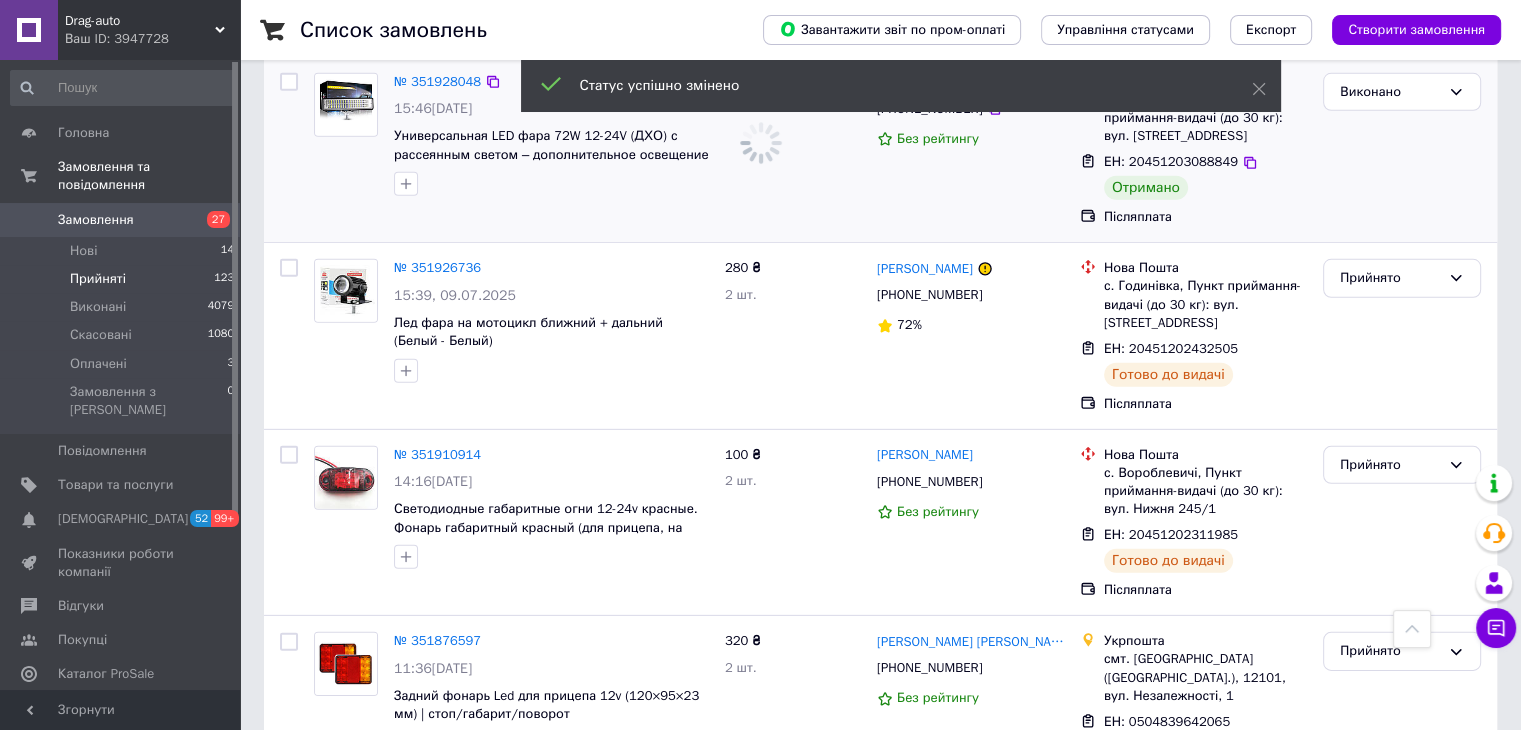 click on "Прийнято" at bounding box center (1402, 838) 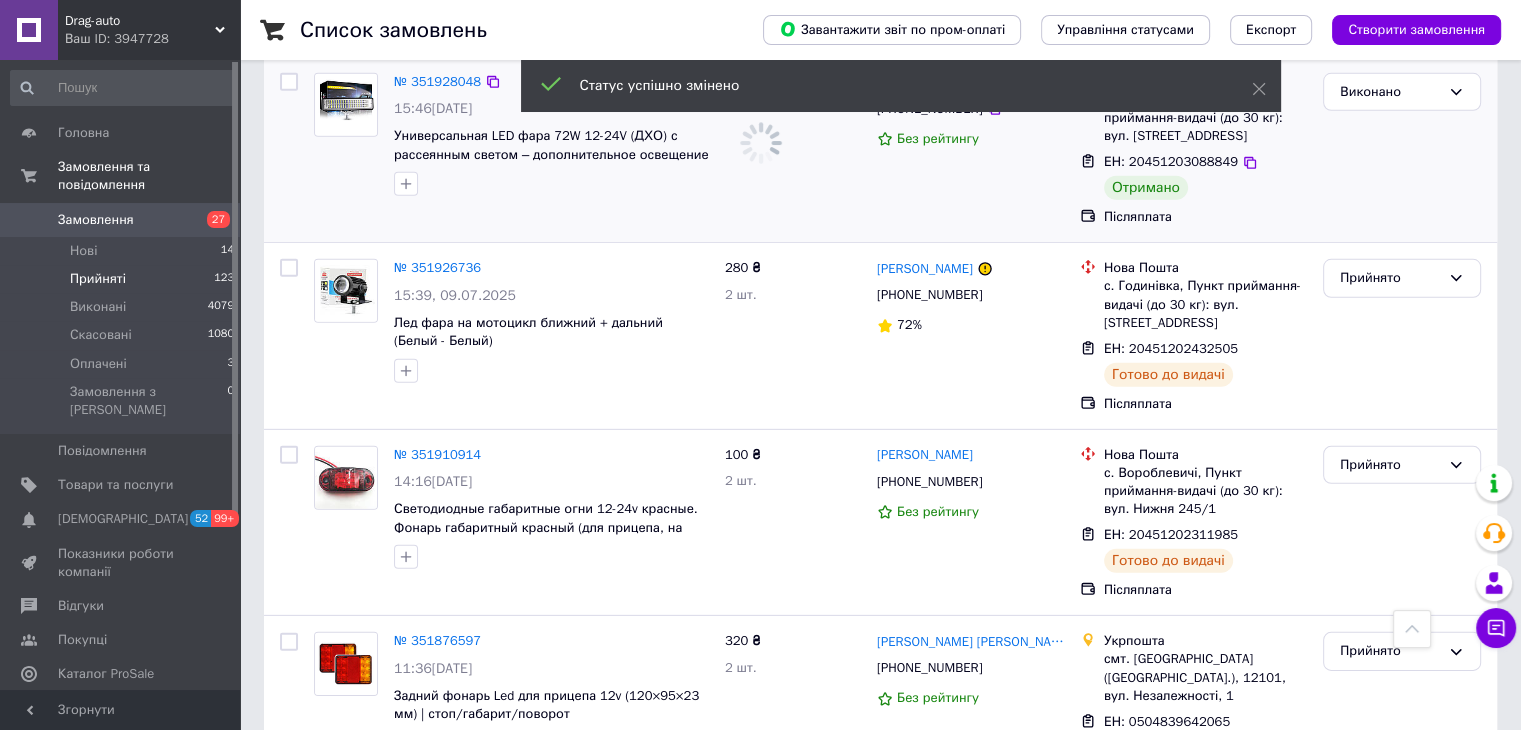 click on "Виконано" at bounding box center (1402, 879) 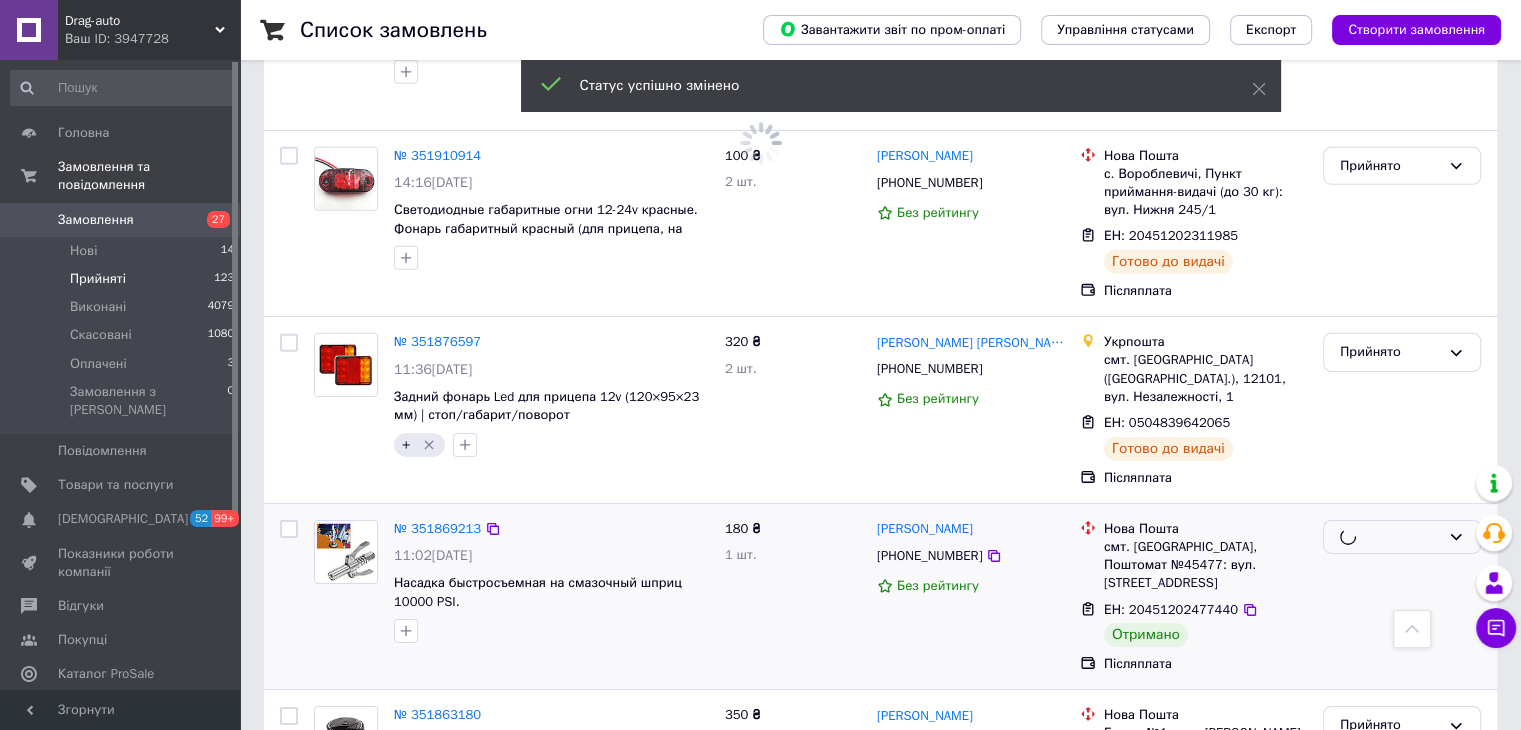 scroll, scrollTop: 13900, scrollLeft: 0, axis: vertical 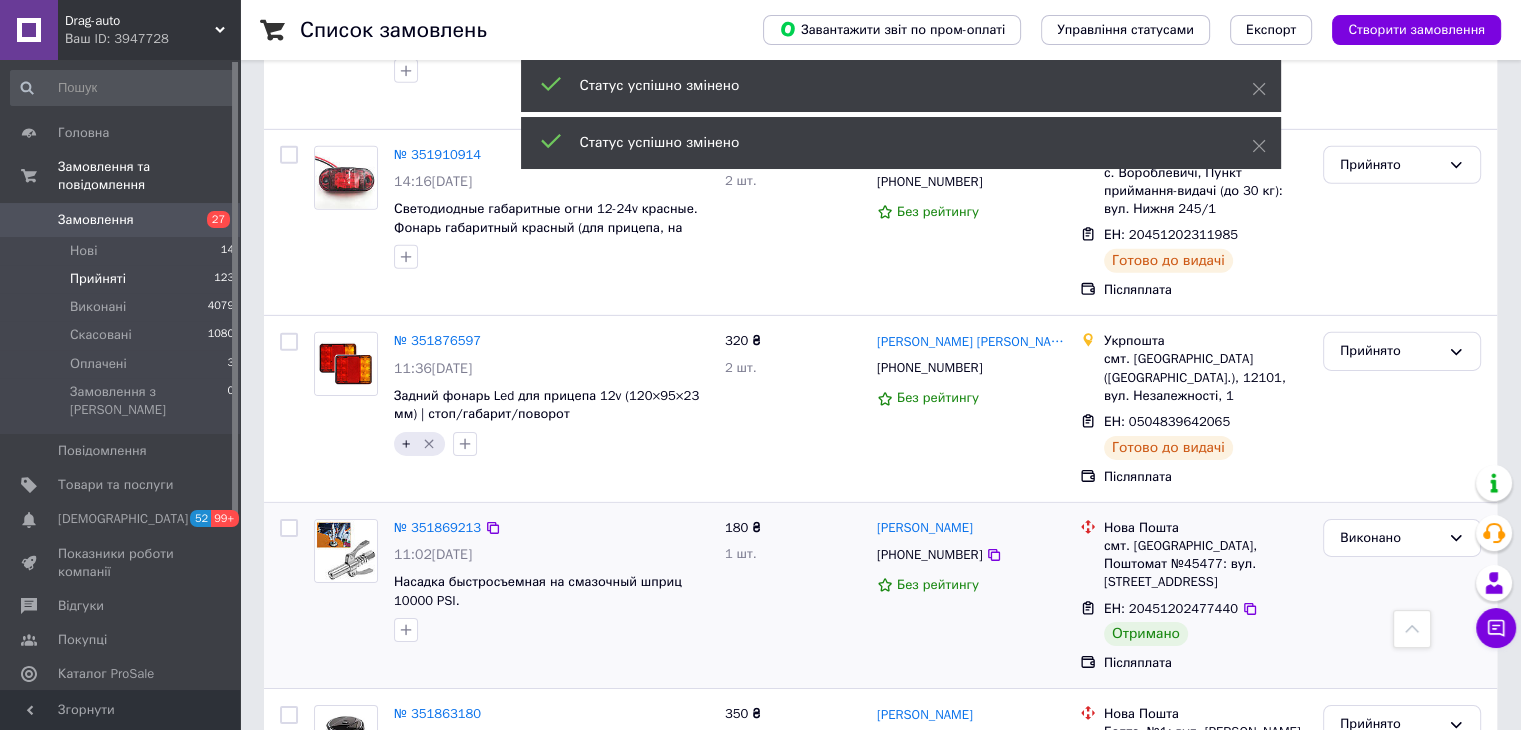 click on "Прийнято" at bounding box center [1390, 893] 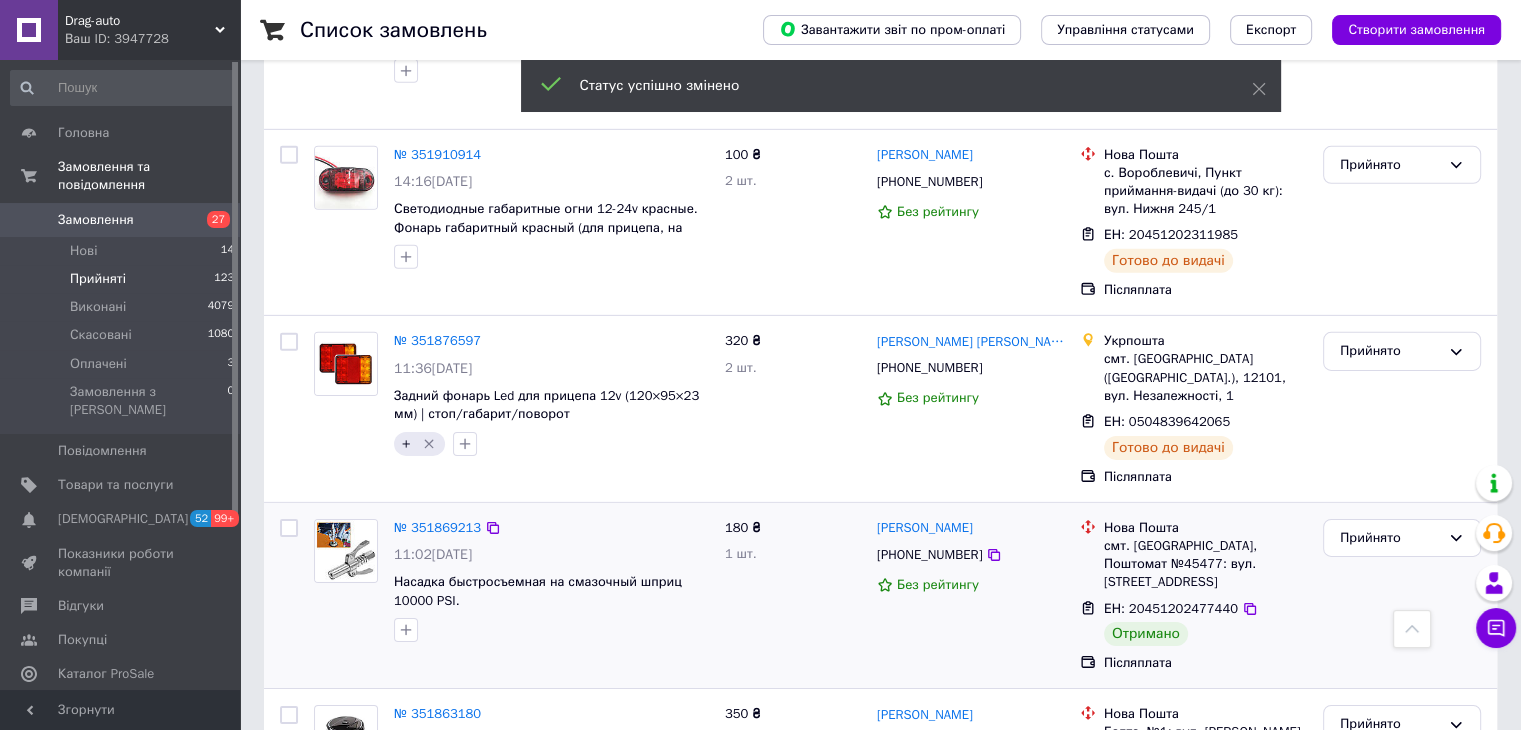 click on "Виконано" at bounding box center [1402, 934] 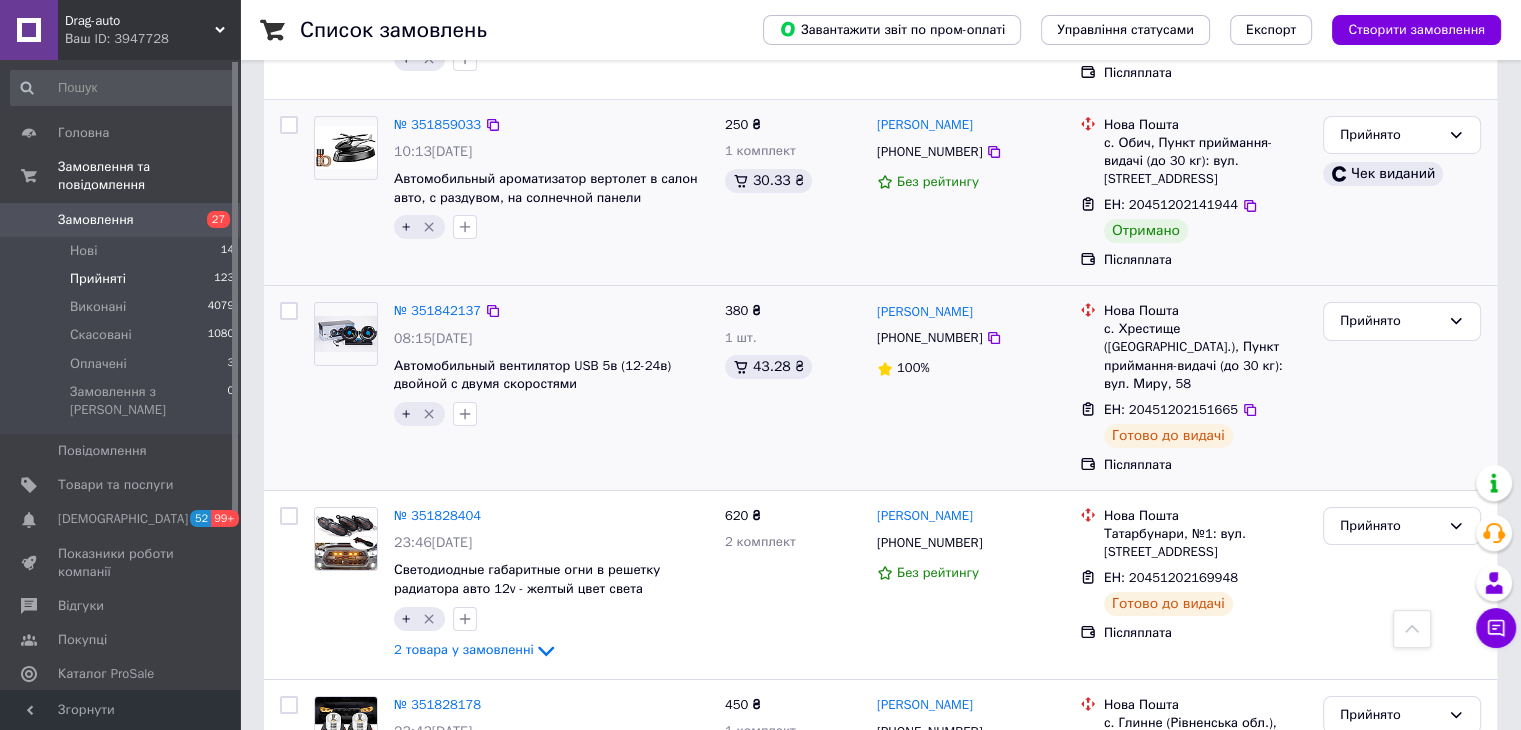 scroll, scrollTop: 14900, scrollLeft: 0, axis: vertical 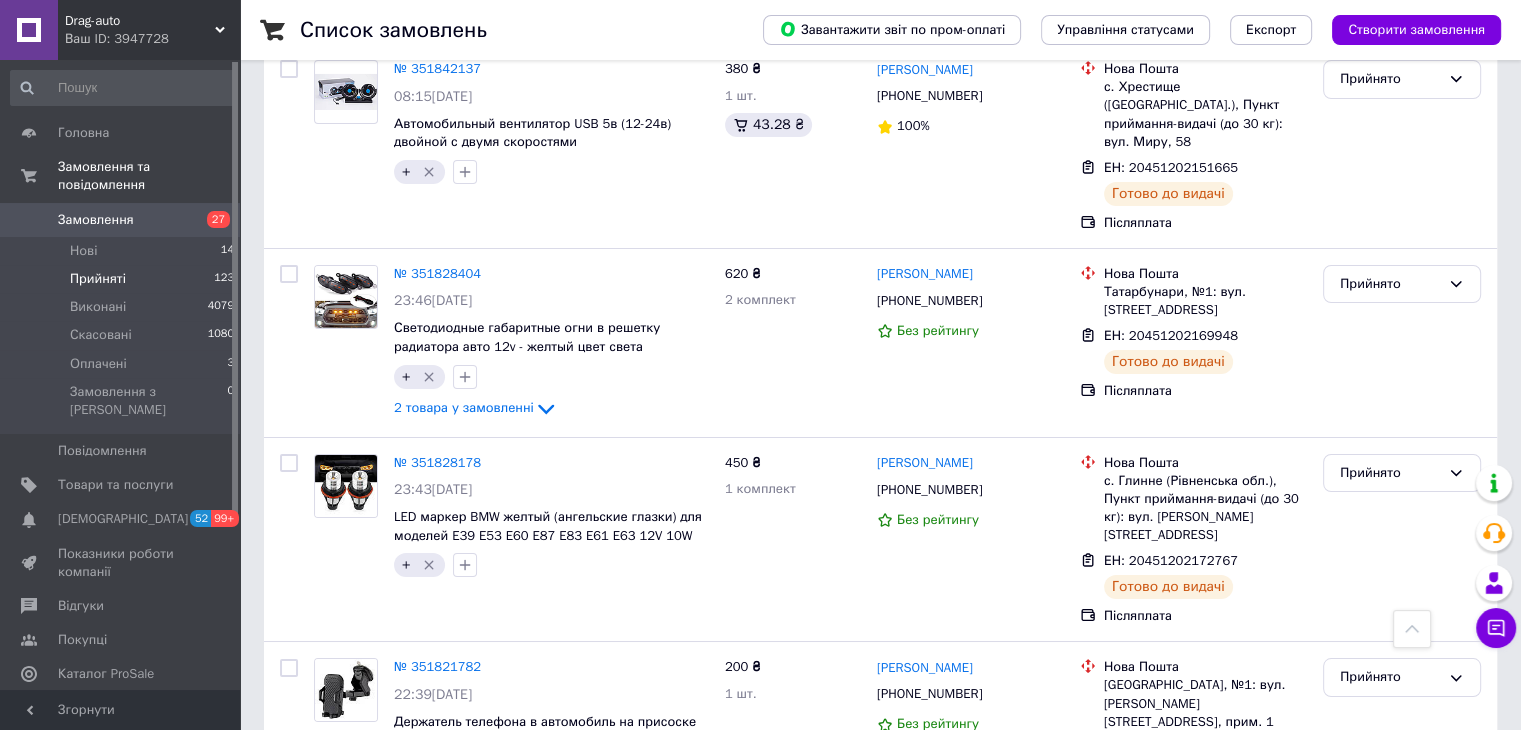 click on "Прийнято" at bounding box center [1390, 836] 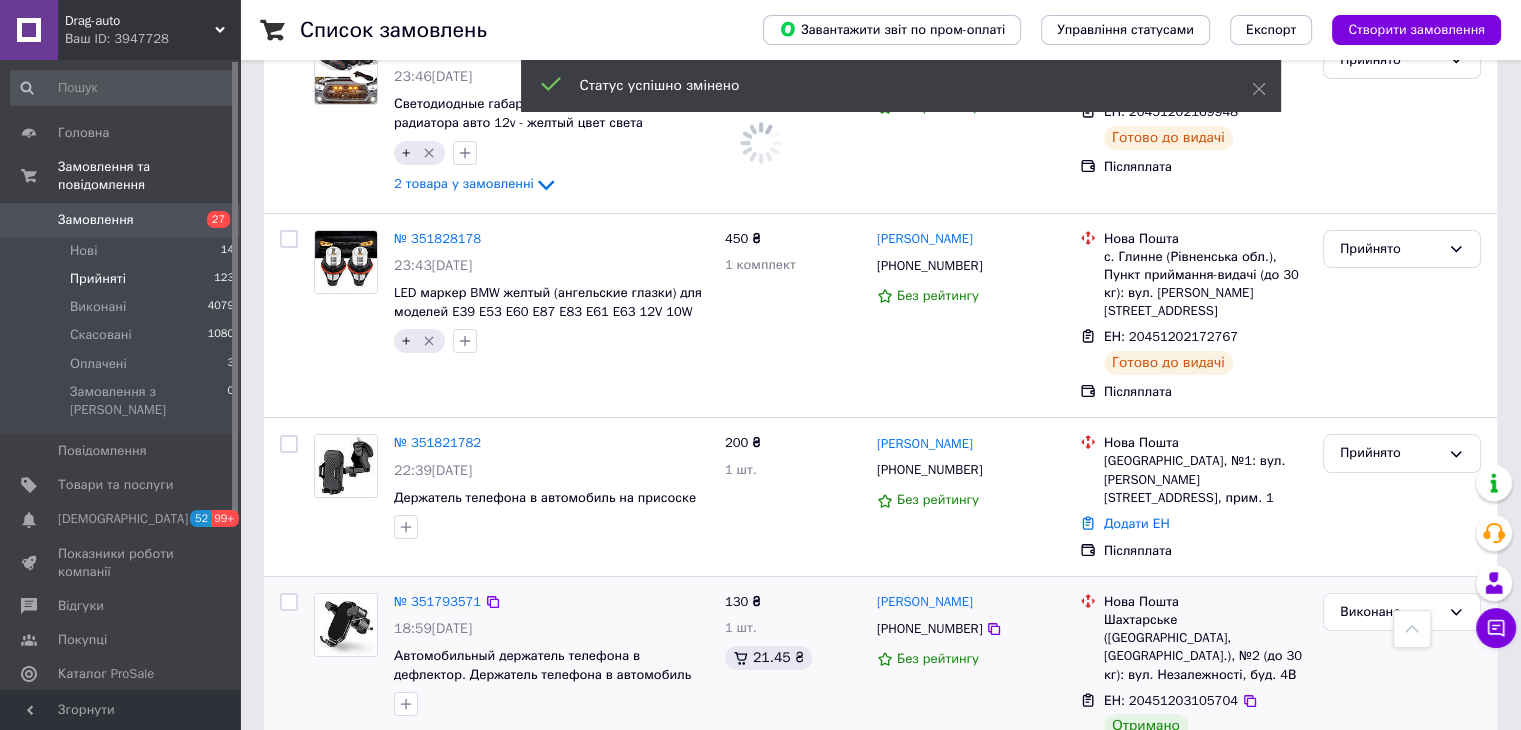 scroll, scrollTop: 15300, scrollLeft: 0, axis: vertical 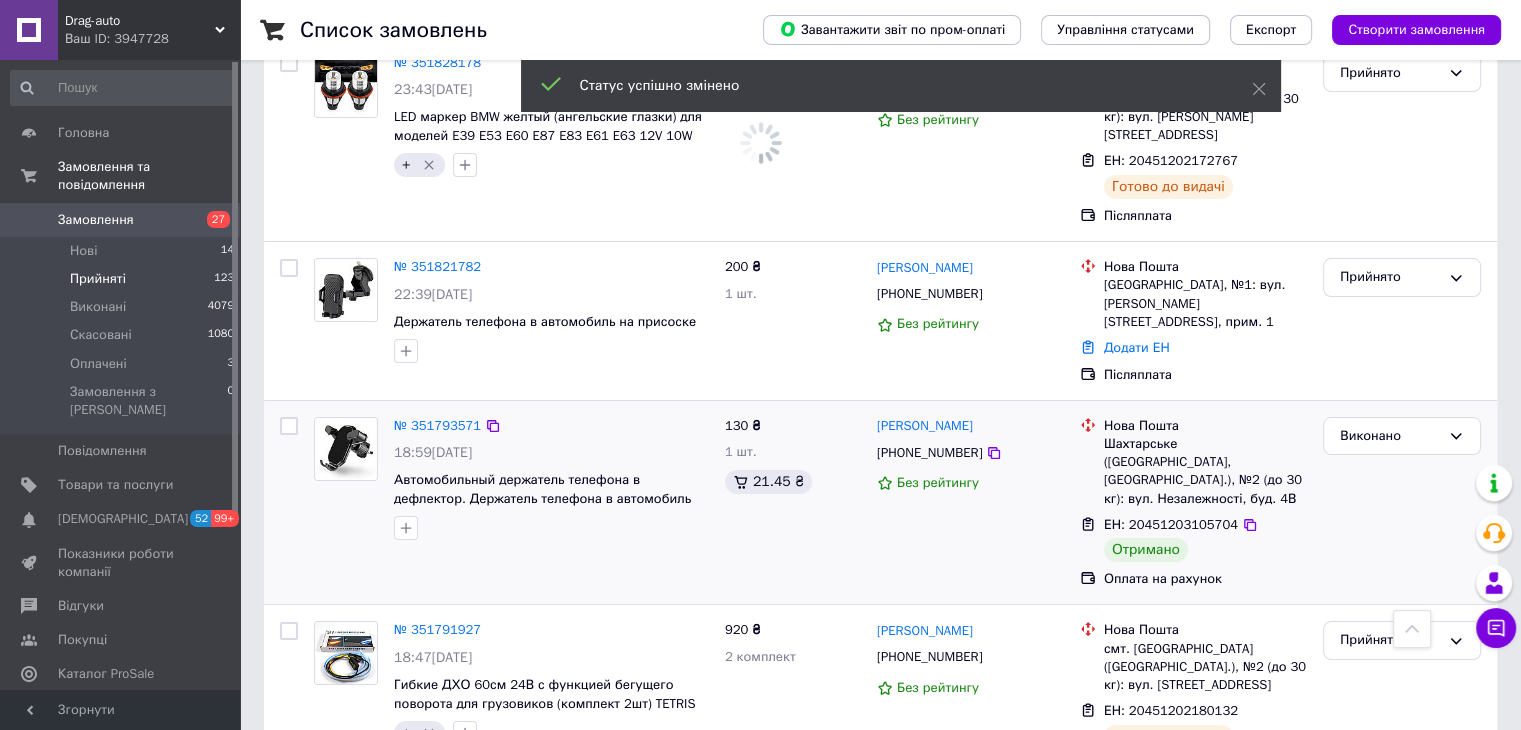 click on "Прийнято" at bounding box center [1390, 827] 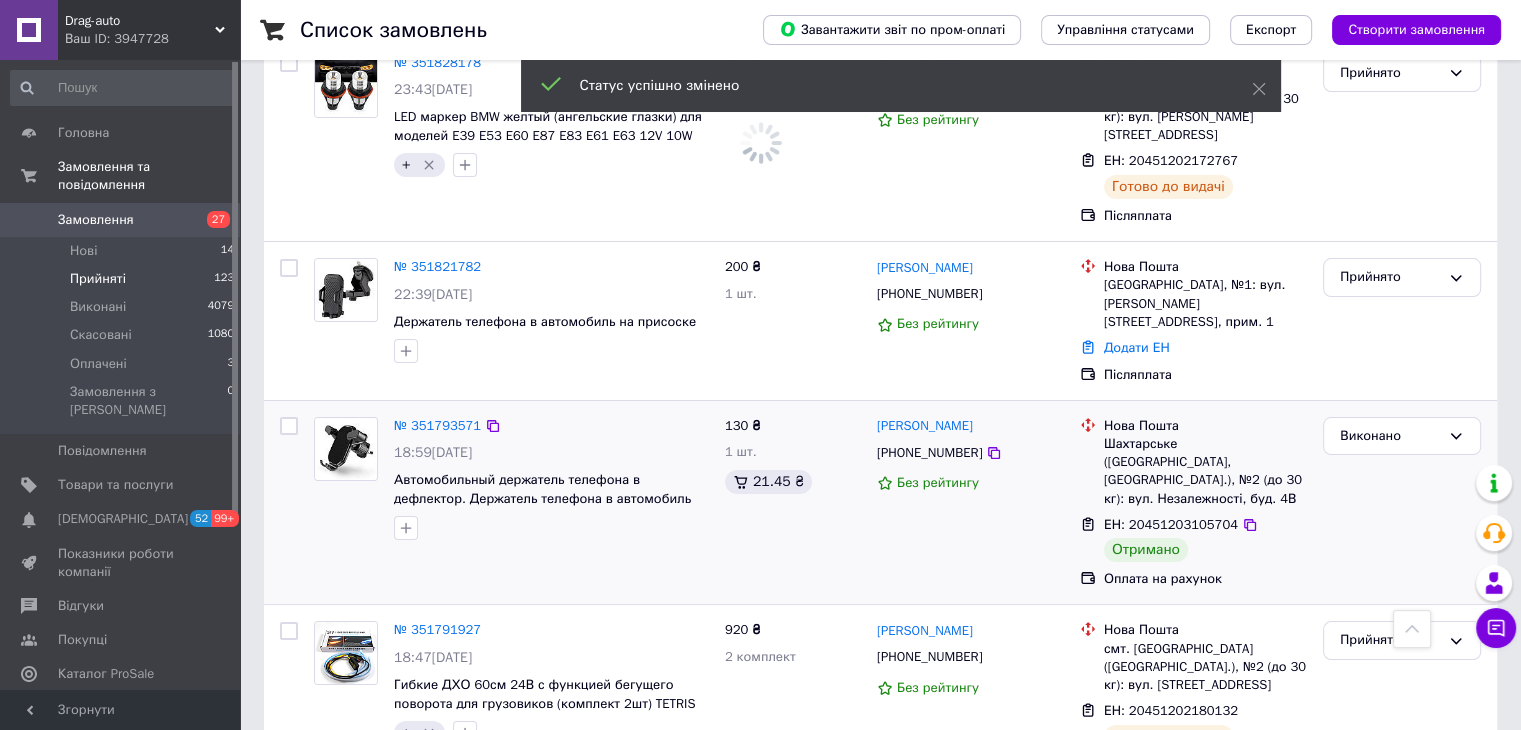 click on "Виконано" at bounding box center [1402, 869] 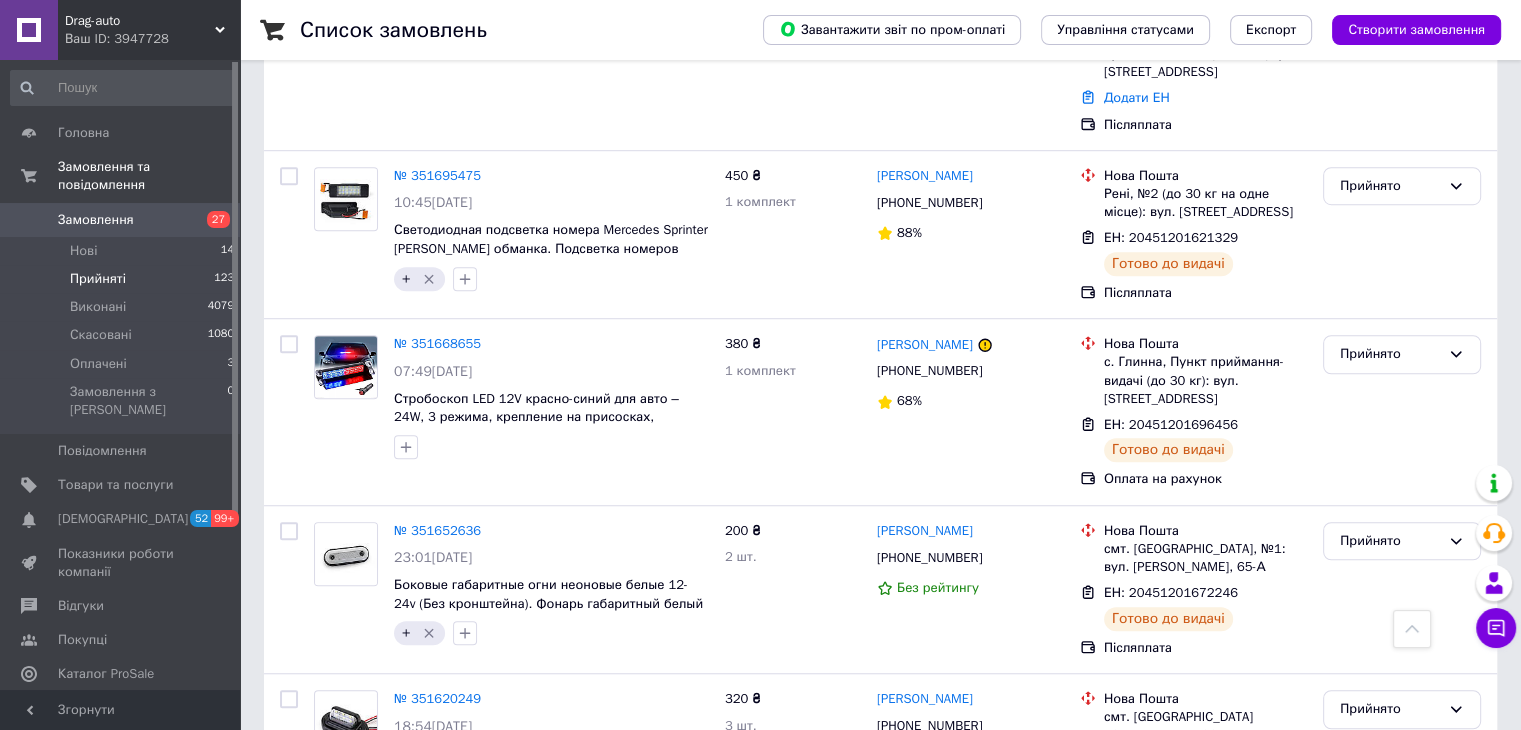scroll, scrollTop: 16700, scrollLeft: 0, axis: vertical 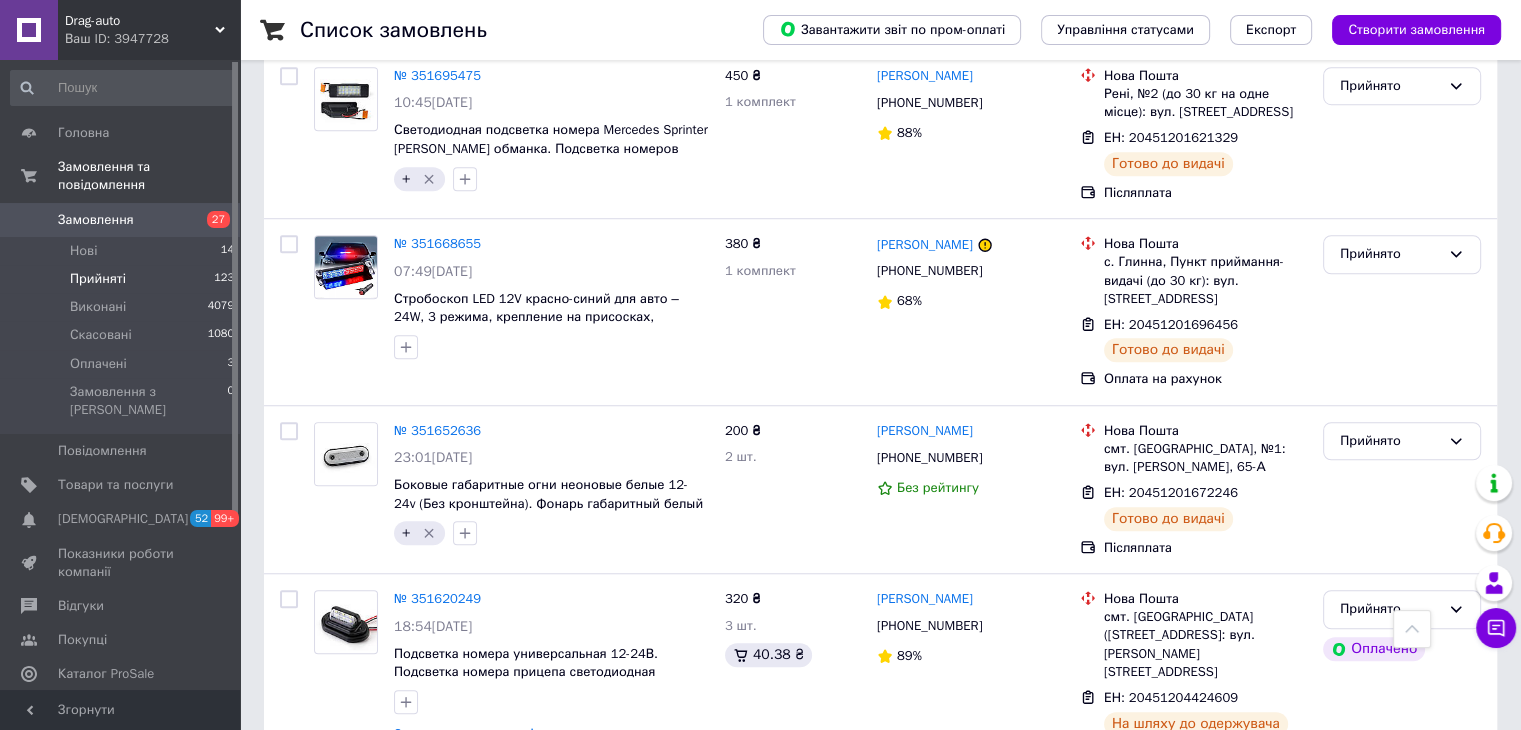 click on "Прийнято" at bounding box center [1390, 1018] 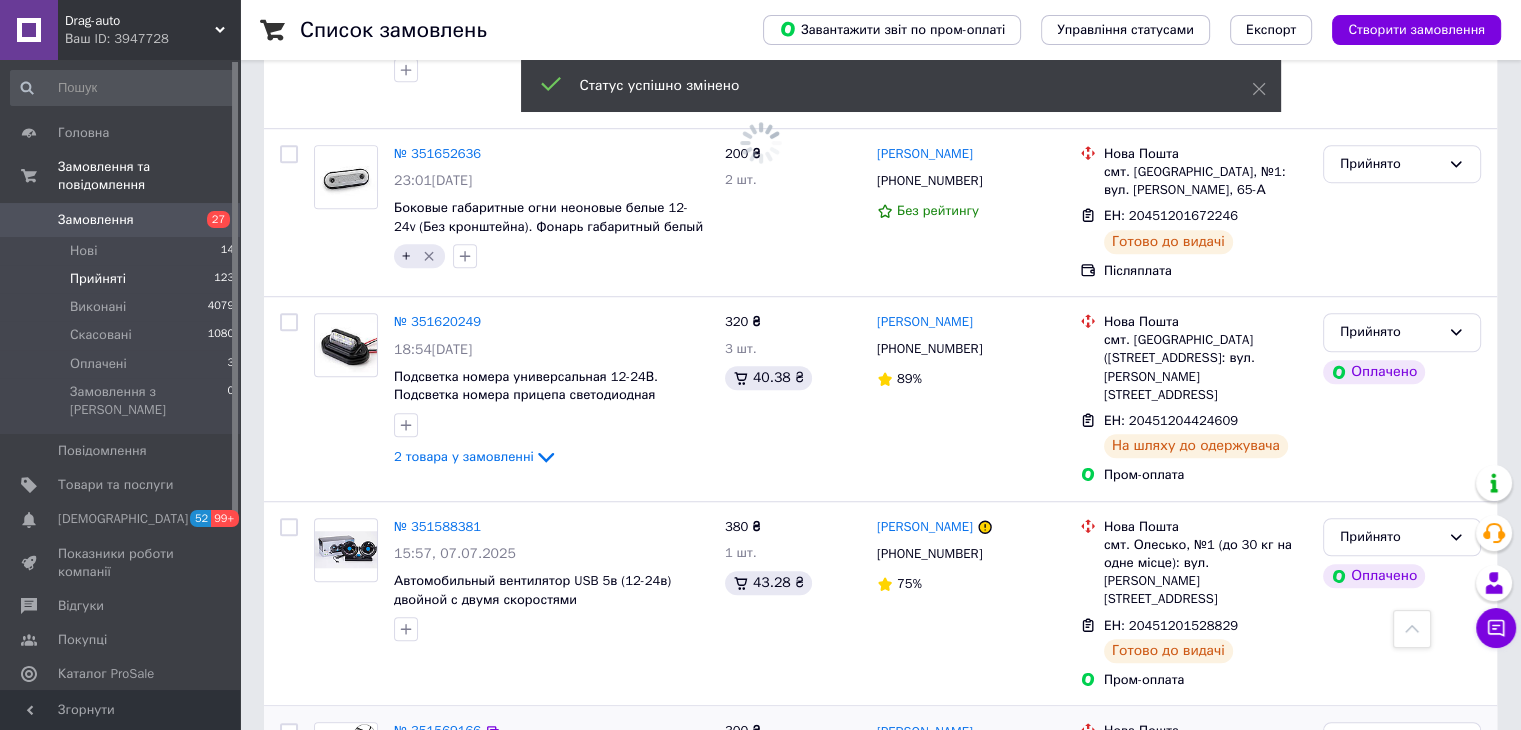 scroll, scrollTop: 16727, scrollLeft: 0, axis: vertical 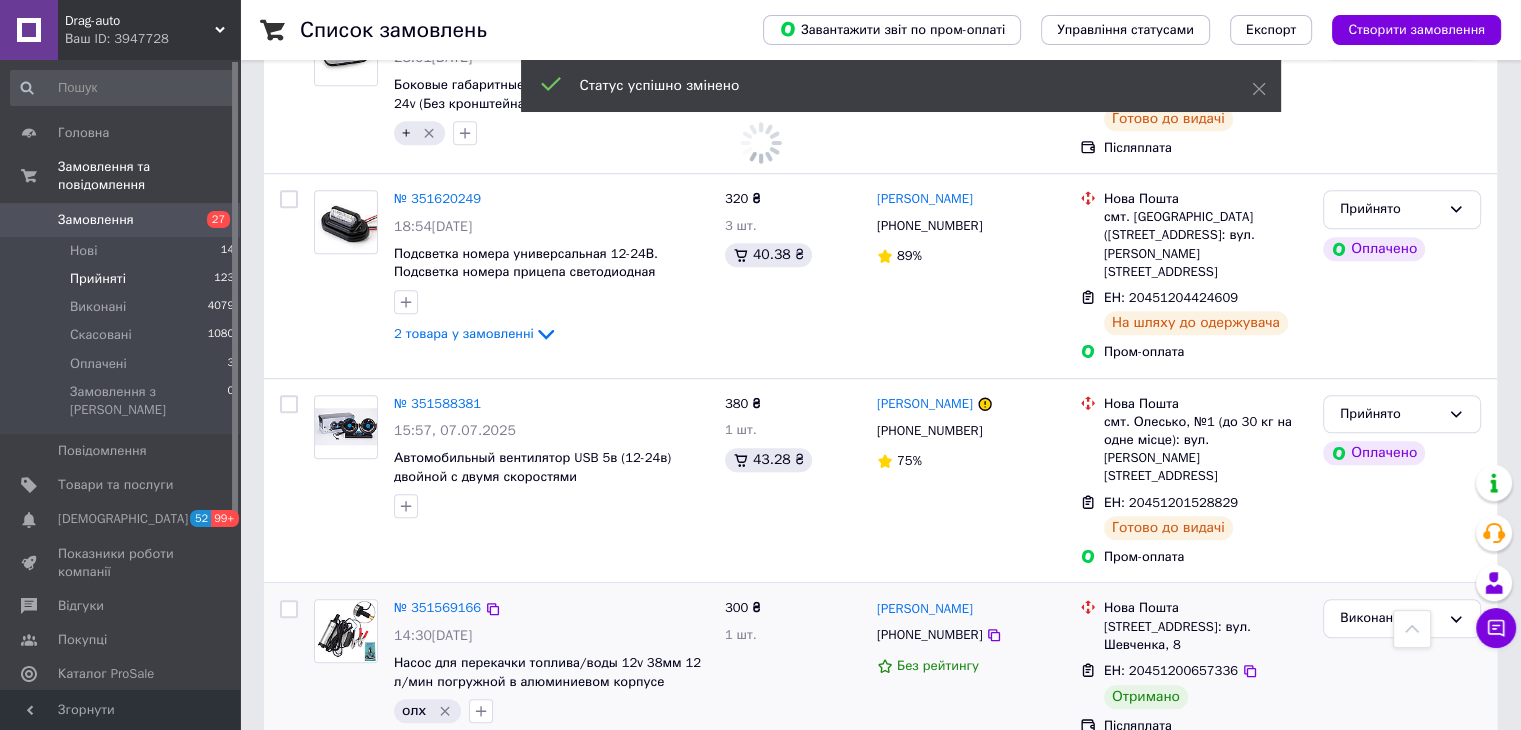 click on "Прийнято" at bounding box center [1390, 1196] 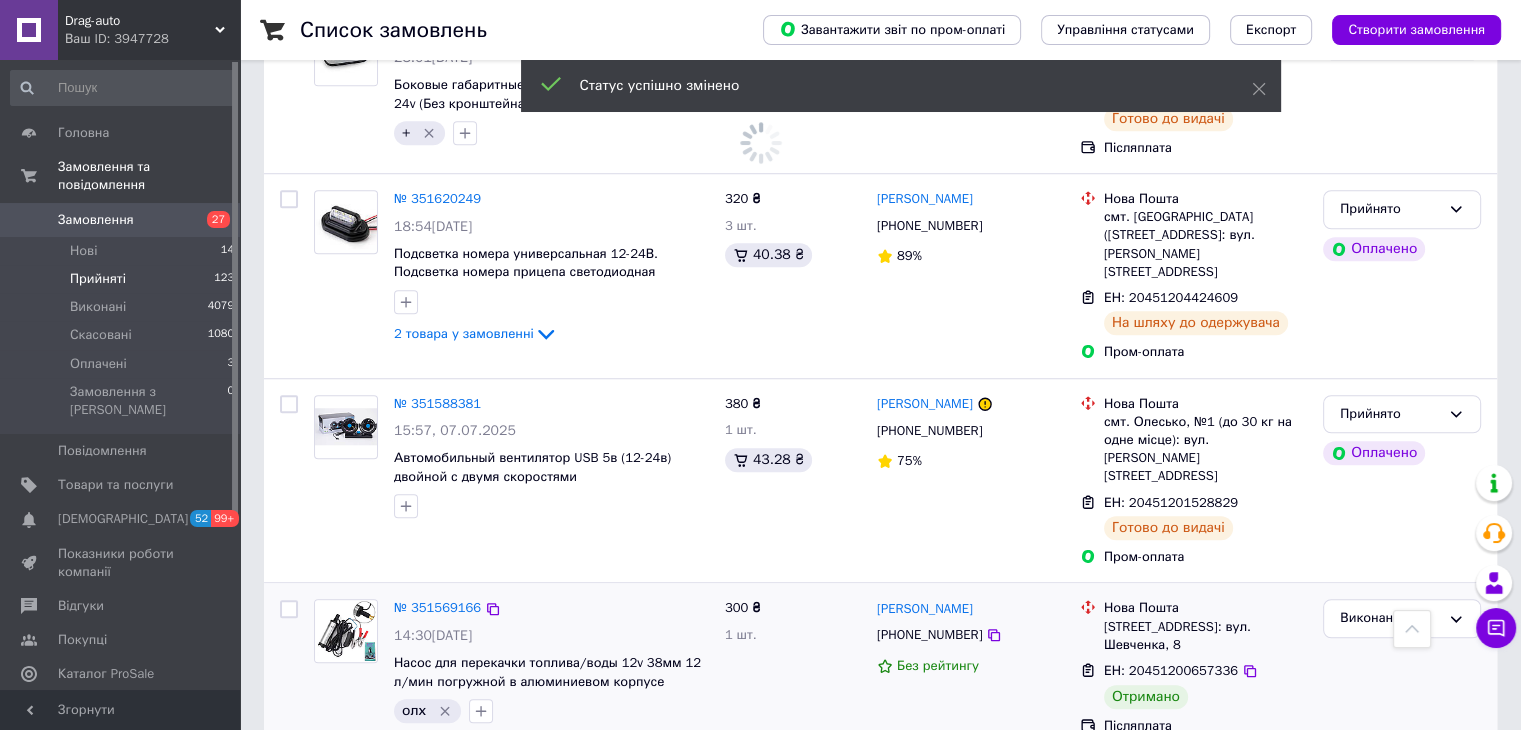 click on "Виконано" at bounding box center [1402, 1238] 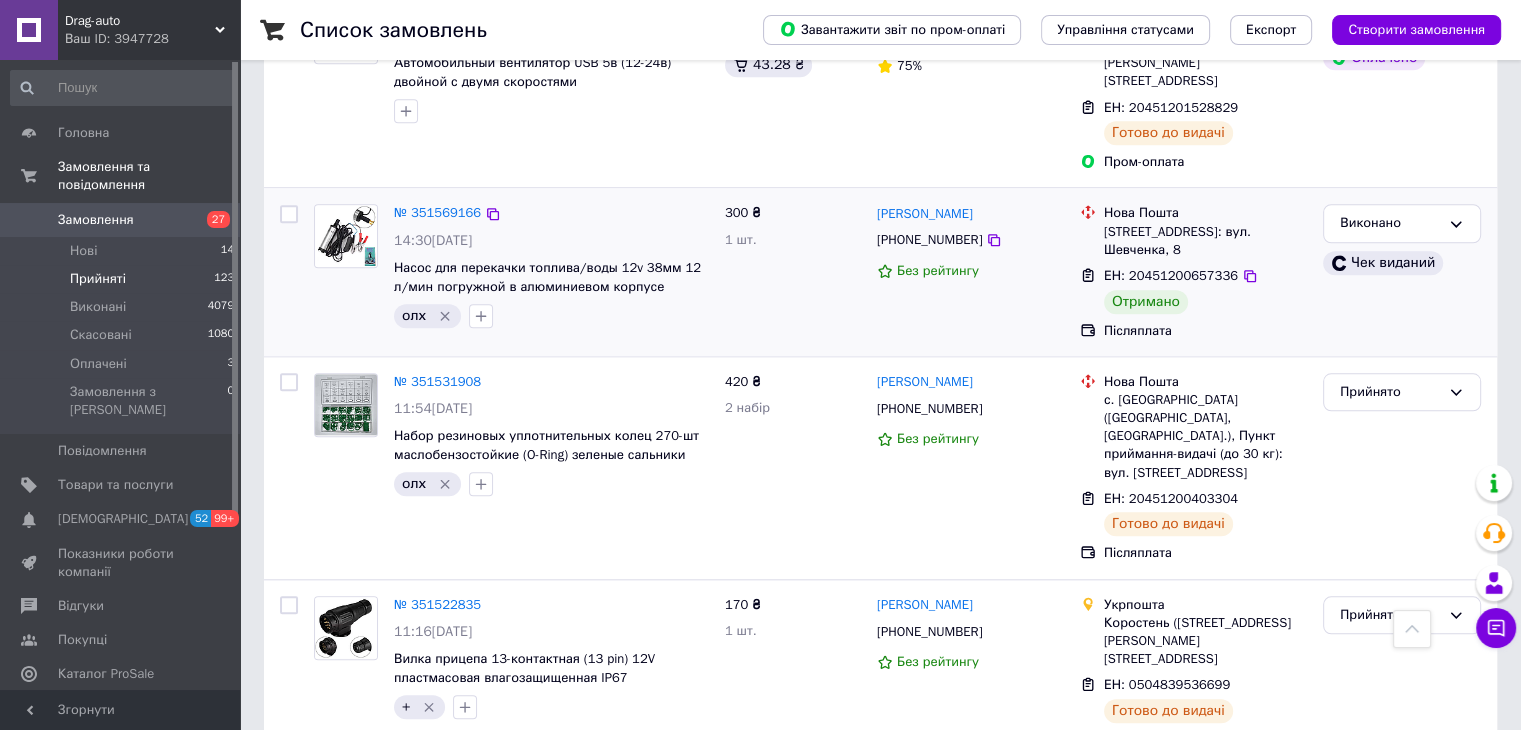 scroll, scrollTop: 17294, scrollLeft: 0, axis: vertical 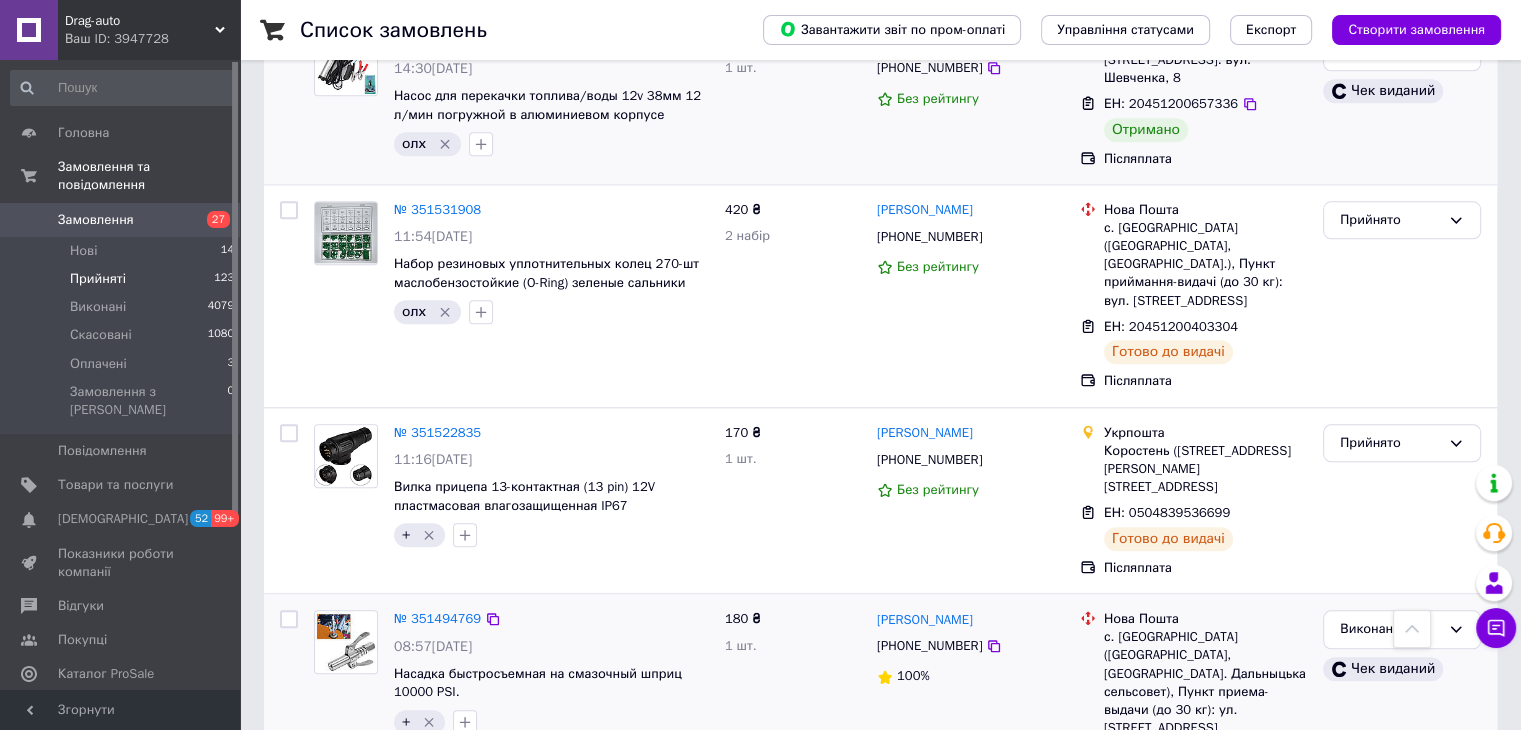 click on "2" at bounding box center (327, 1634) 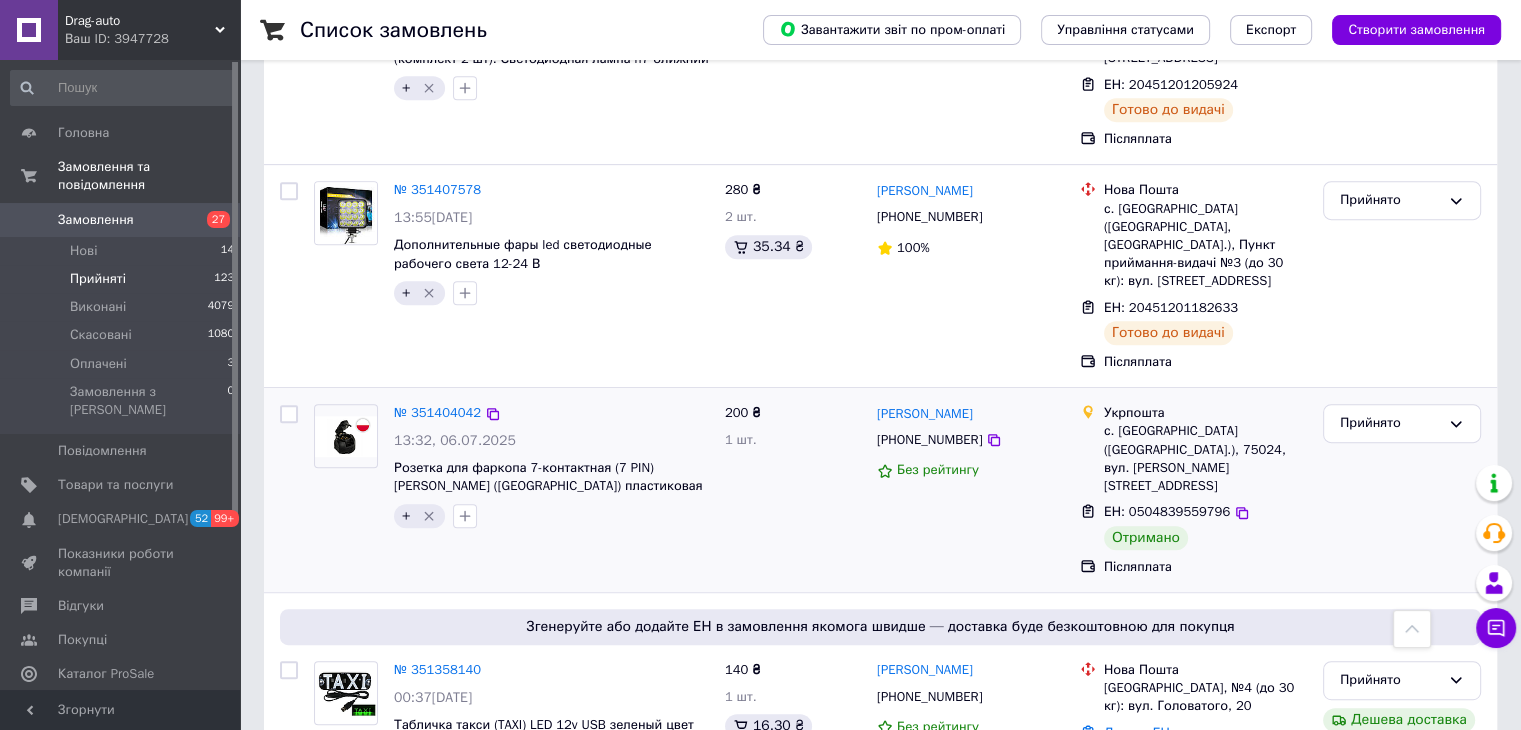 scroll, scrollTop: 900, scrollLeft: 0, axis: vertical 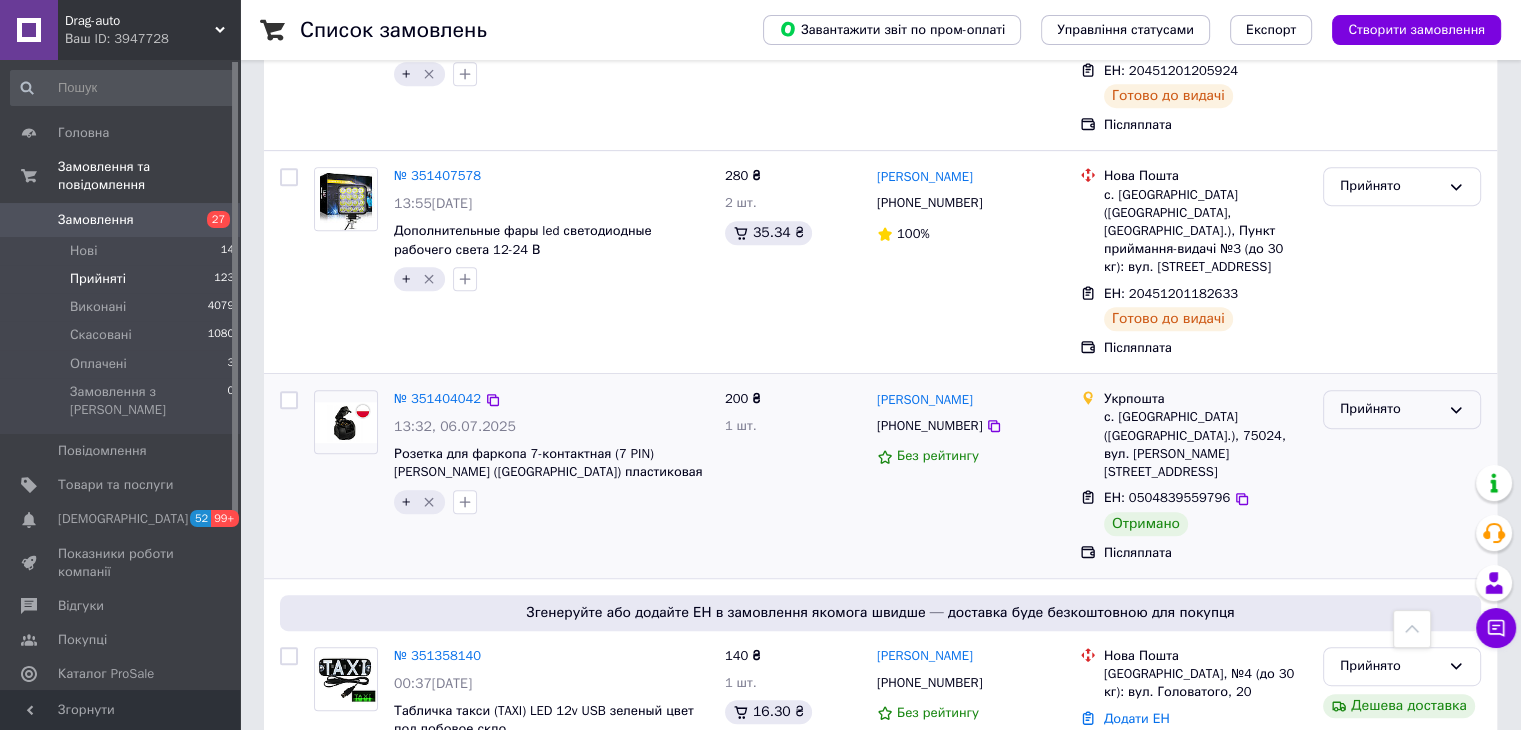 click on "Прийнято" at bounding box center (1390, 409) 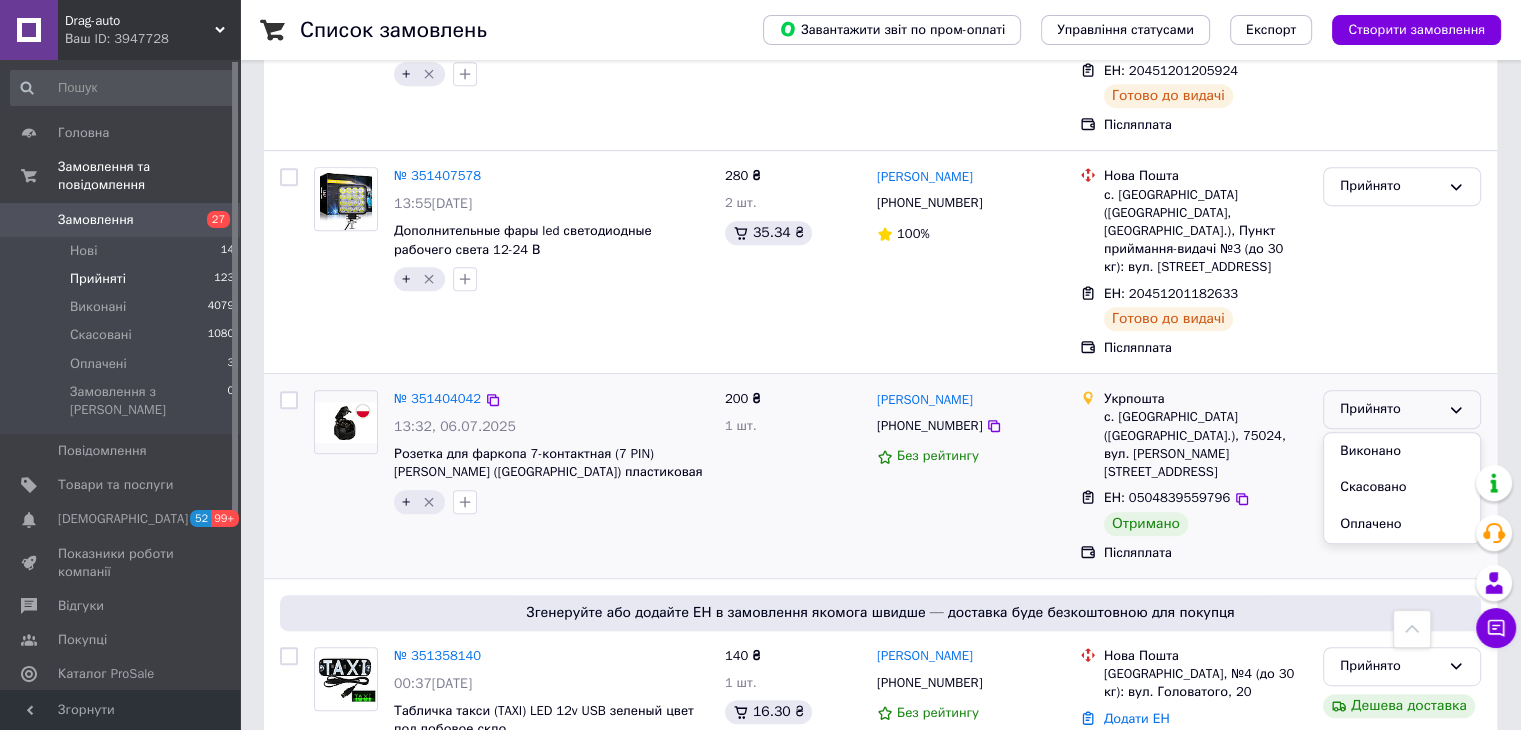 click on "Виконано" at bounding box center [1402, 451] 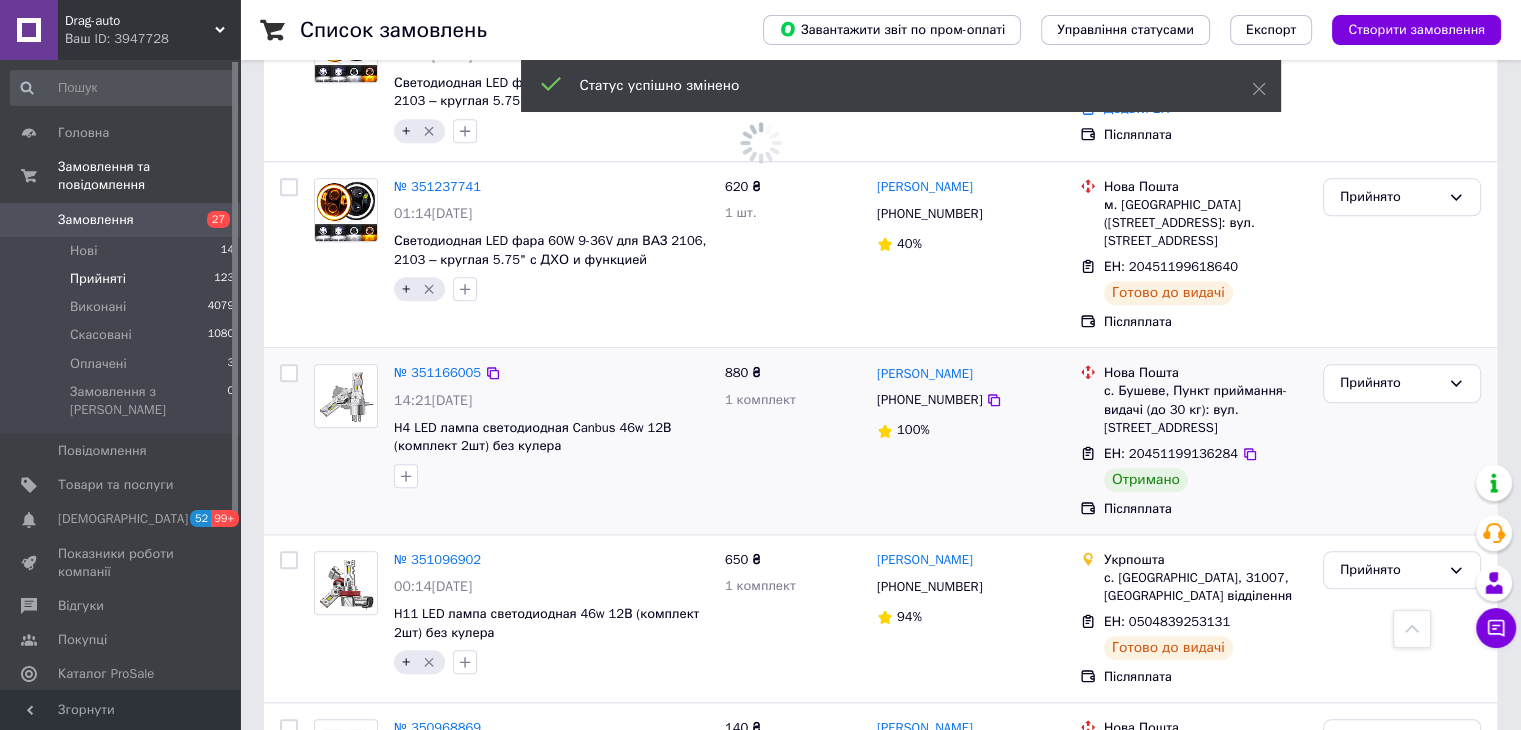 scroll, scrollTop: 2000, scrollLeft: 0, axis: vertical 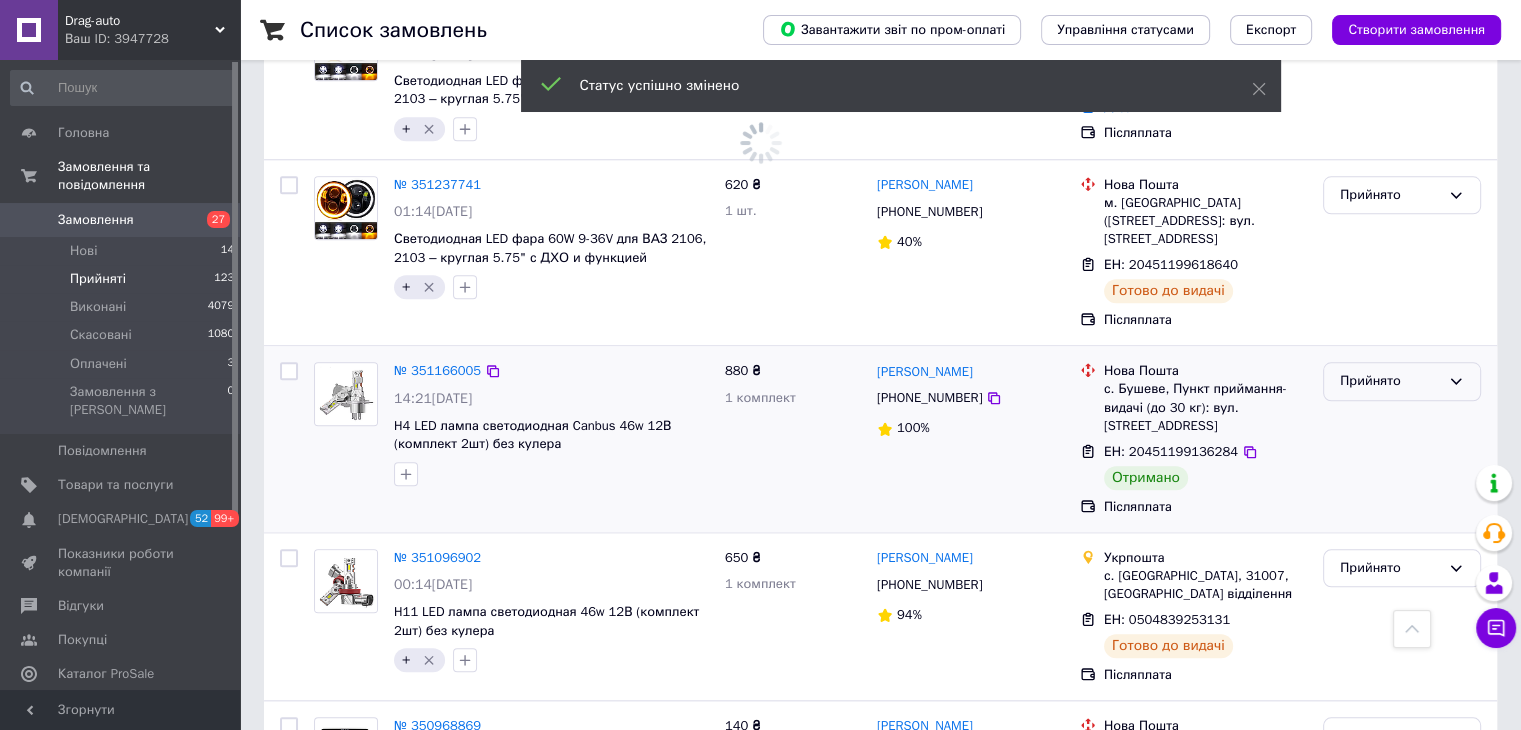 click on "Прийнято" at bounding box center [1390, 381] 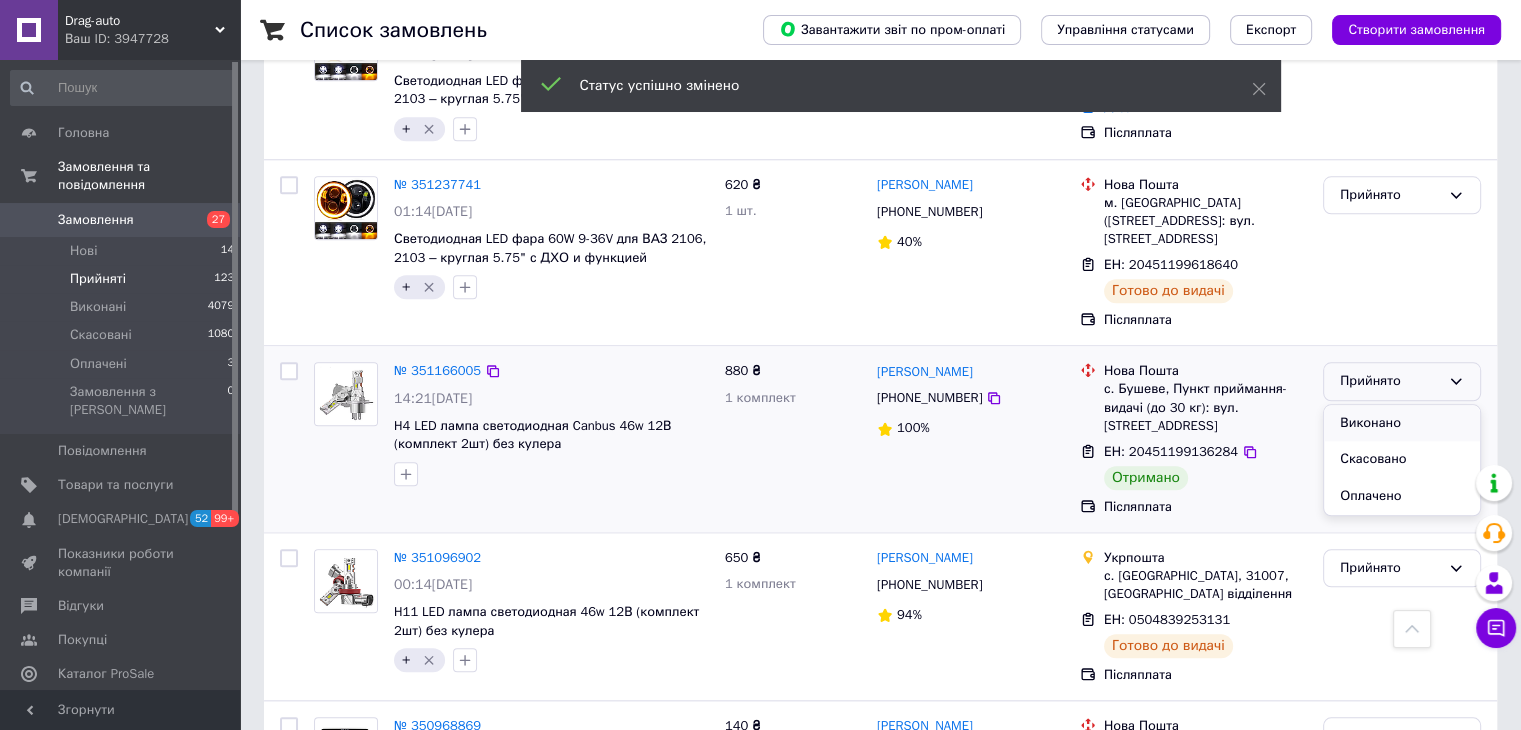 click on "Виконано" at bounding box center [1402, 423] 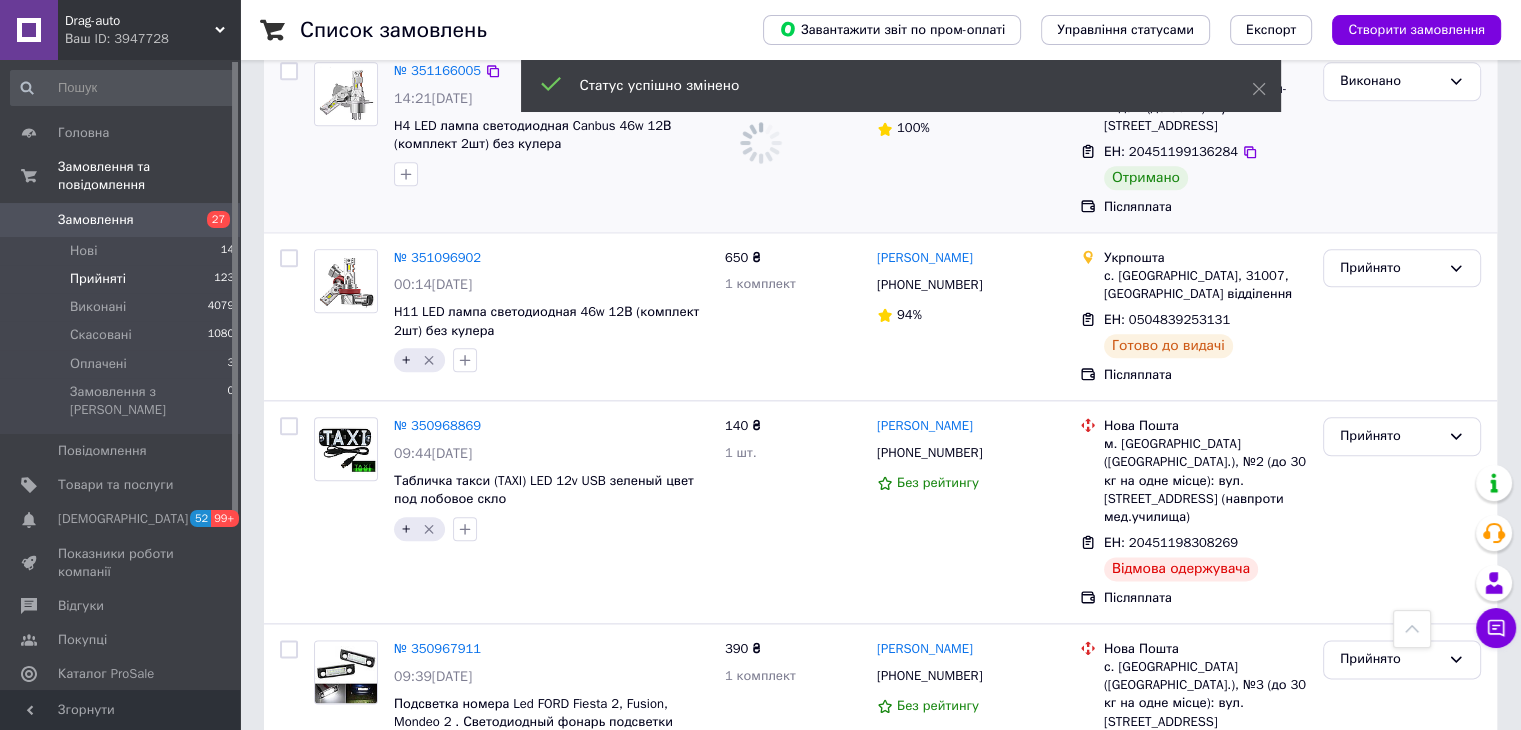 scroll, scrollTop: 1963, scrollLeft: 0, axis: vertical 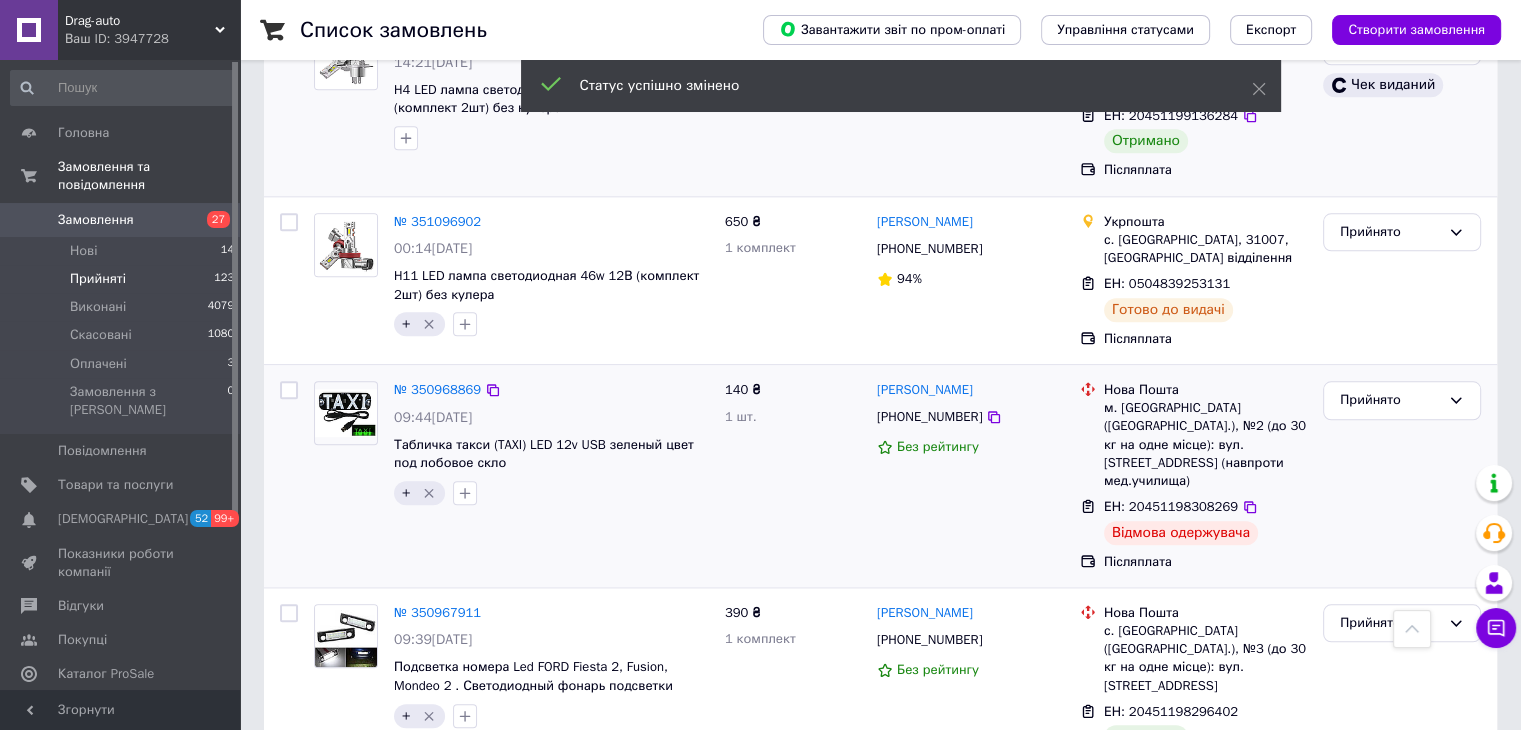 click on "Прийнято" at bounding box center [1402, 476] 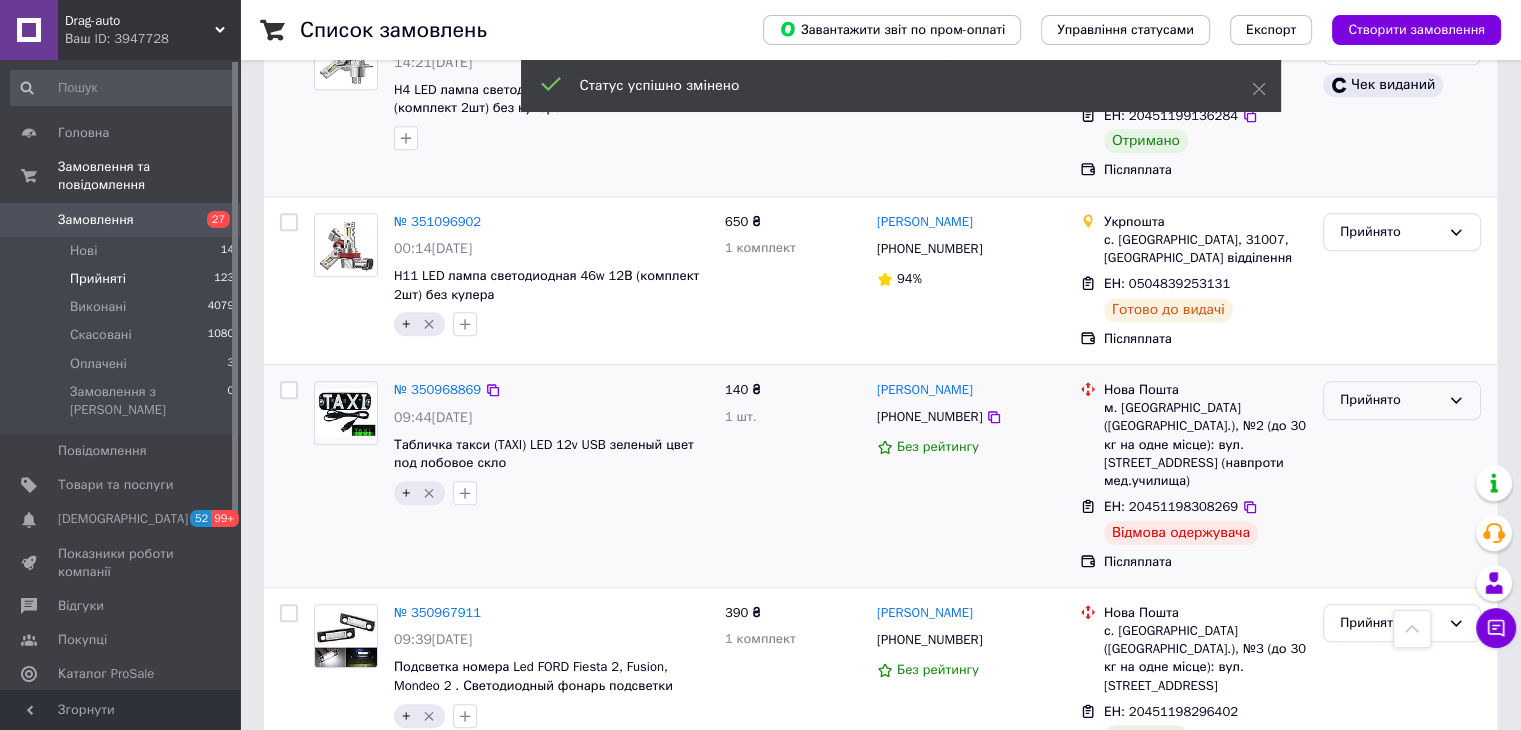 click on "Прийнято" at bounding box center [1390, 400] 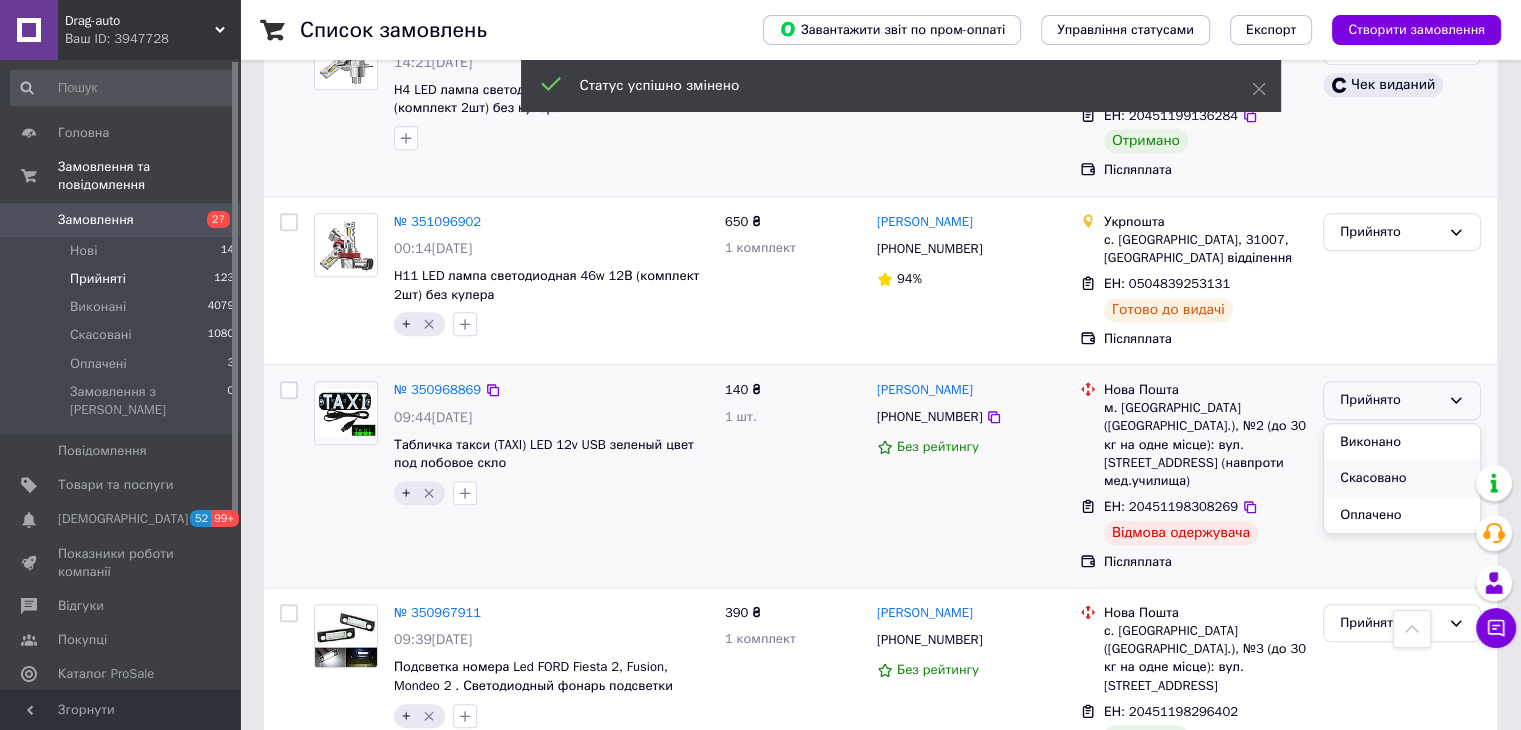 click on "Скасовано" at bounding box center (1402, 478) 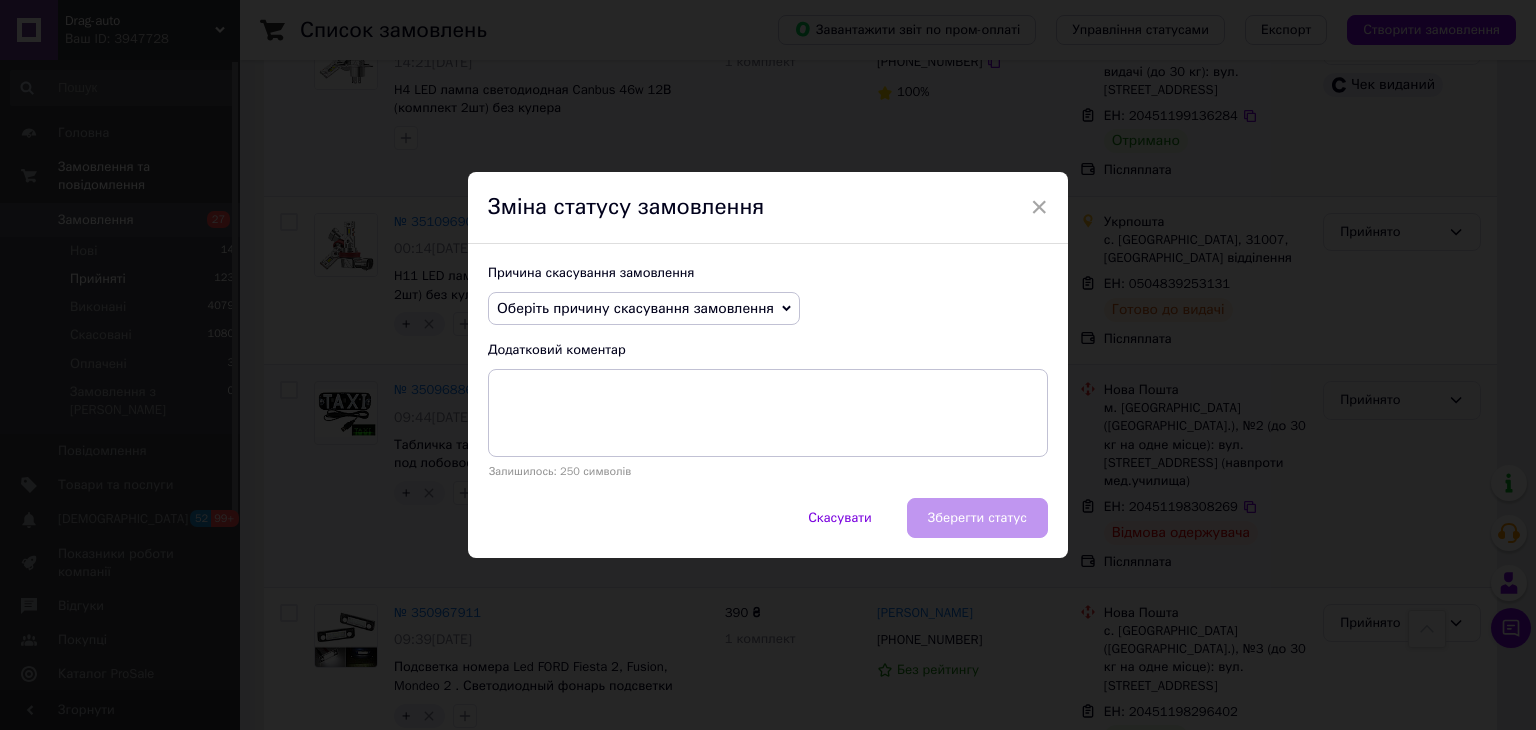 click on "Оберіть причину скасування замовлення" at bounding box center (635, 308) 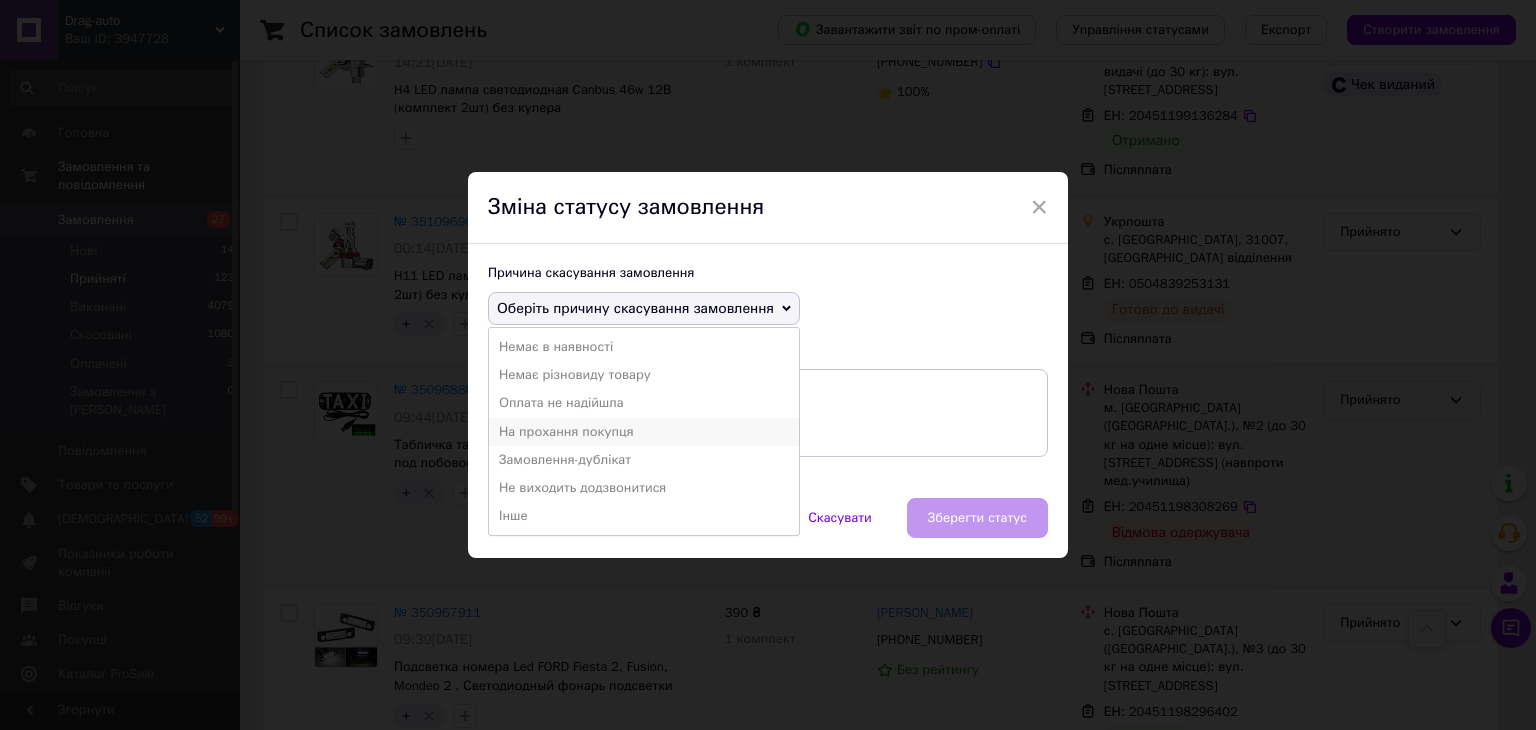 click on "На прохання покупця" at bounding box center [644, 432] 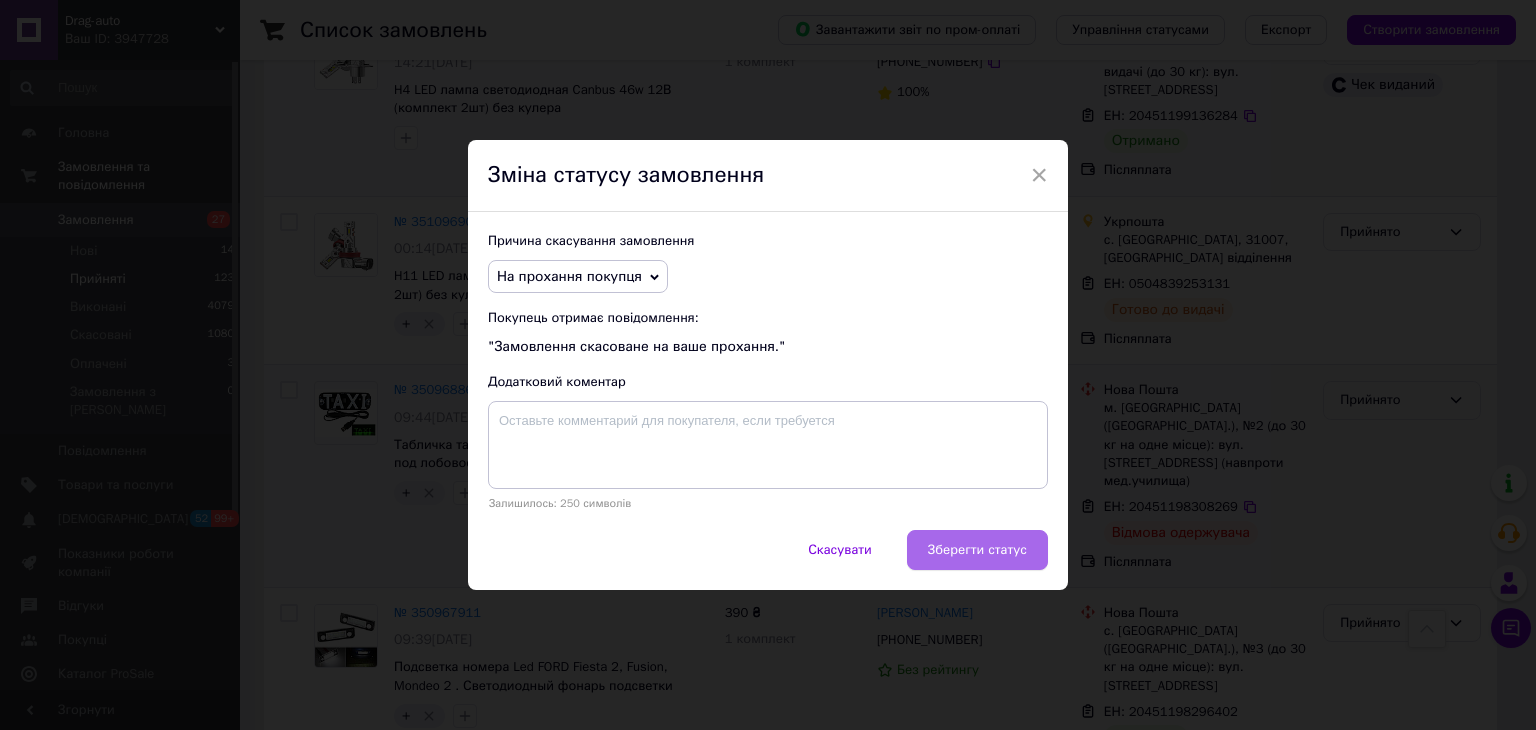 click on "Зберегти статус" at bounding box center (977, 550) 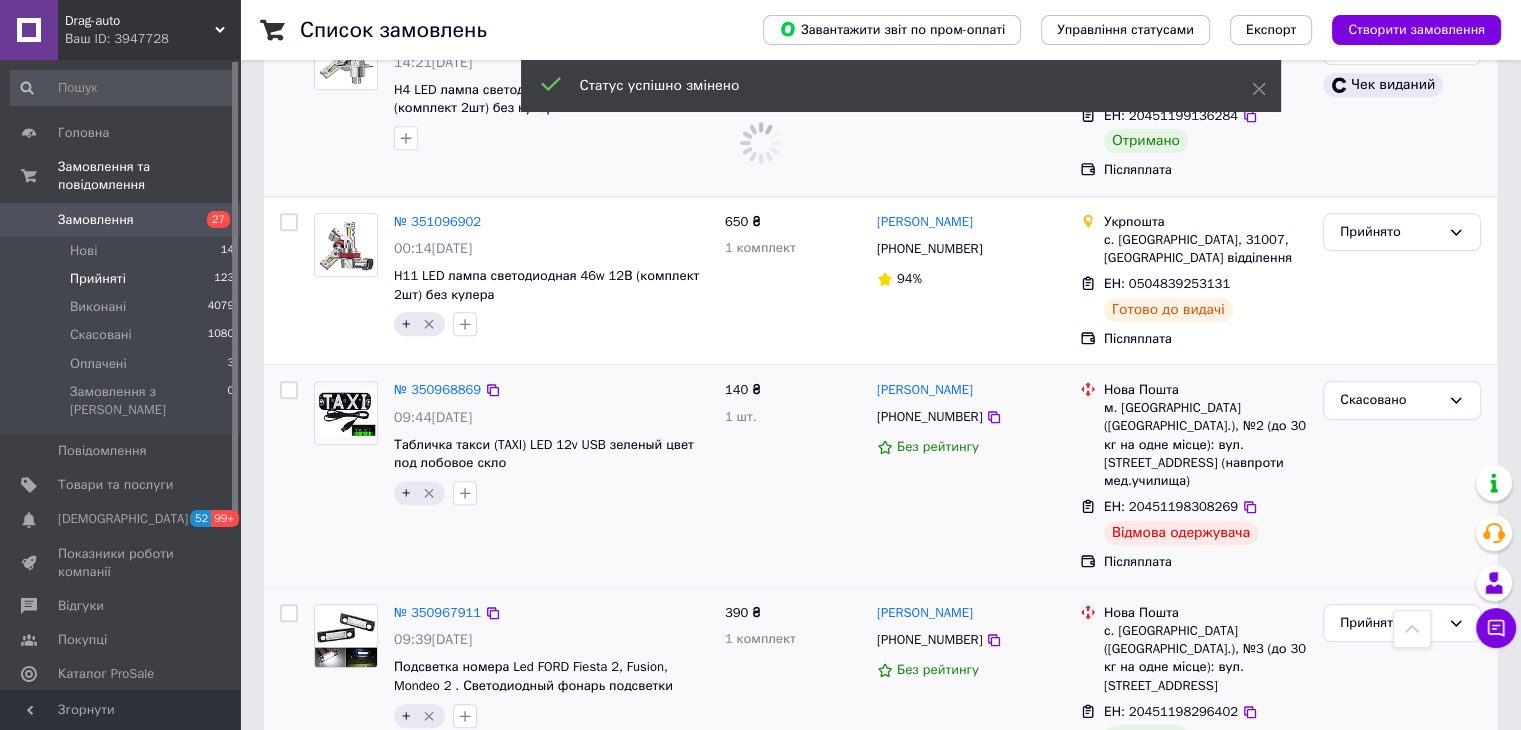 scroll, scrollTop: 2163, scrollLeft: 0, axis: vertical 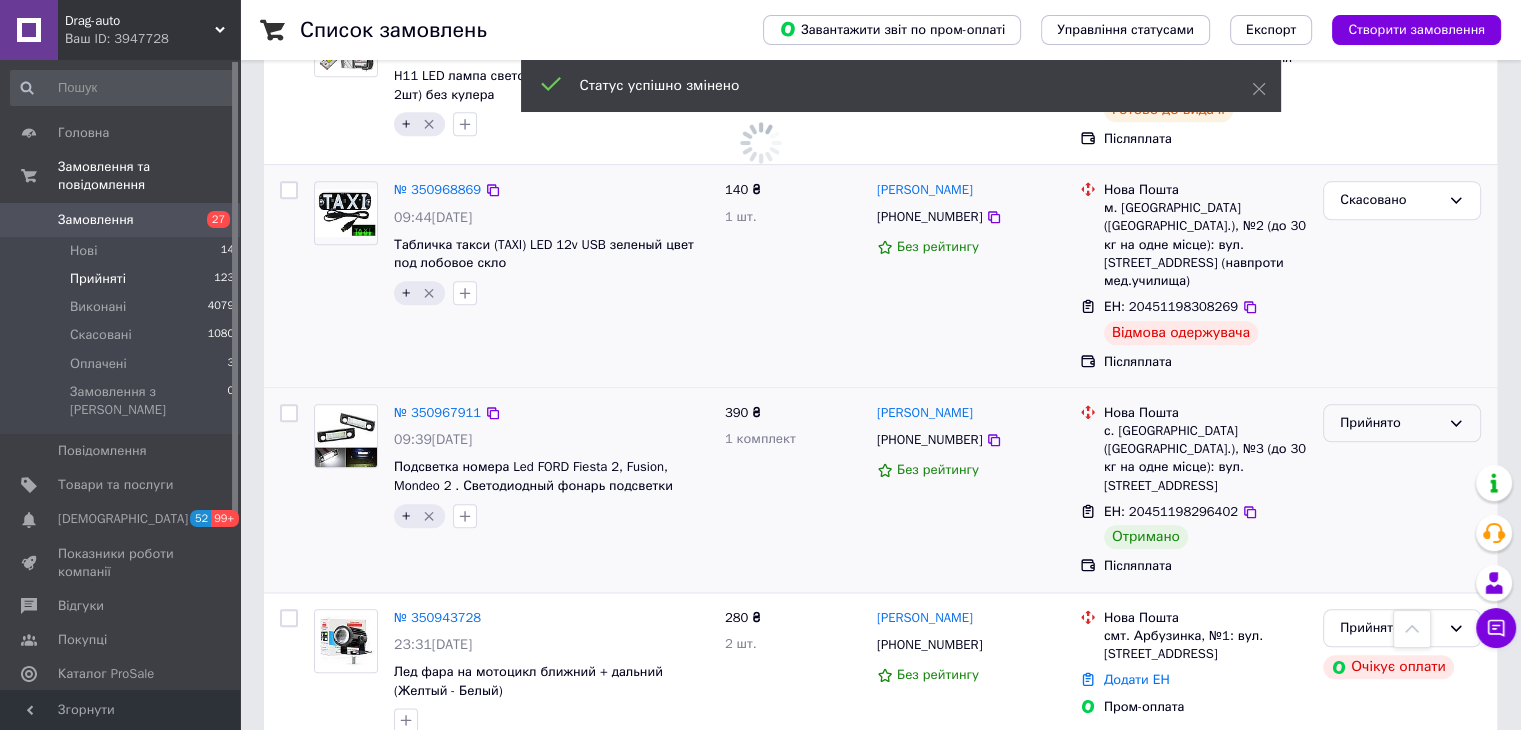 click on "Прийнято" at bounding box center [1390, 423] 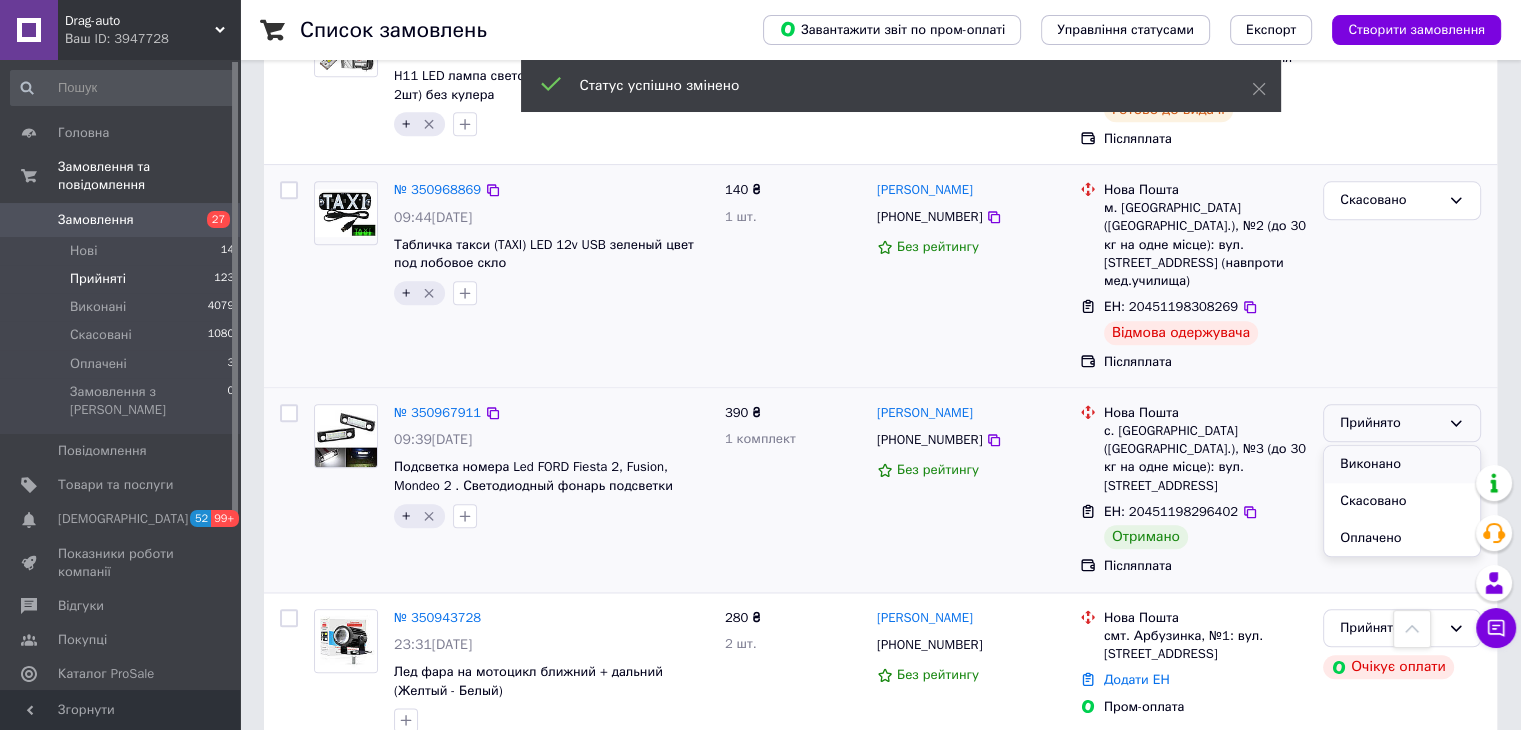 click on "Виконано" at bounding box center (1402, 464) 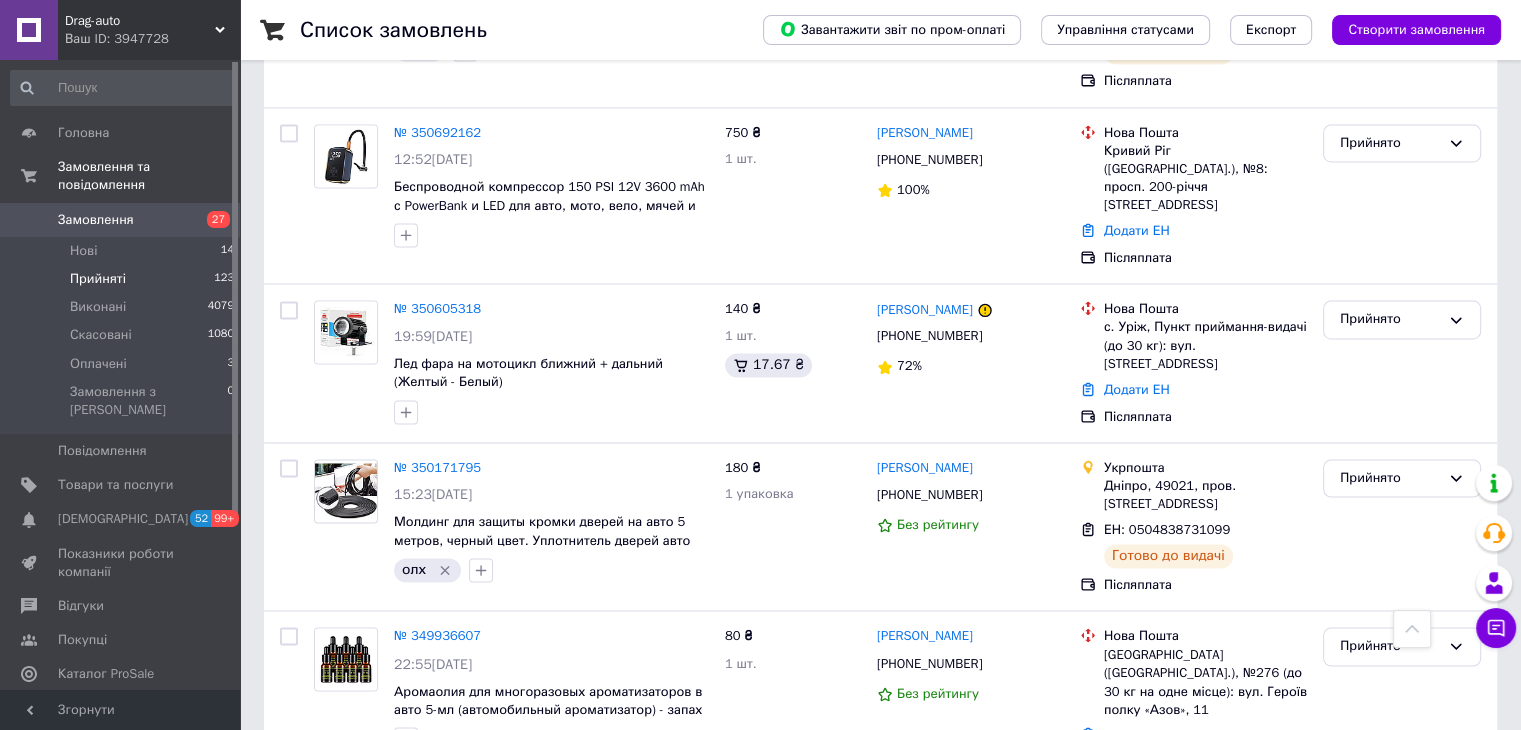 scroll, scrollTop: 3242, scrollLeft: 0, axis: vertical 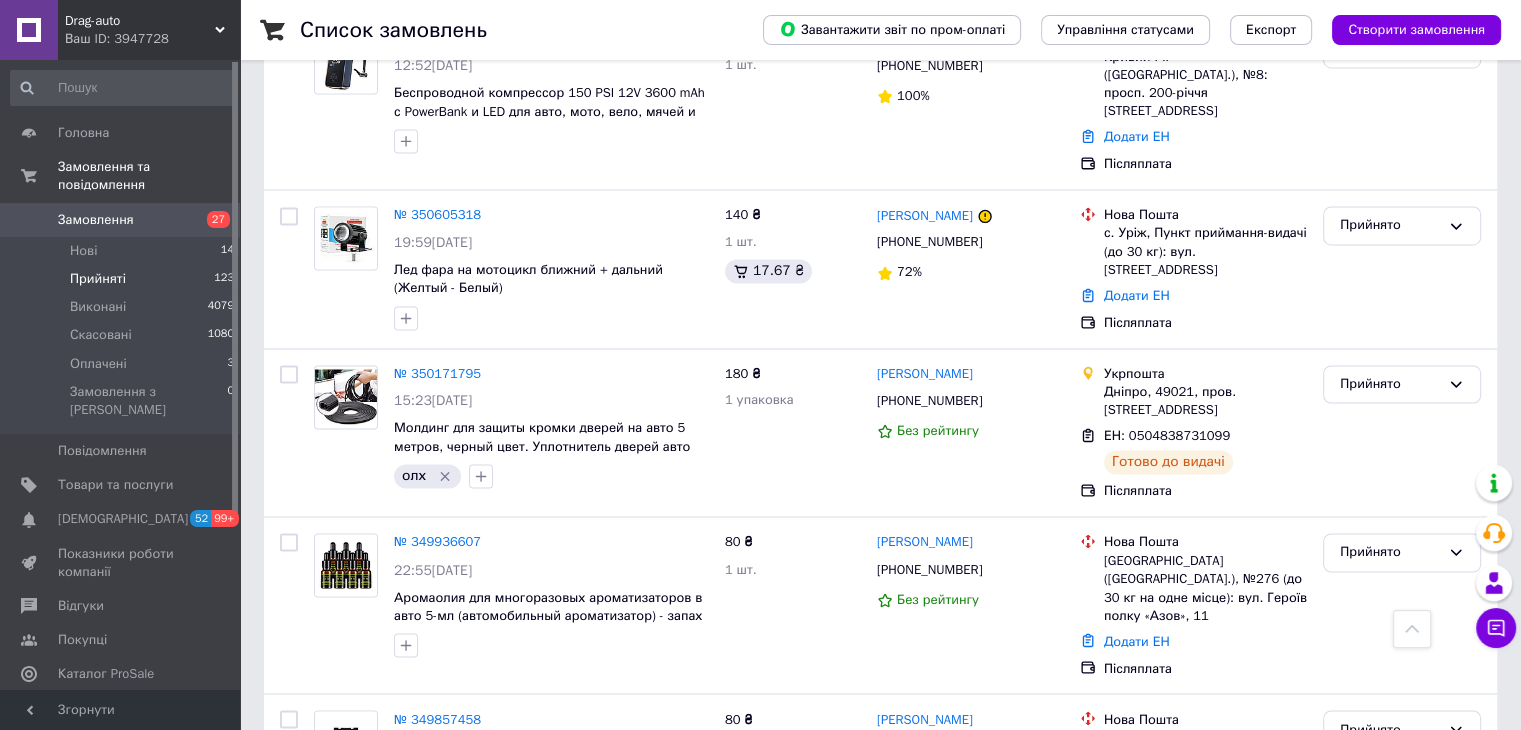 click on "1" at bounding box center [404, 895] 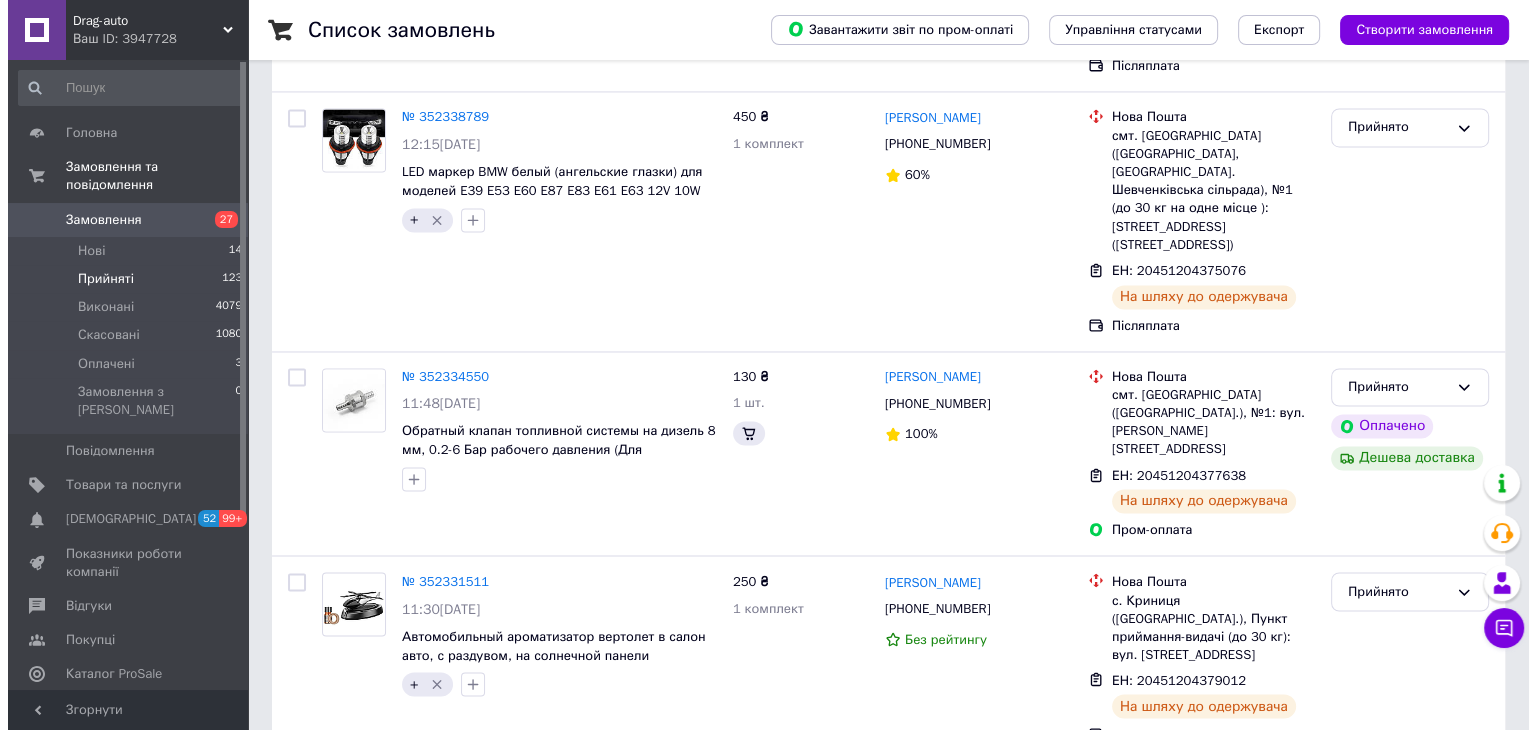 scroll, scrollTop: 0, scrollLeft: 0, axis: both 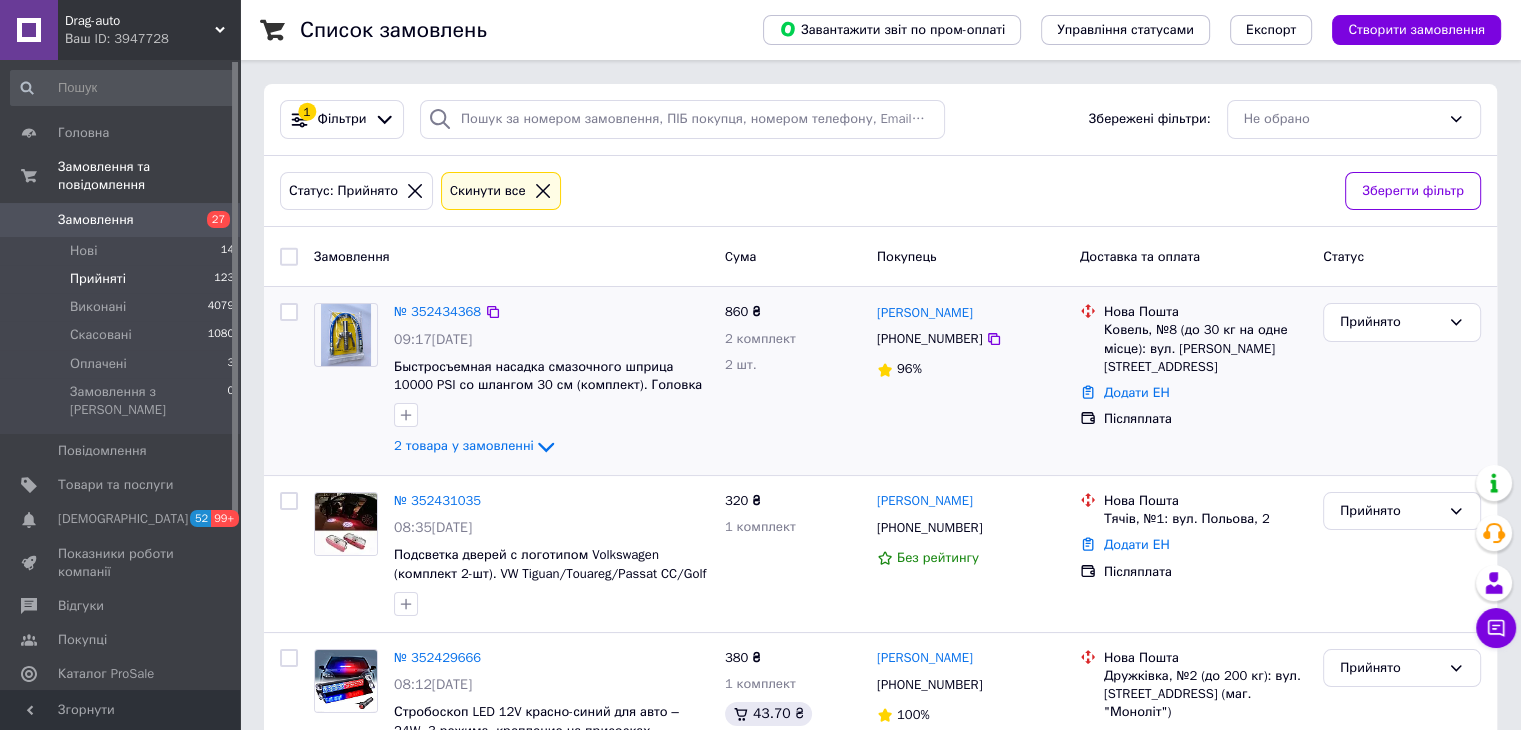 click on "2 товара у замовленні" 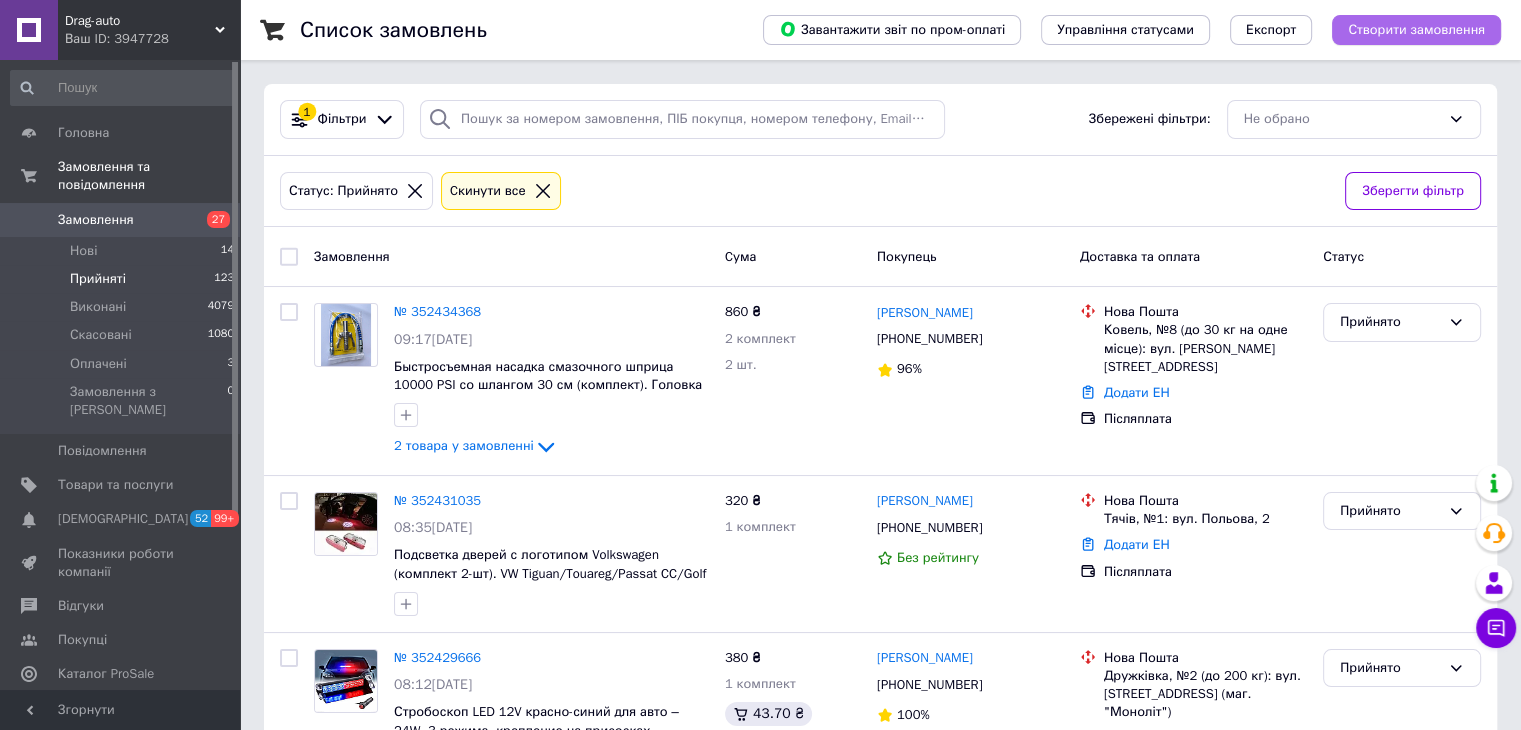 click on "Створити замовлення" at bounding box center (1416, 30) 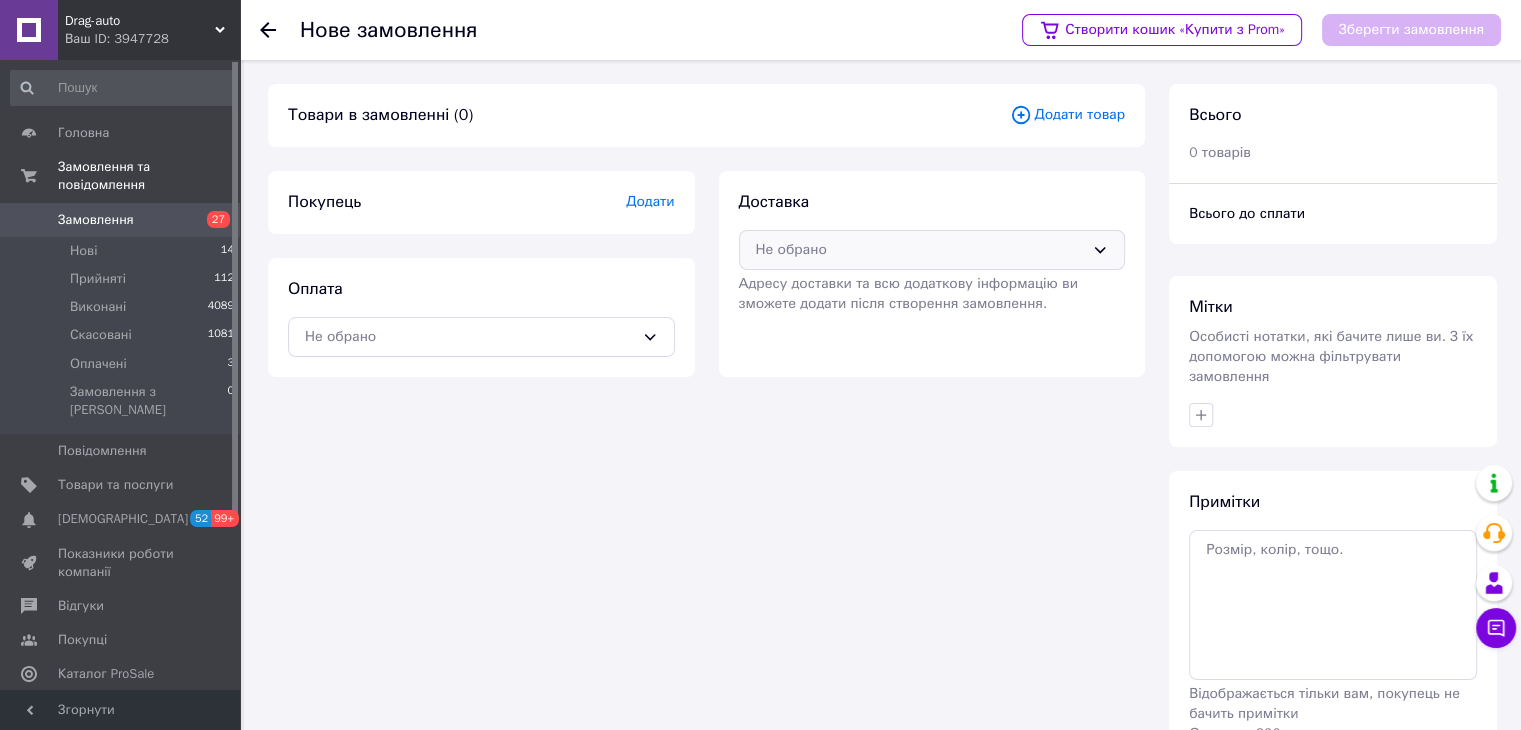 click on "Не обрано" at bounding box center [920, 250] 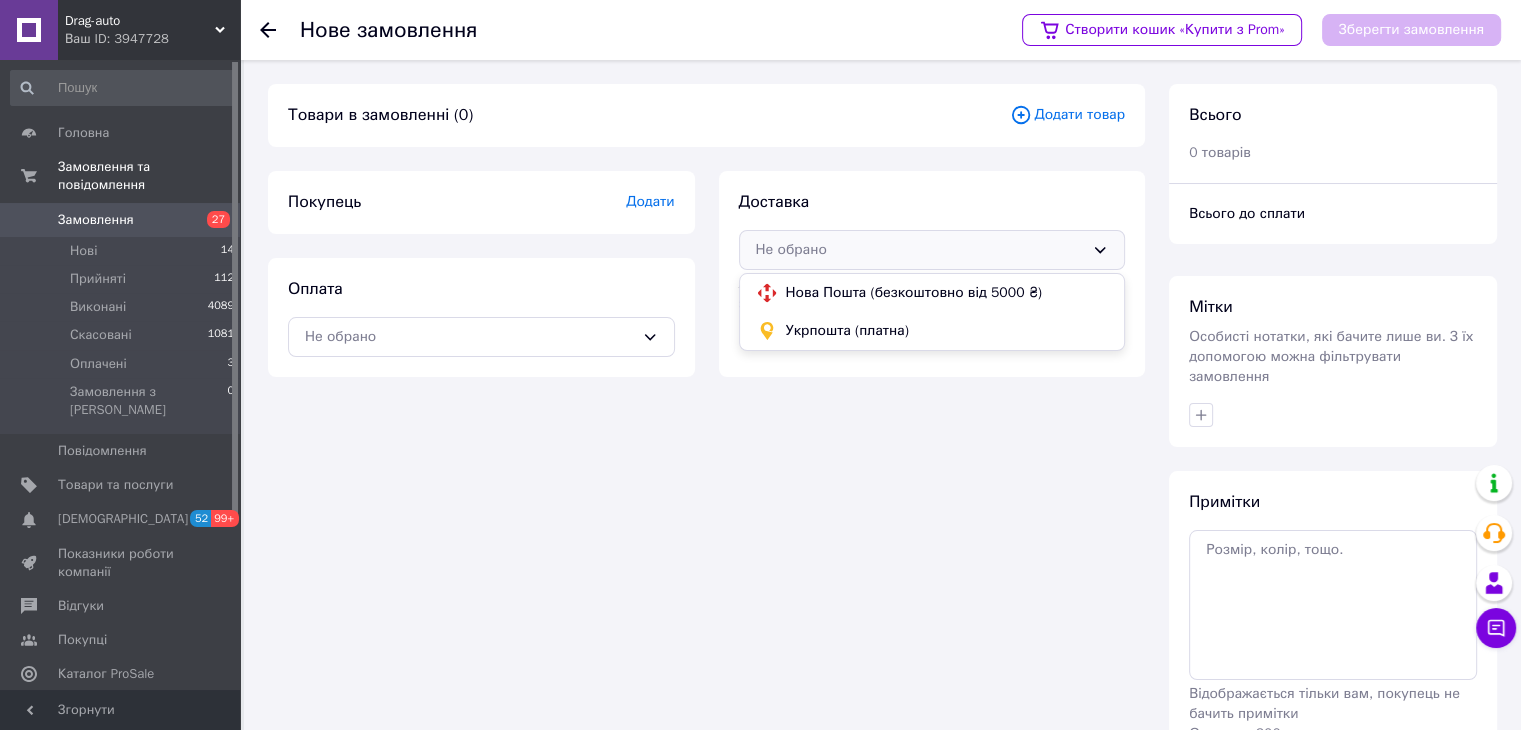 drag, startPoint x: 906, startPoint y: 293, endPoint x: 720, endPoint y: 332, distance: 190.04474 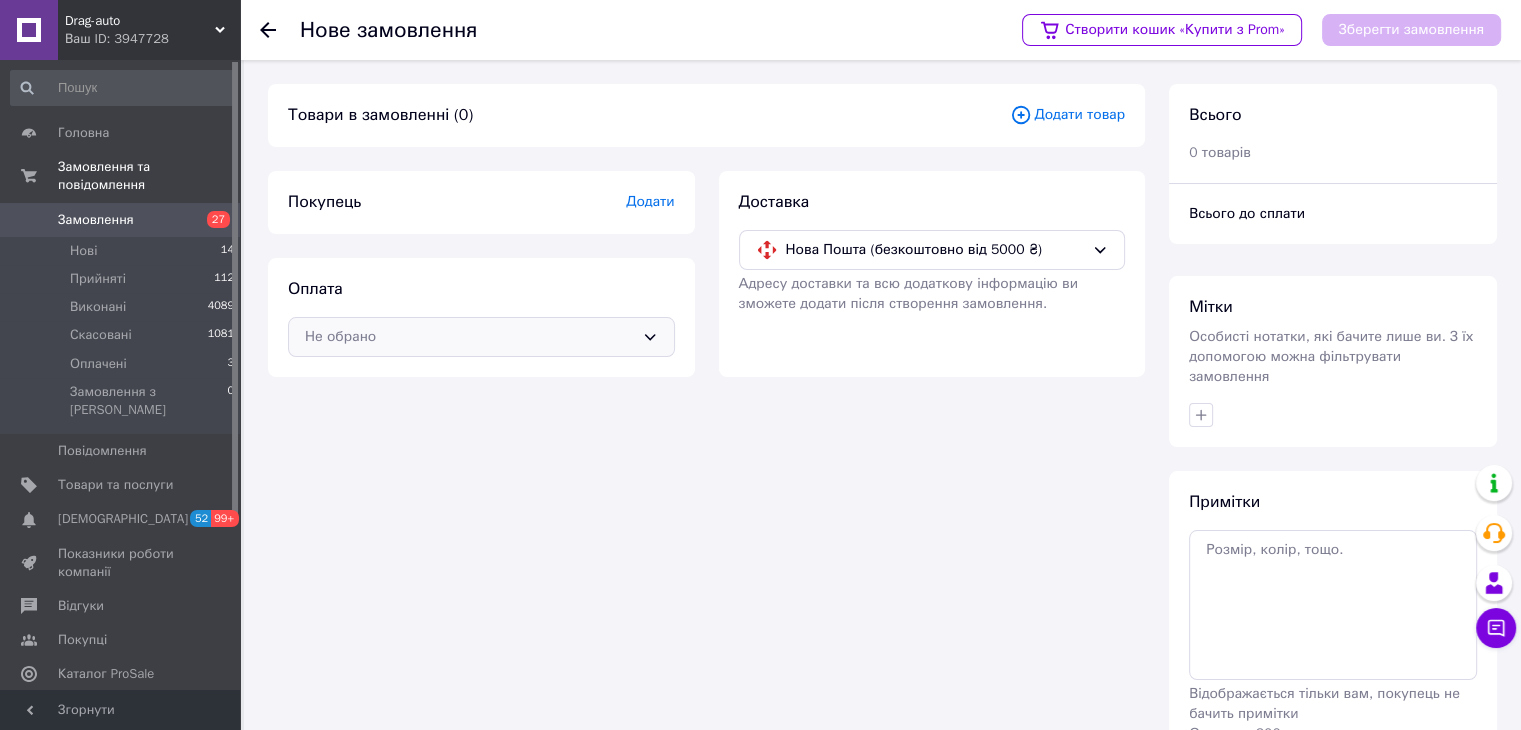 drag, startPoint x: 652, startPoint y: 338, endPoint x: 638, endPoint y: 350, distance: 18.439089 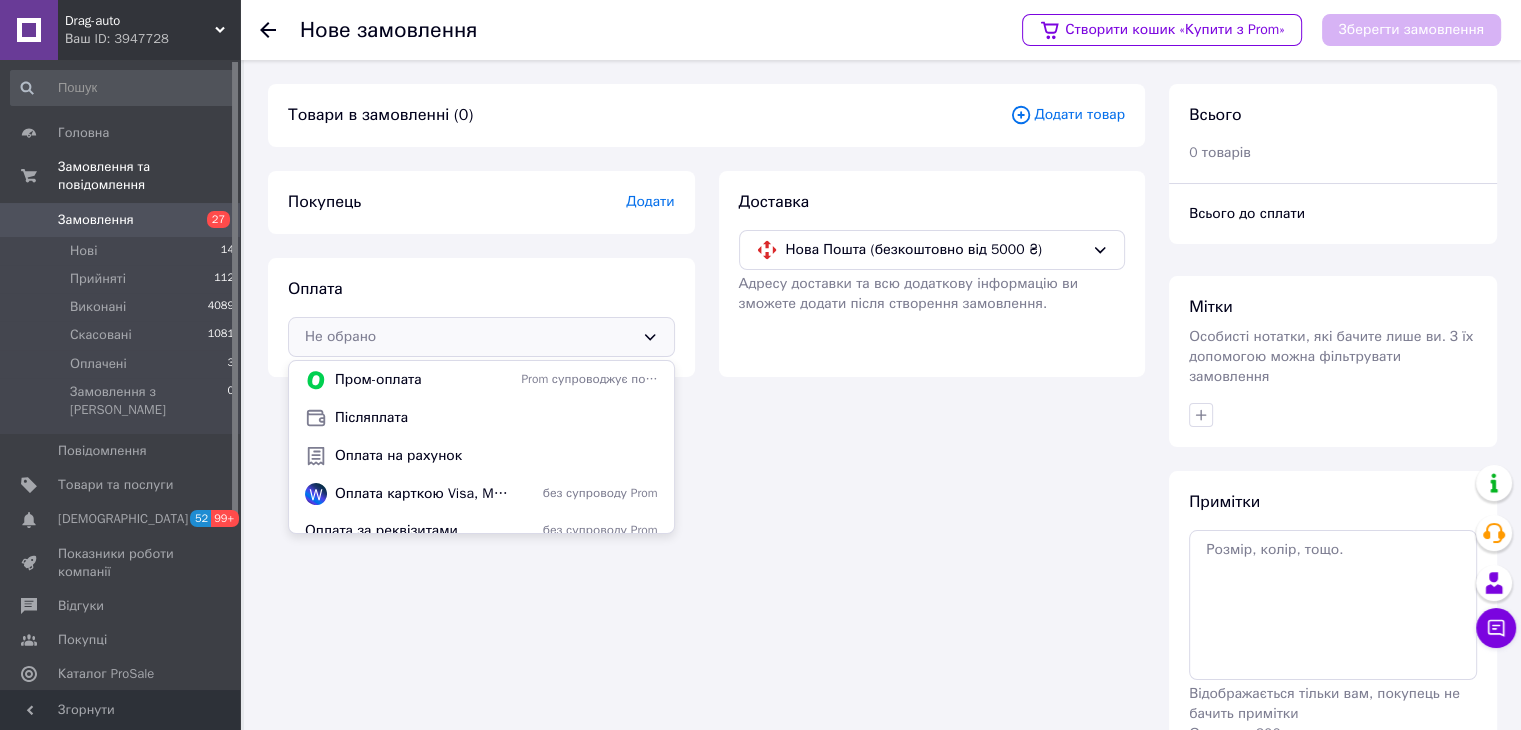 drag, startPoint x: 587, startPoint y: 417, endPoint x: 870, endPoint y: 417, distance: 283 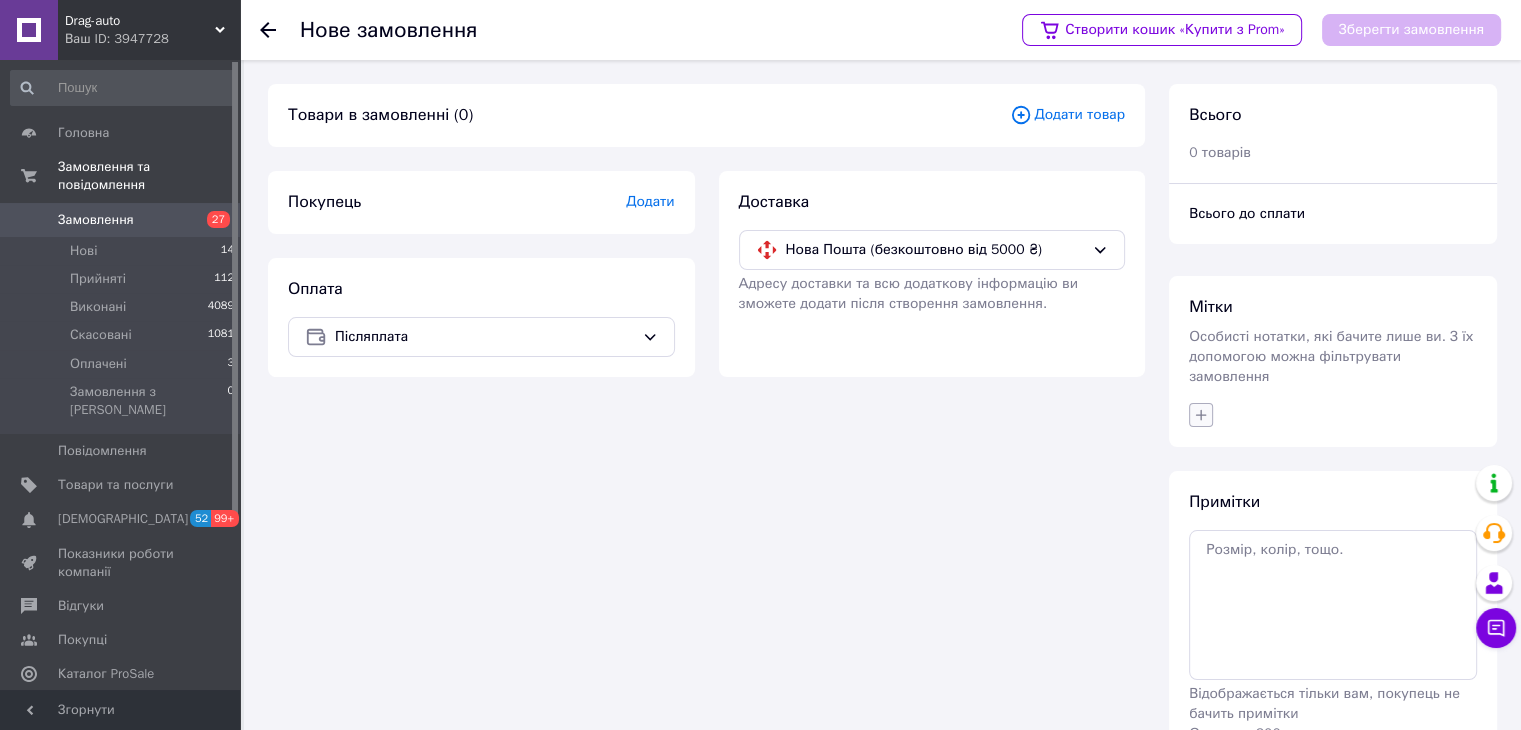 click 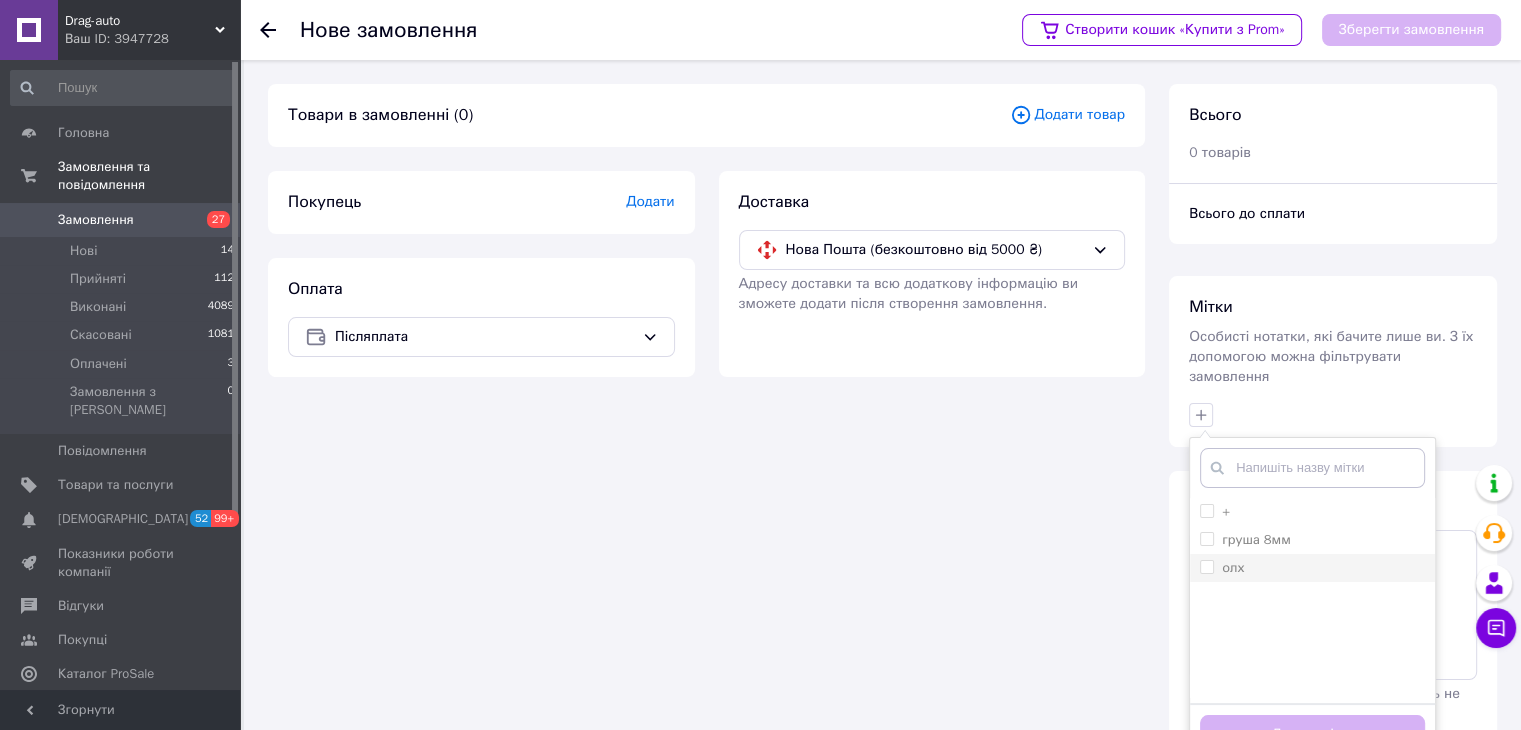 click on "олх" at bounding box center (1206, 566) 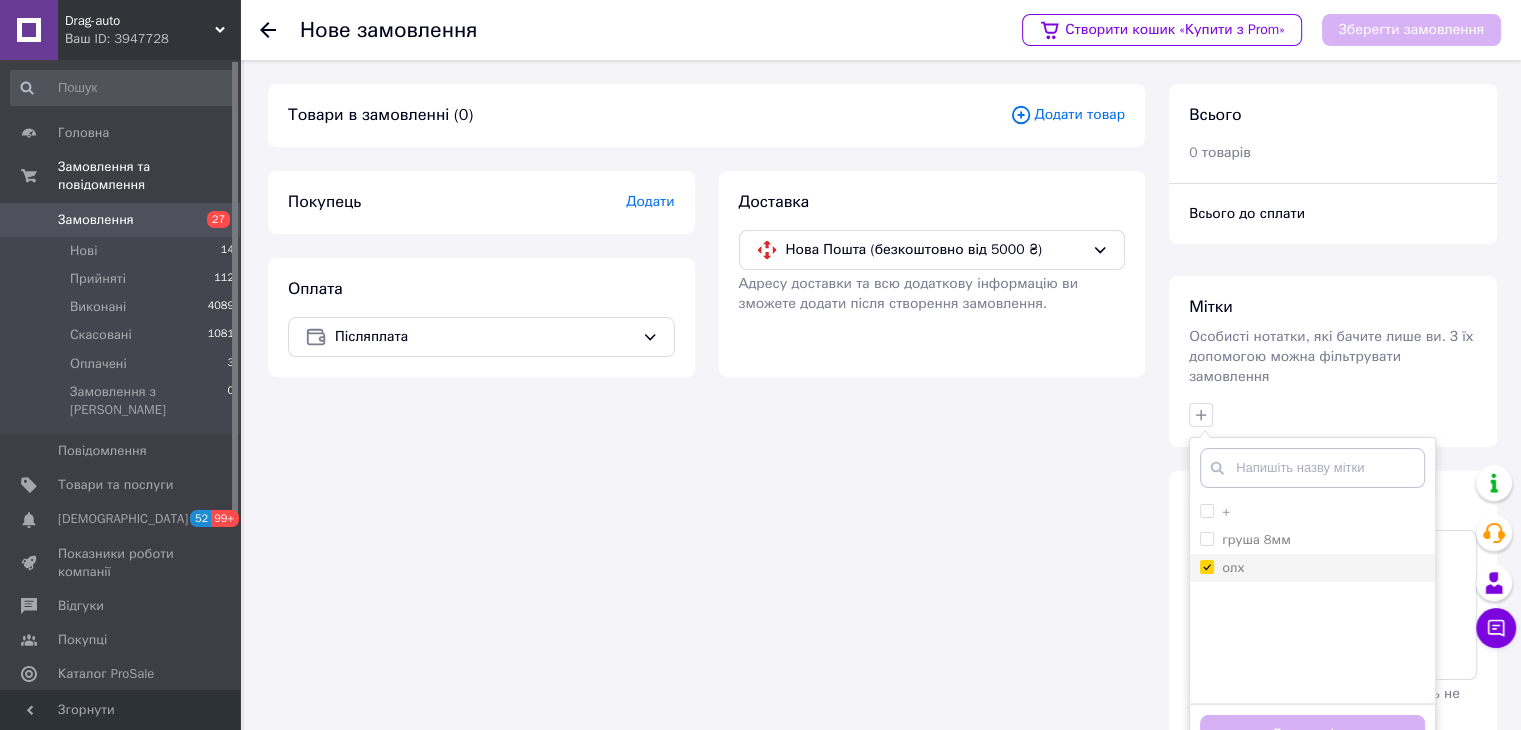 checkbox on "true" 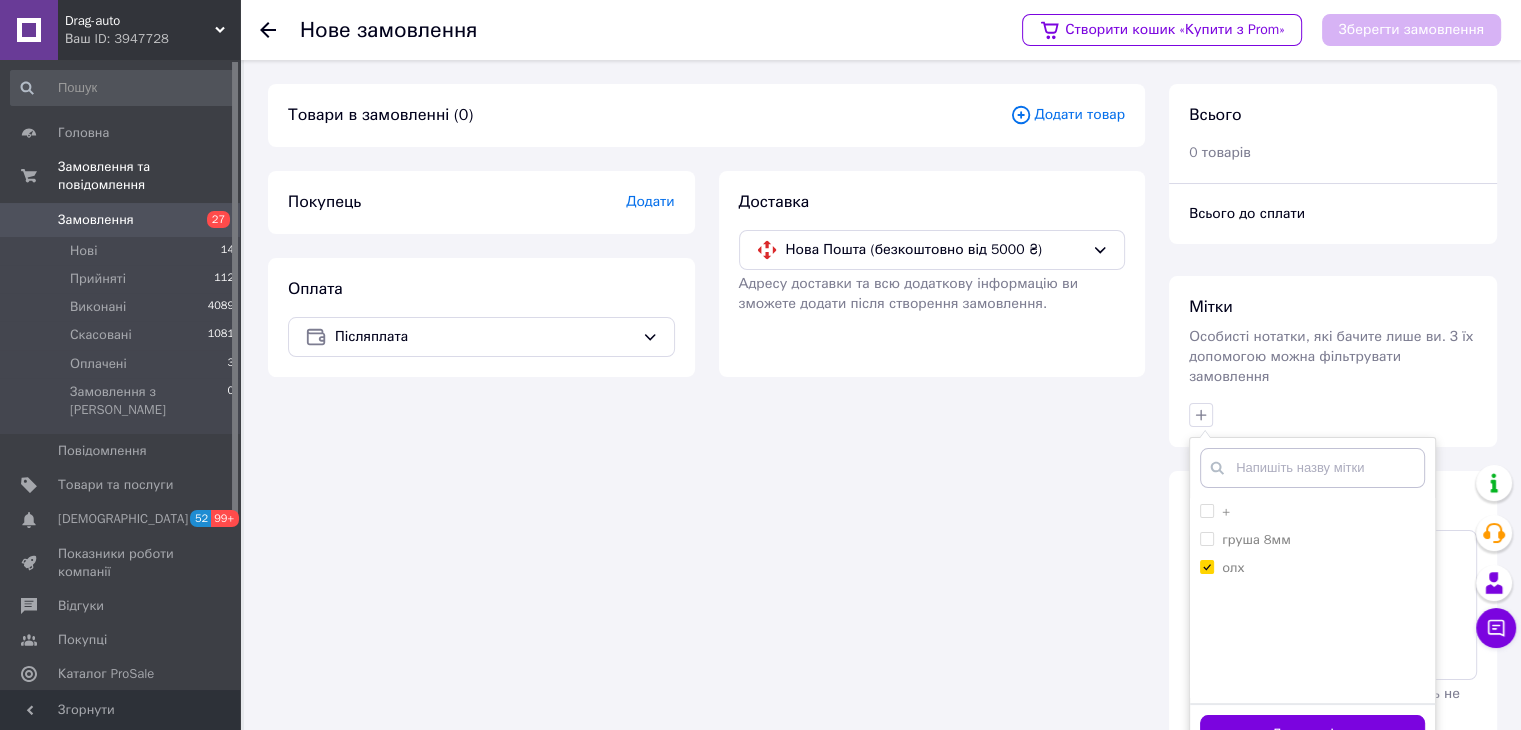click on "Додати мітку" at bounding box center (1312, 734) 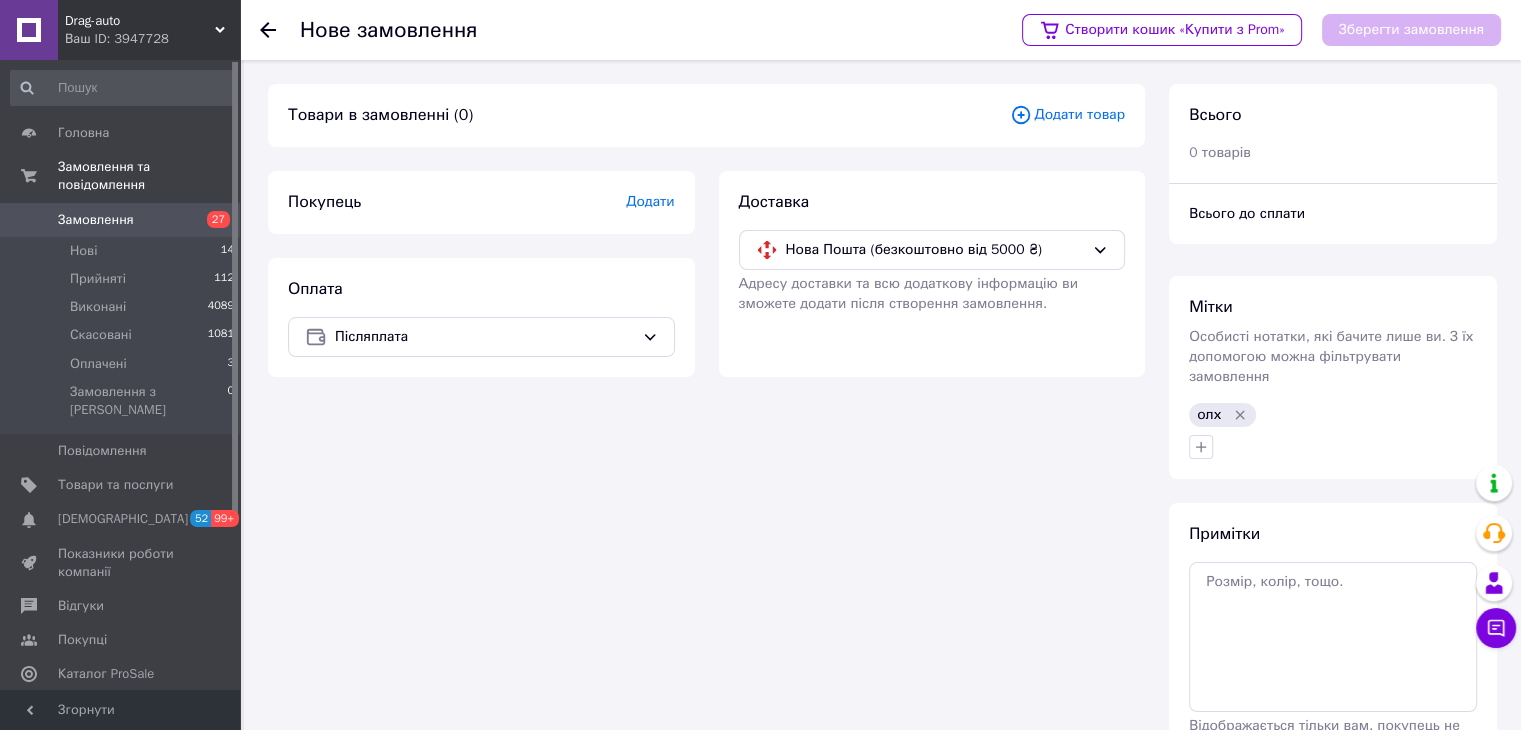 click on "Додати" at bounding box center (650, 201) 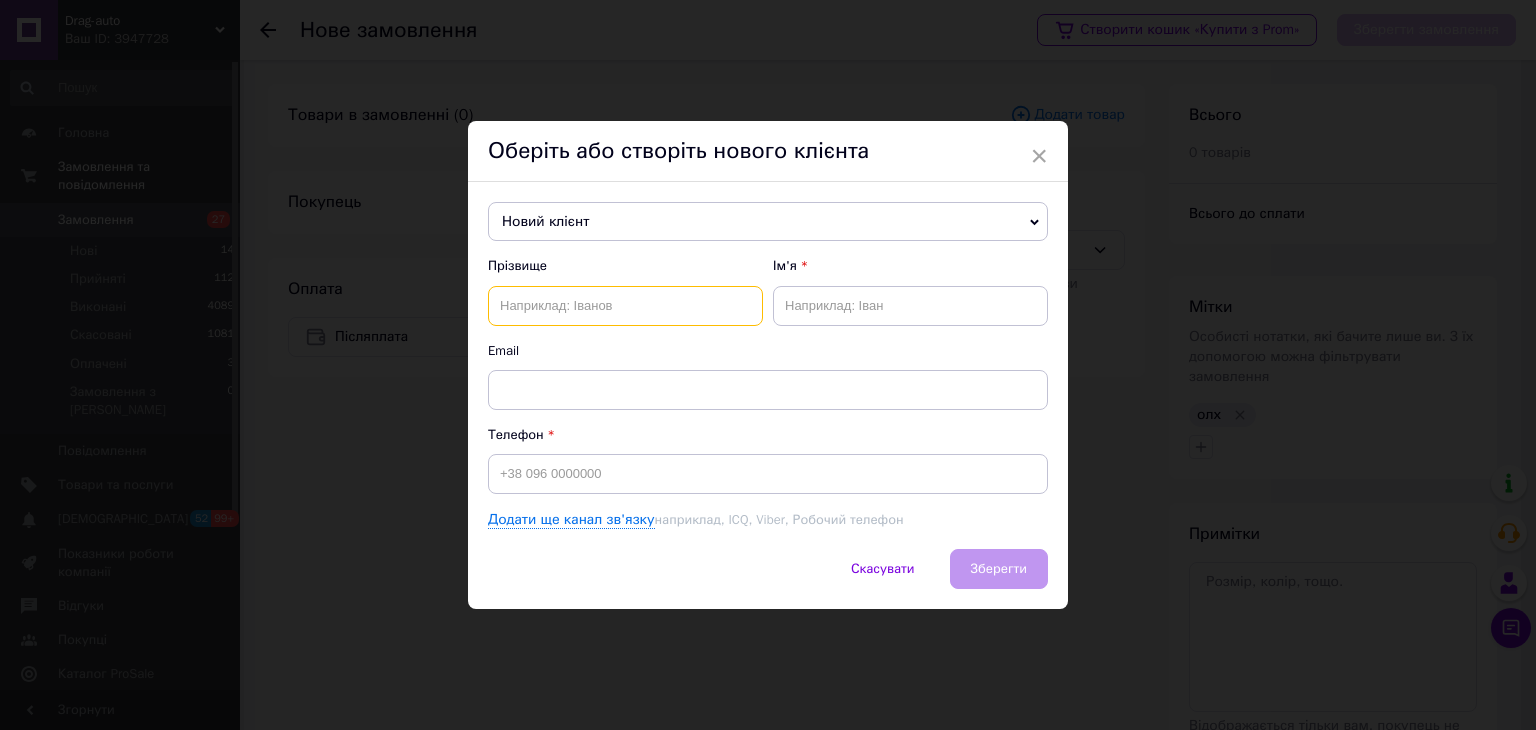 drag, startPoint x: 597, startPoint y: 312, endPoint x: 548, endPoint y: 277, distance: 60.216278 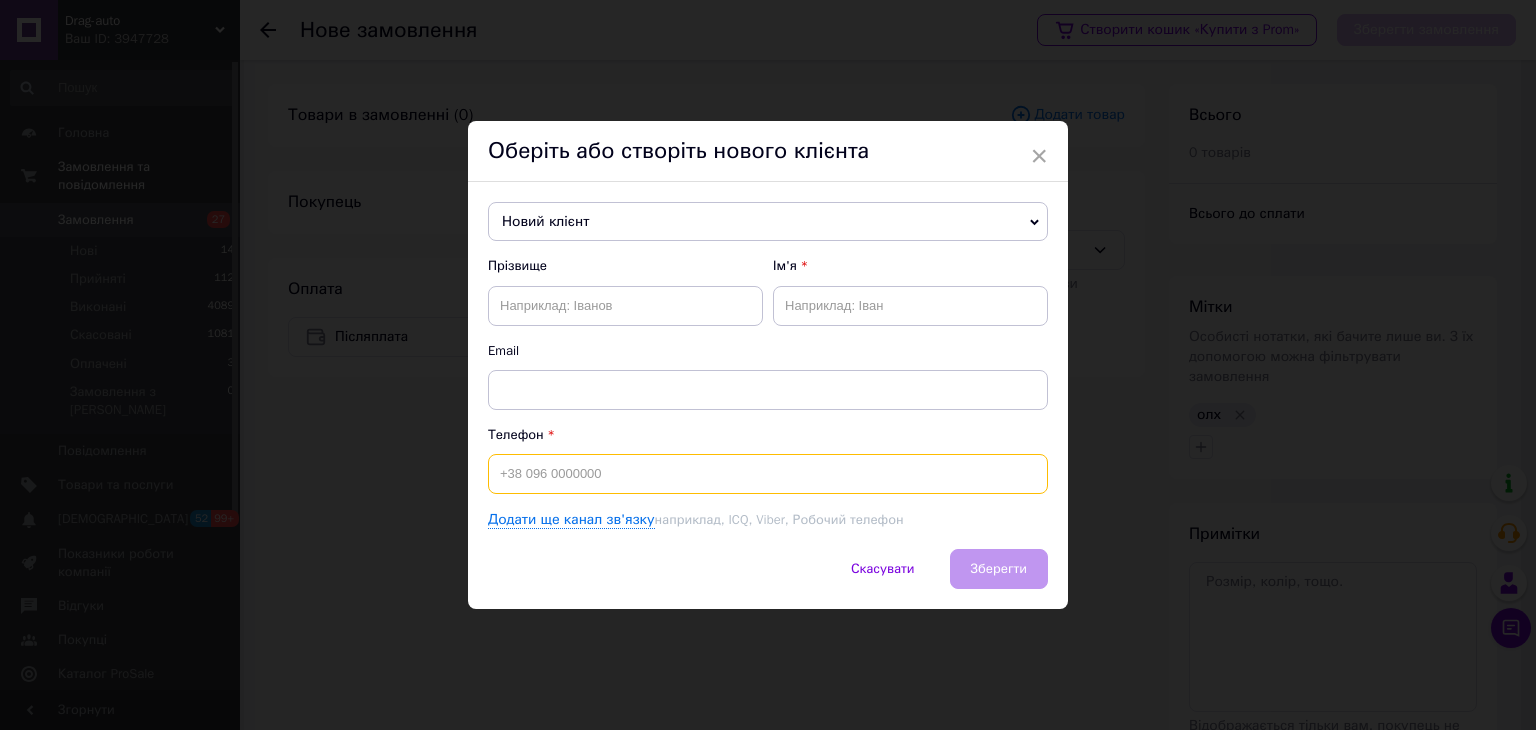 click at bounding box center (768, 474) 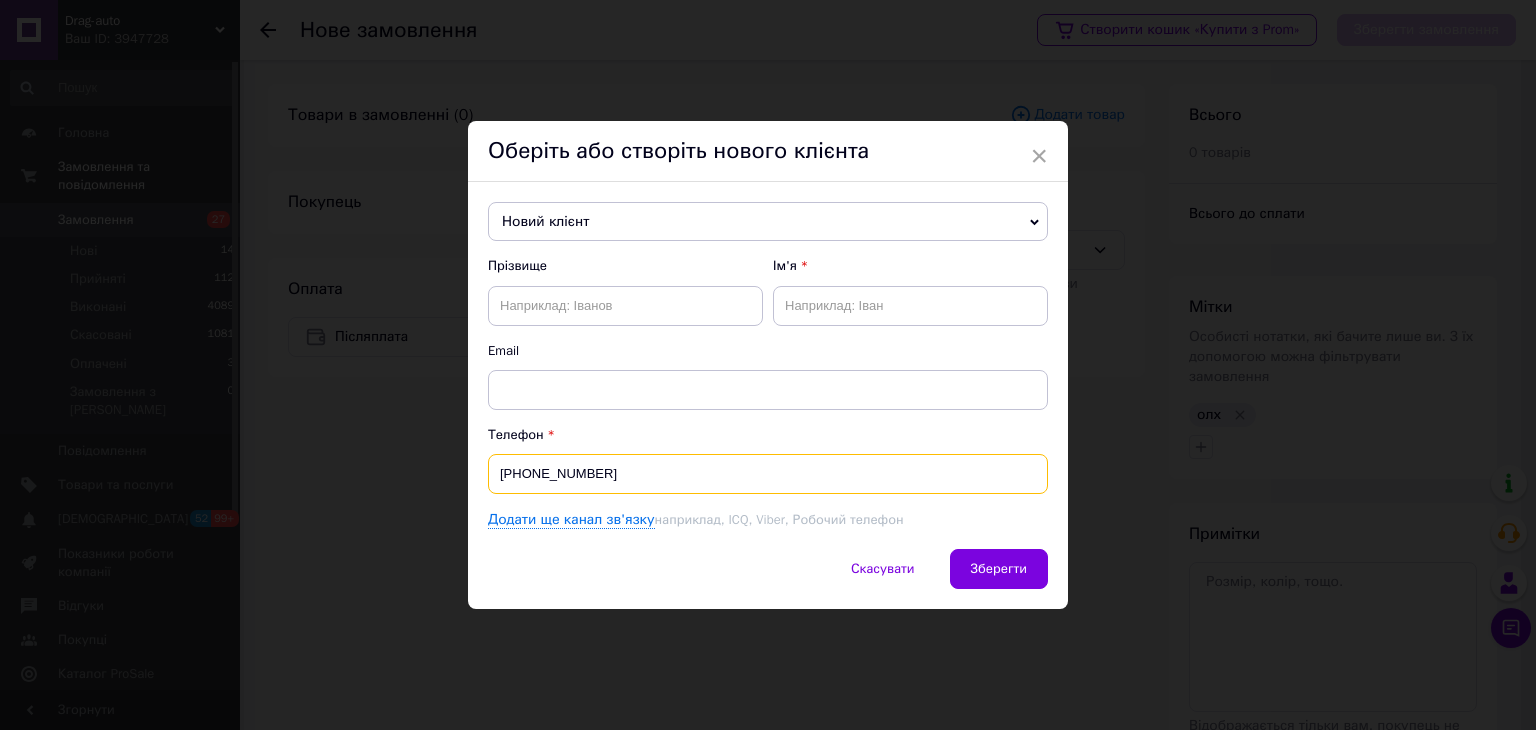 type on "[PHONE_NUMBER]" 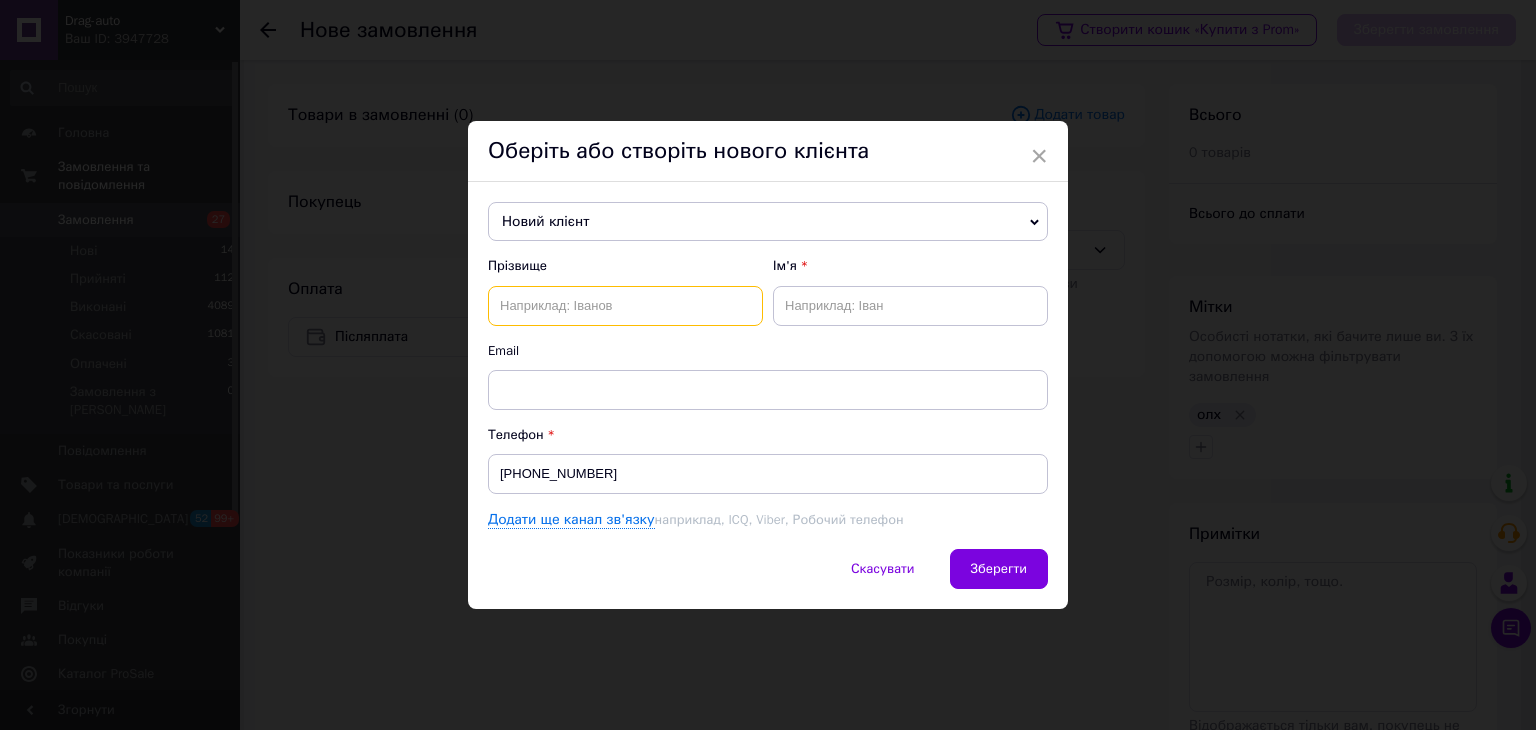 click at bounding box center [625, 306] 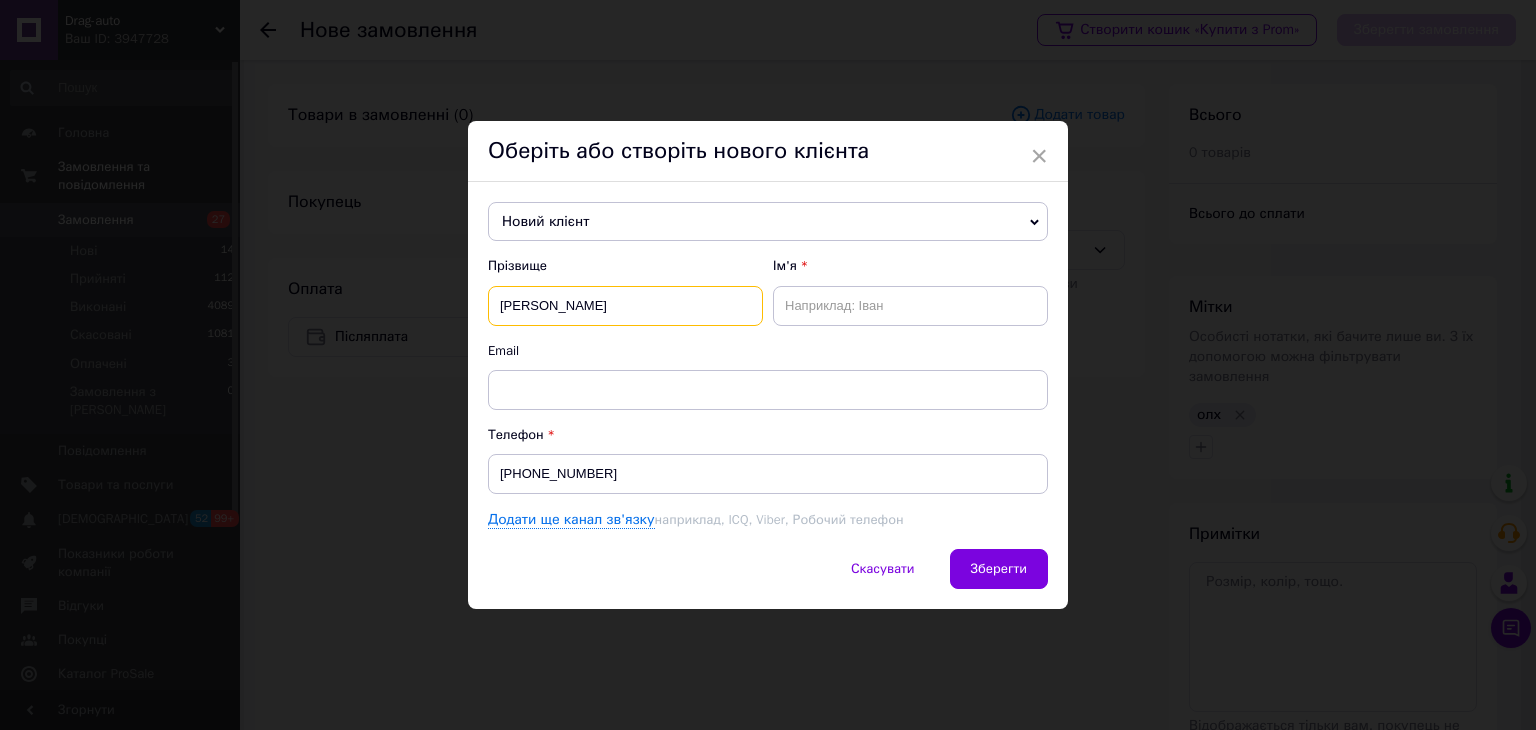 type on "[PERSON_NAME]" 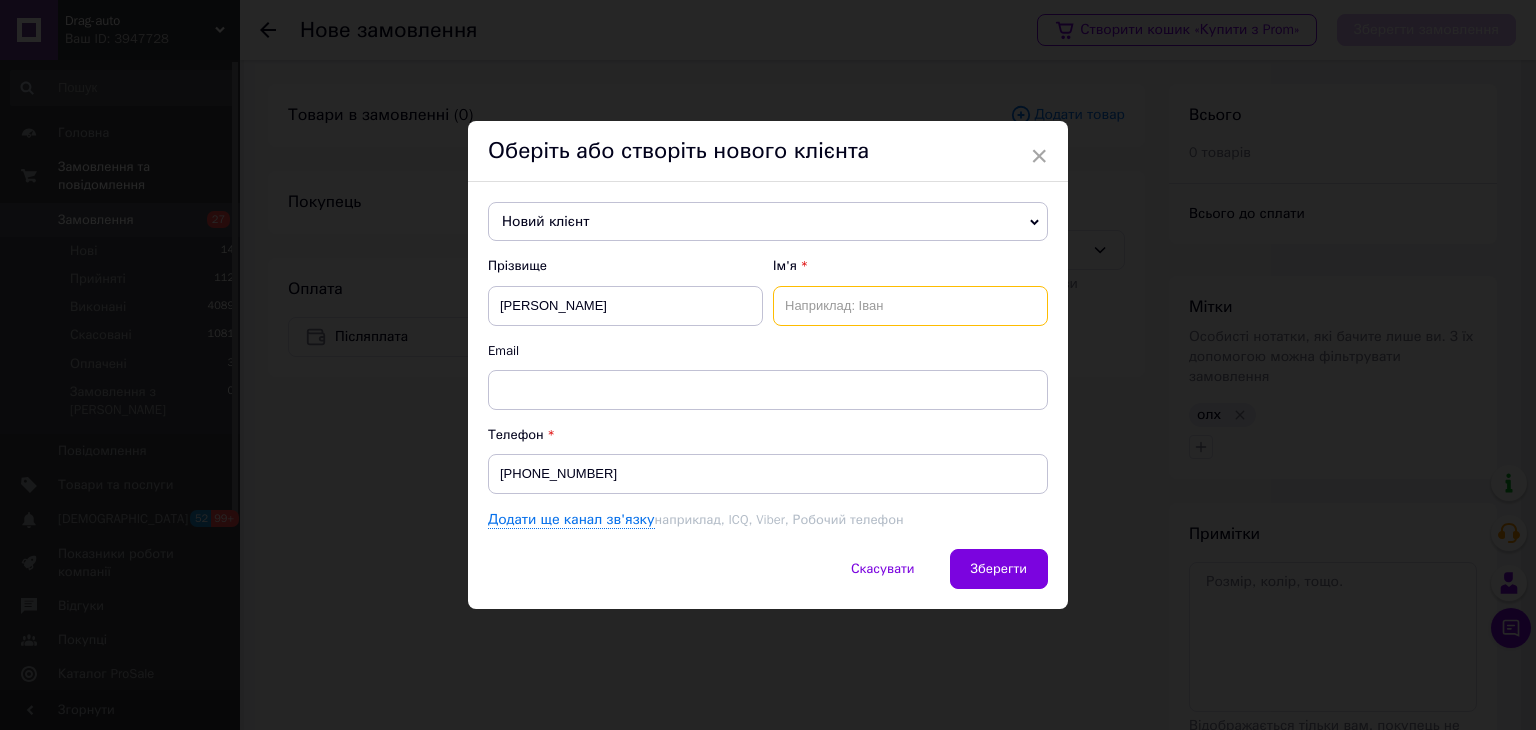 click at bounding box center [910, 306] 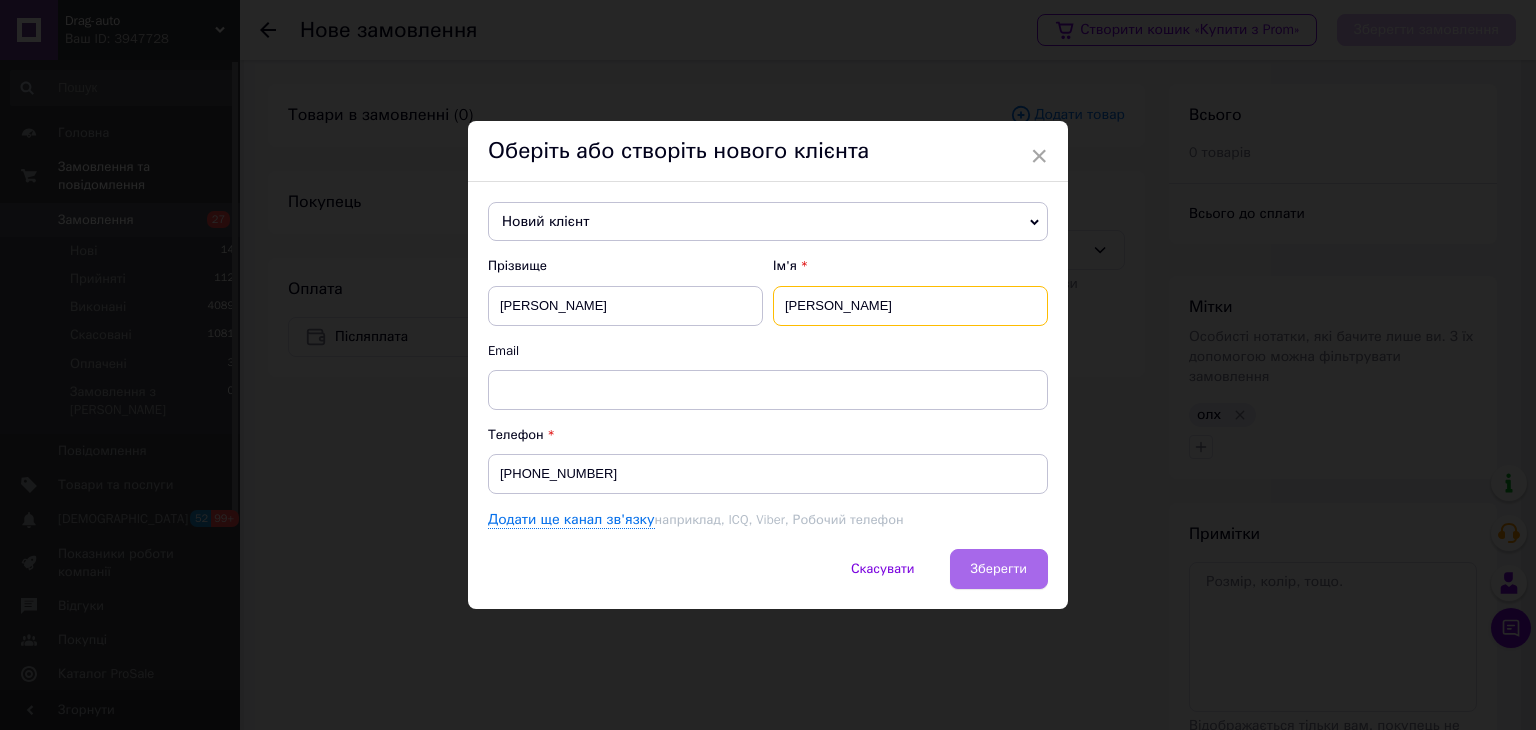 type on "[PERSON_NAME]" 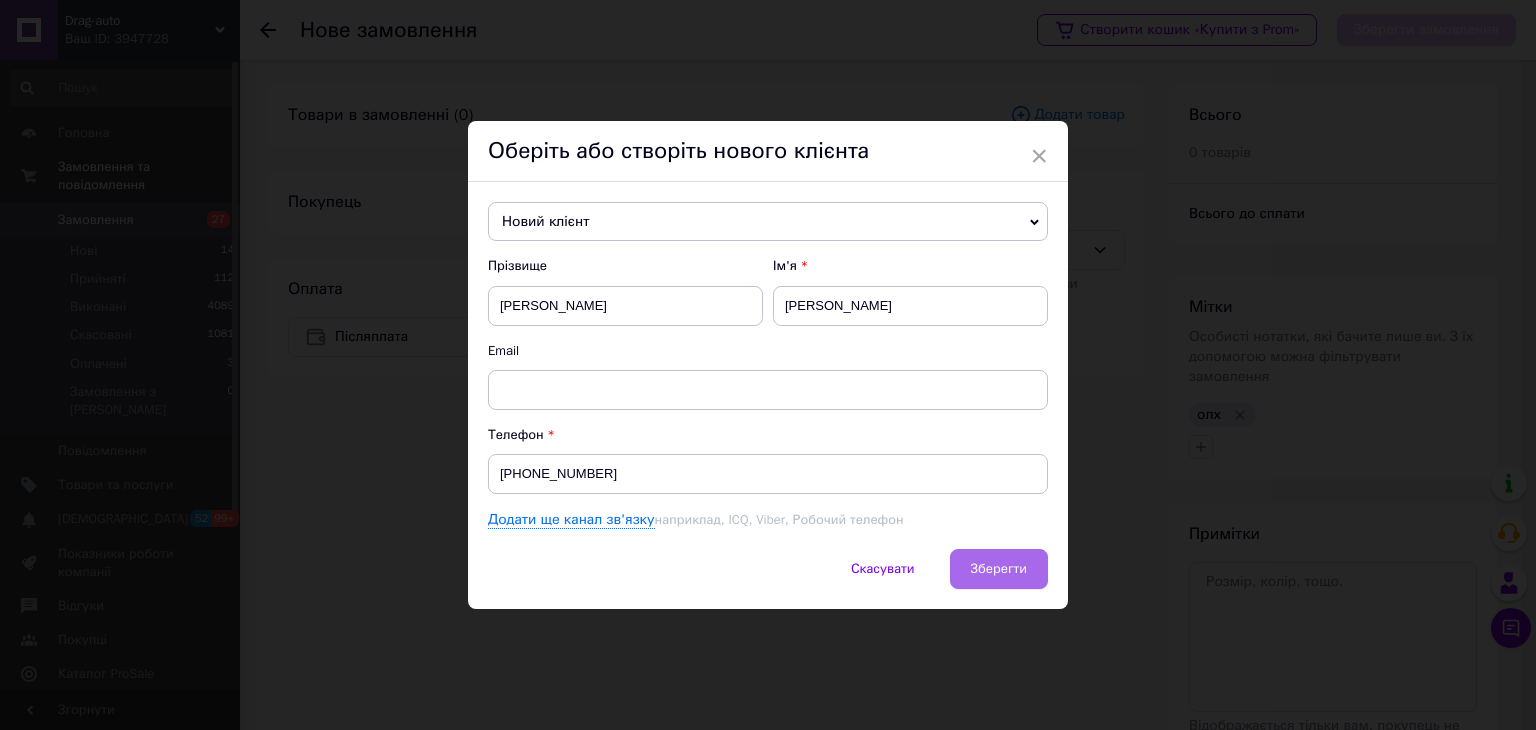 click on "Зберегти" at bounding box center [999, 568] 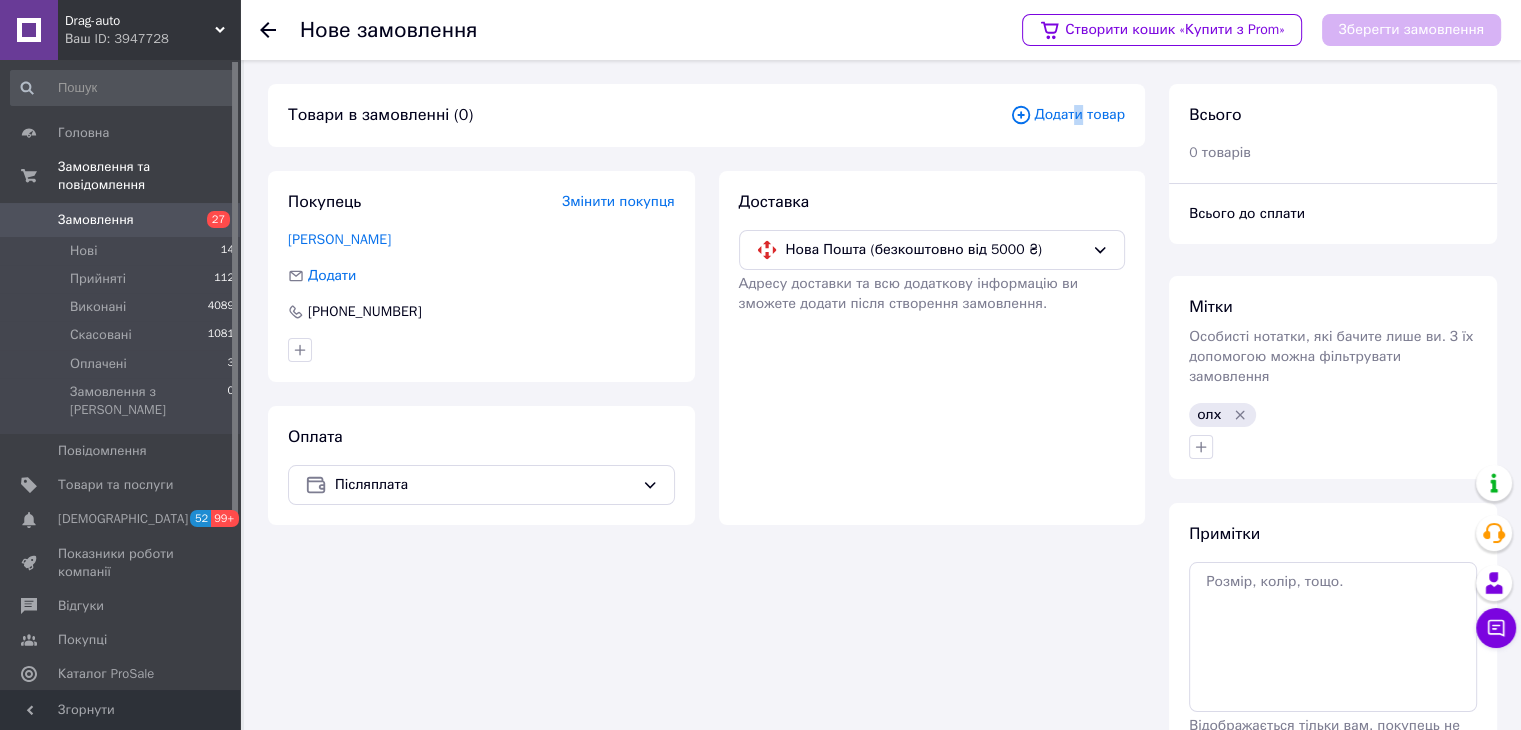 click on "Додати товар" at bounding box center (1067, 115) 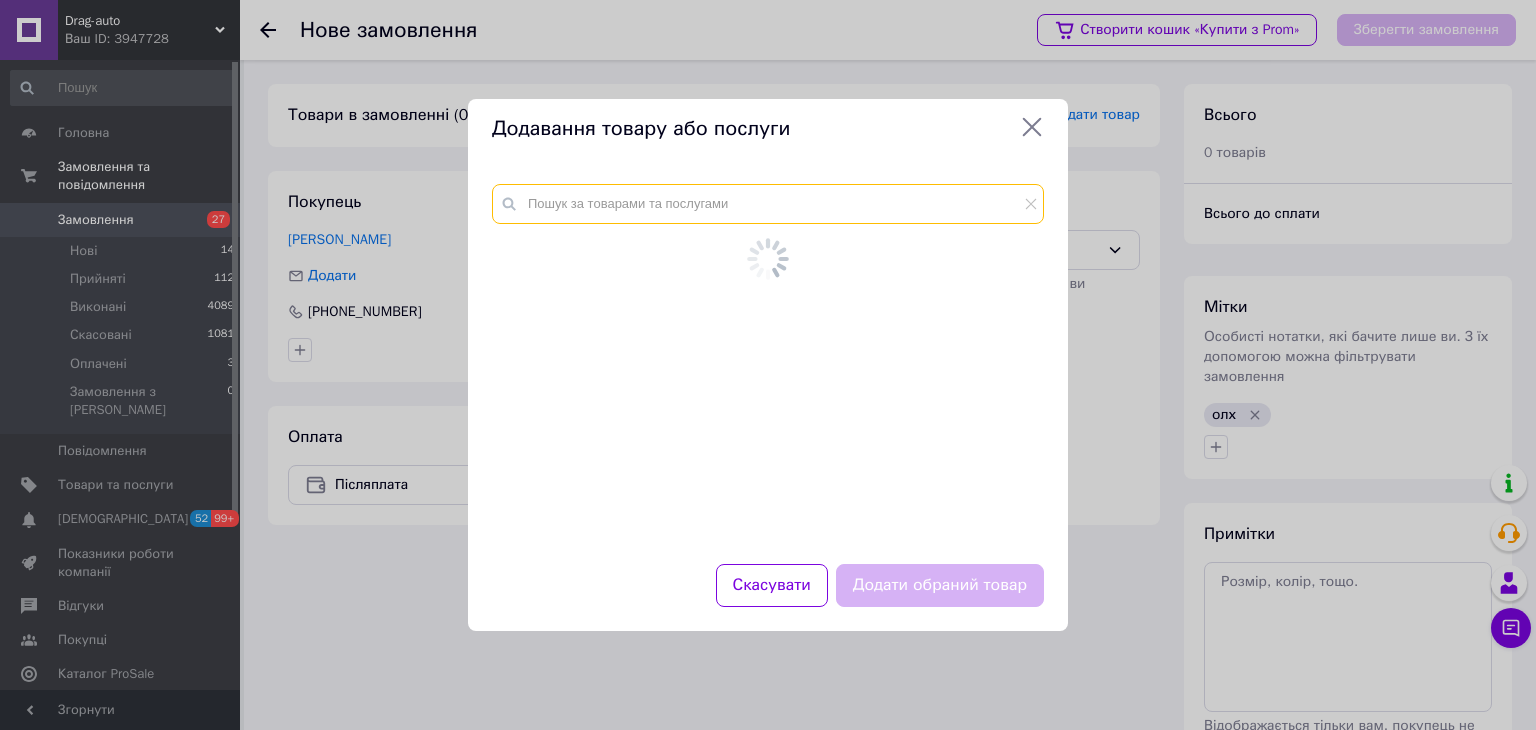 click at bounding box center (768, 204) 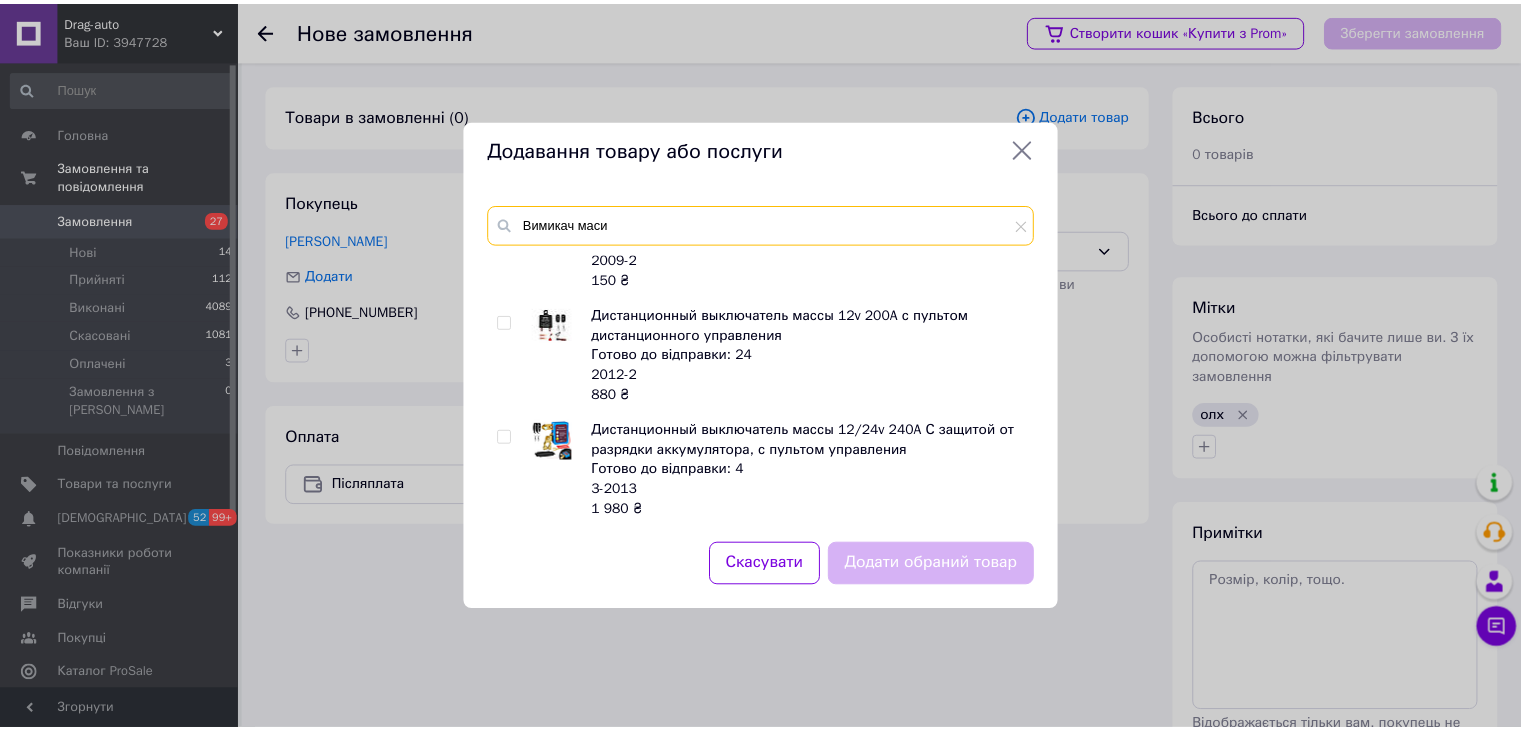 scroll, scrollTop: 275, scrollLeft: 0, axis: vertical 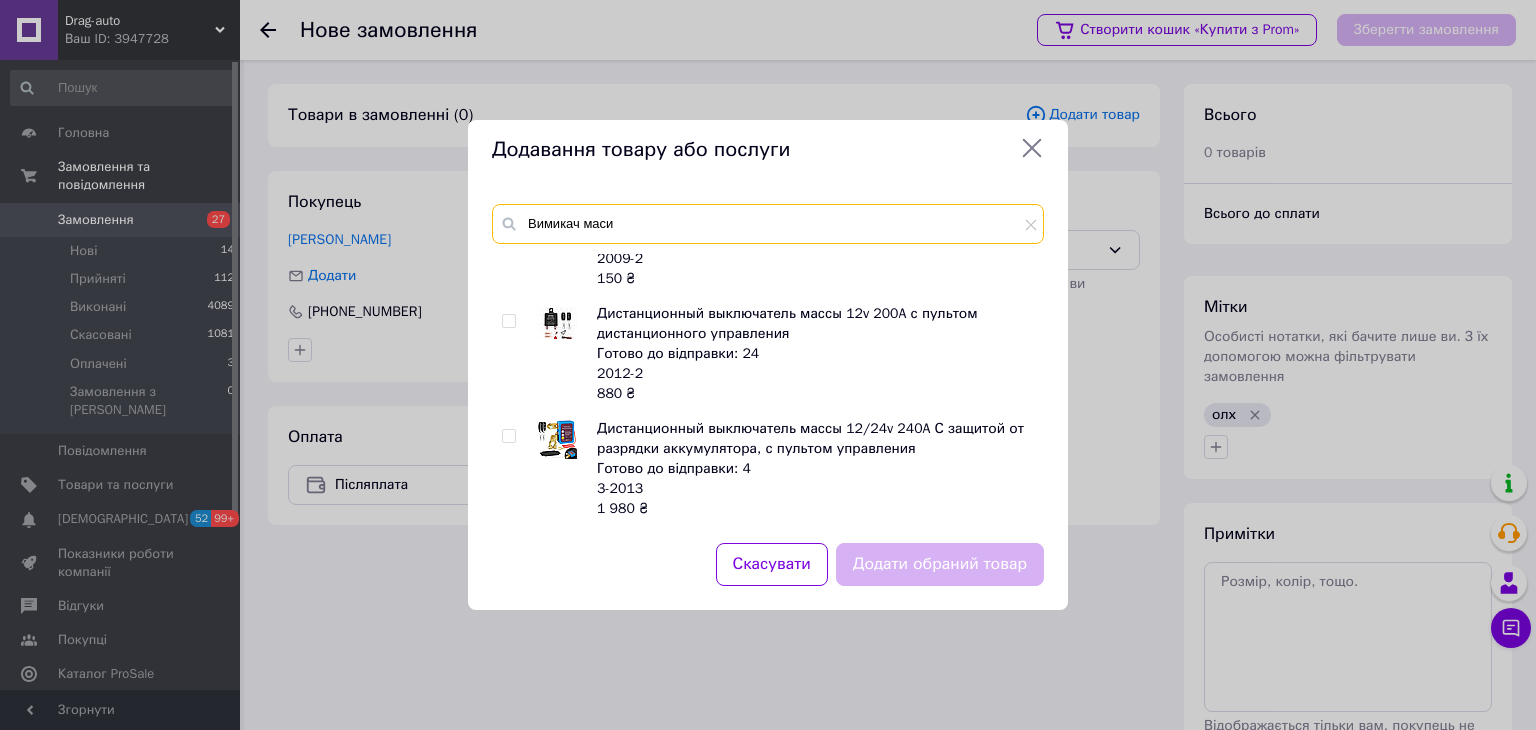 type on "Вимикач маси" 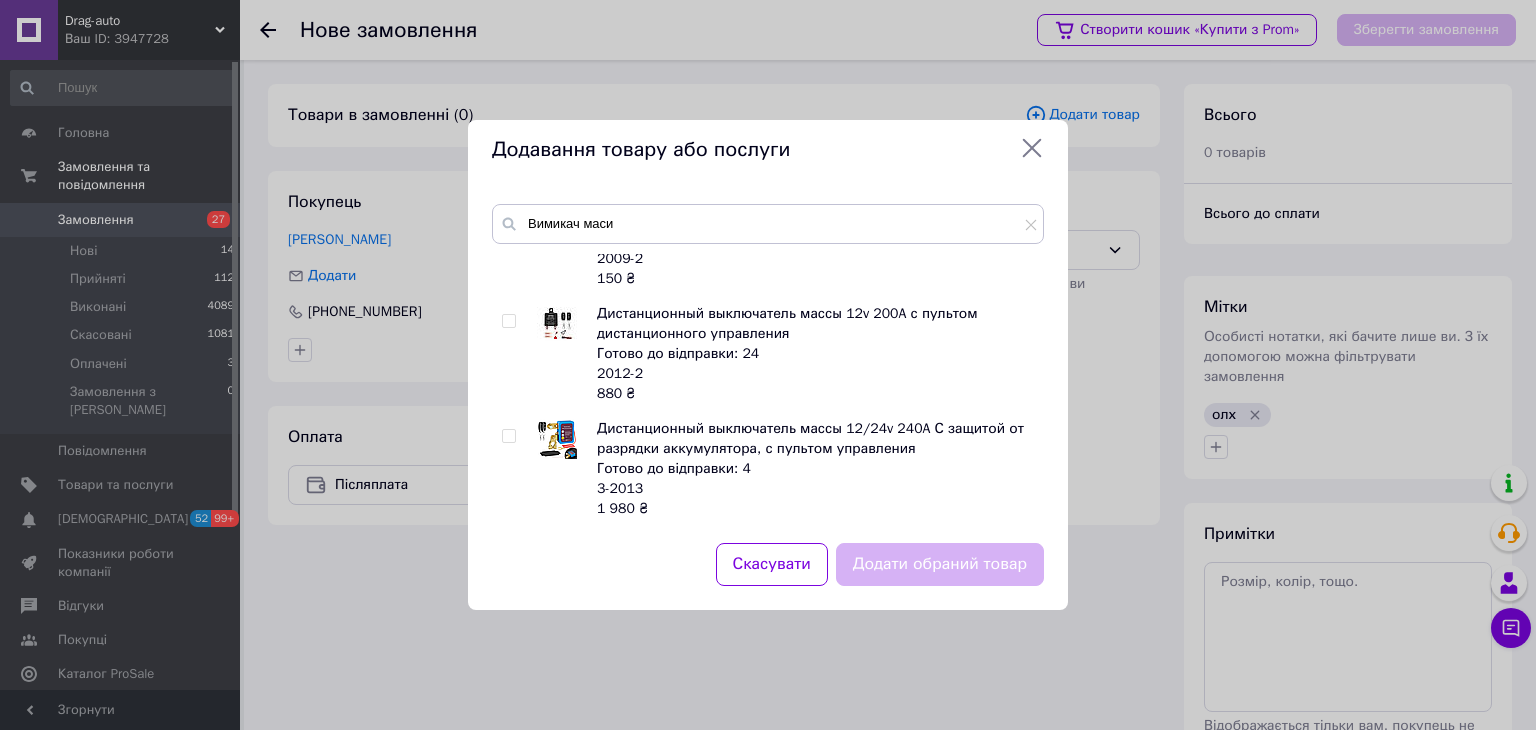 click at bounding box center [508, 321] 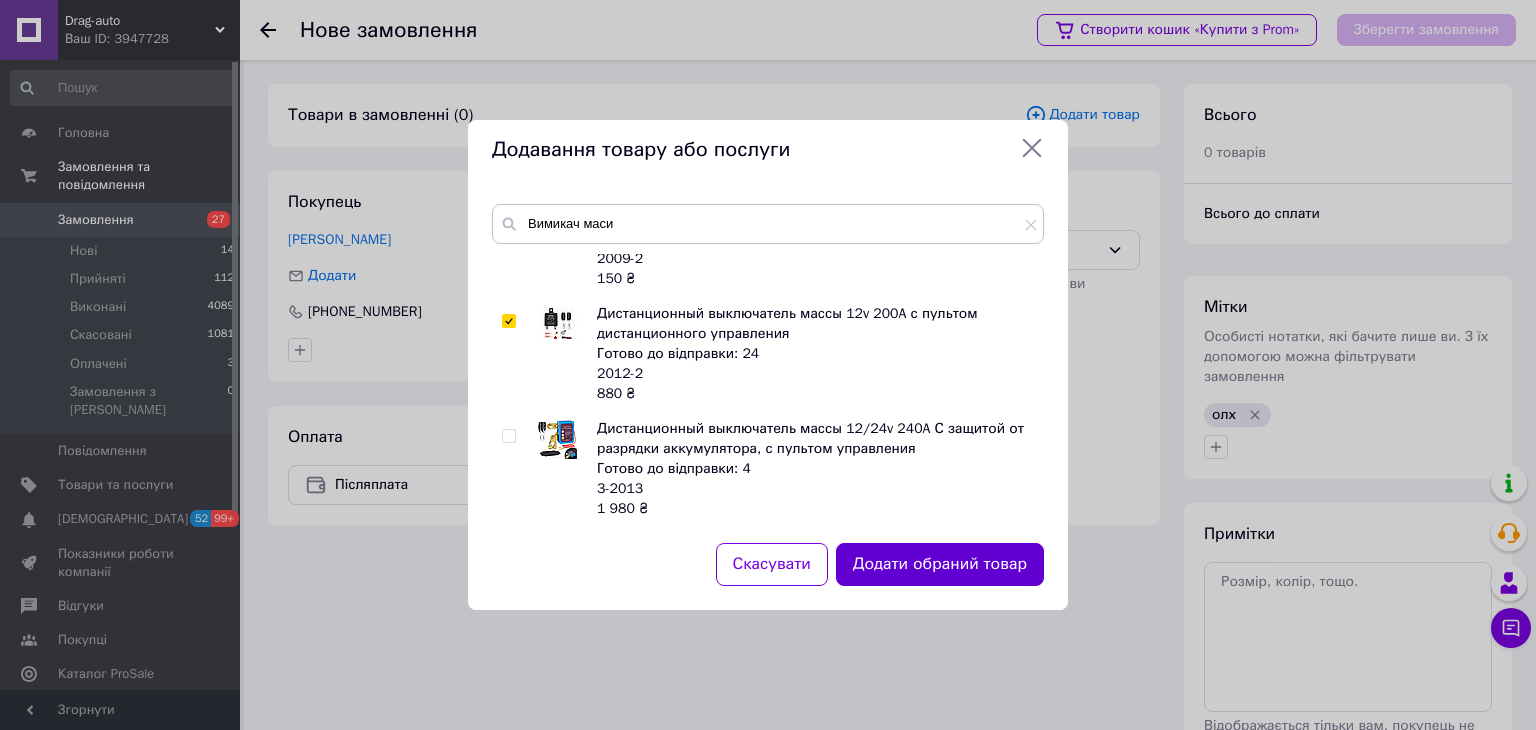 click on "Додати обраний товар" at bounding box center (940, 564) 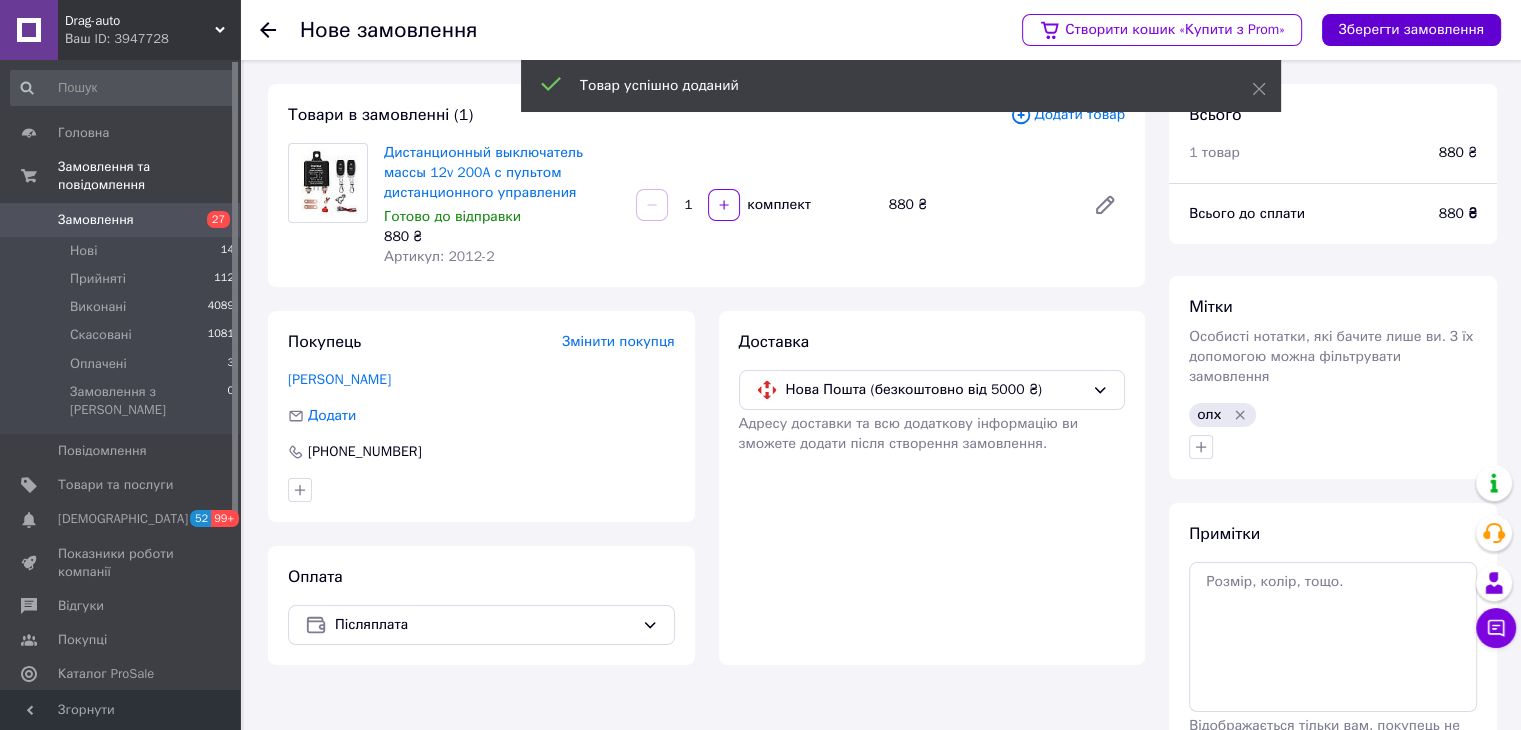 click on "Зберегти замовлення" at bounding box center [1411, 30] 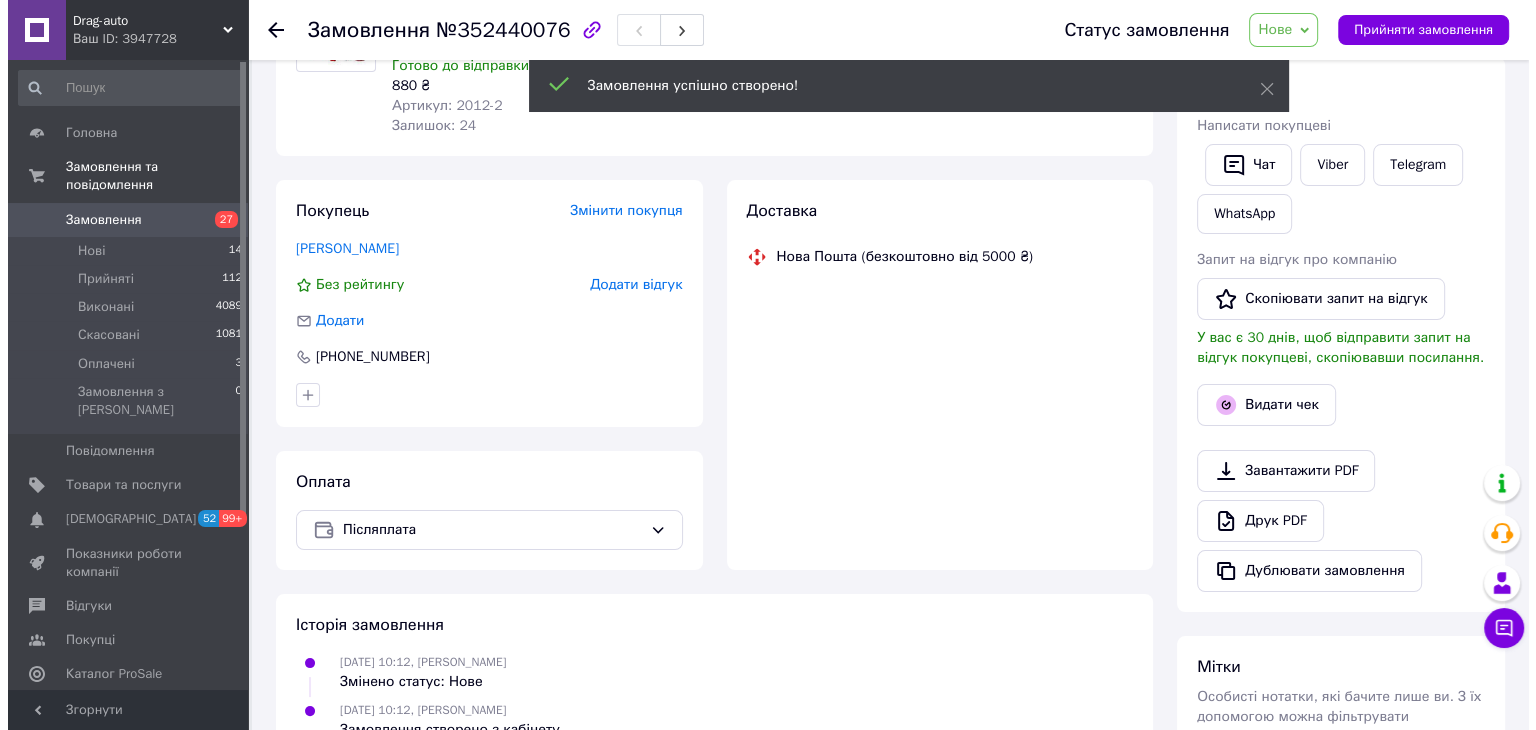 scroll, scrollTop: 431, scrollLeft: 0, axis: vertical 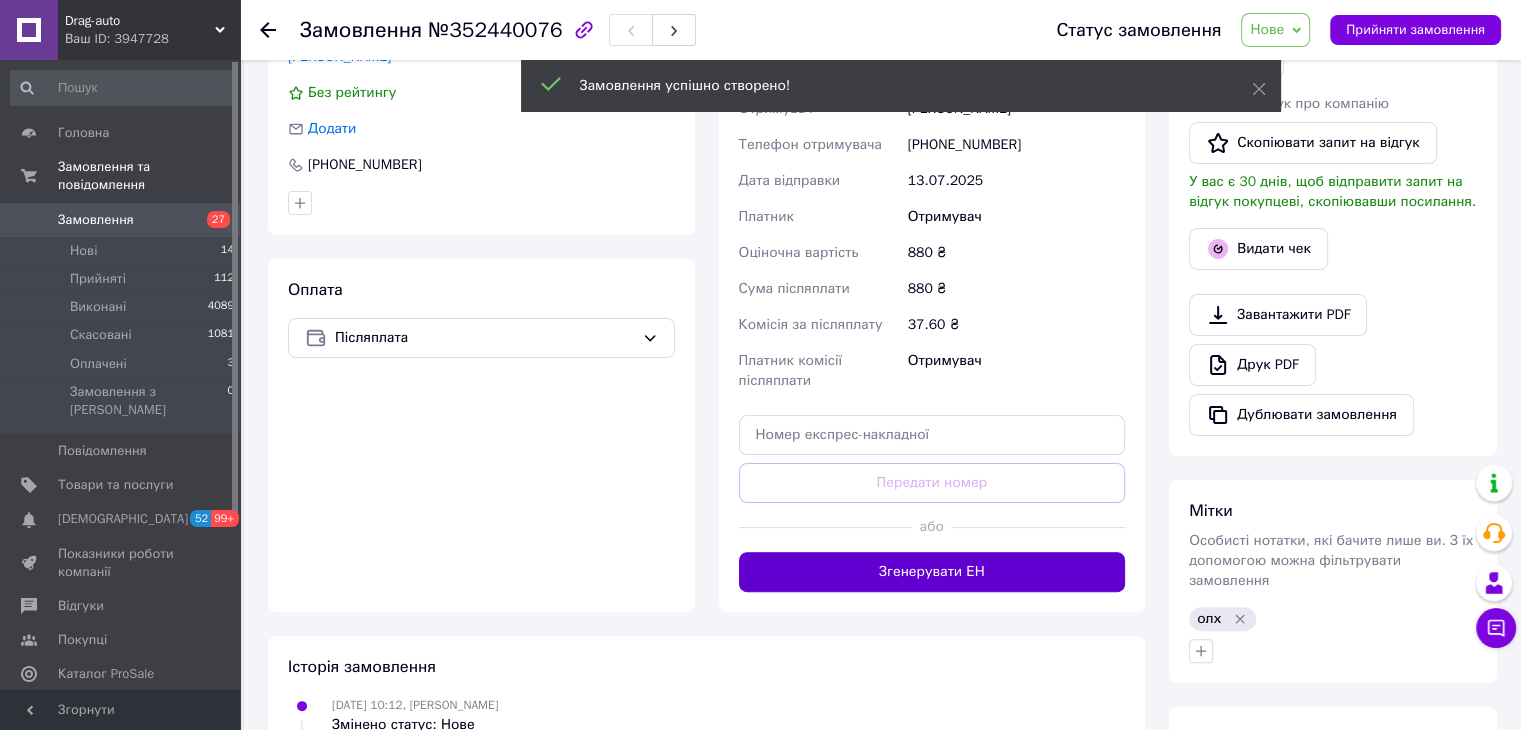 click on "Згенерувати ЕН" at bounding box center [932, 572] 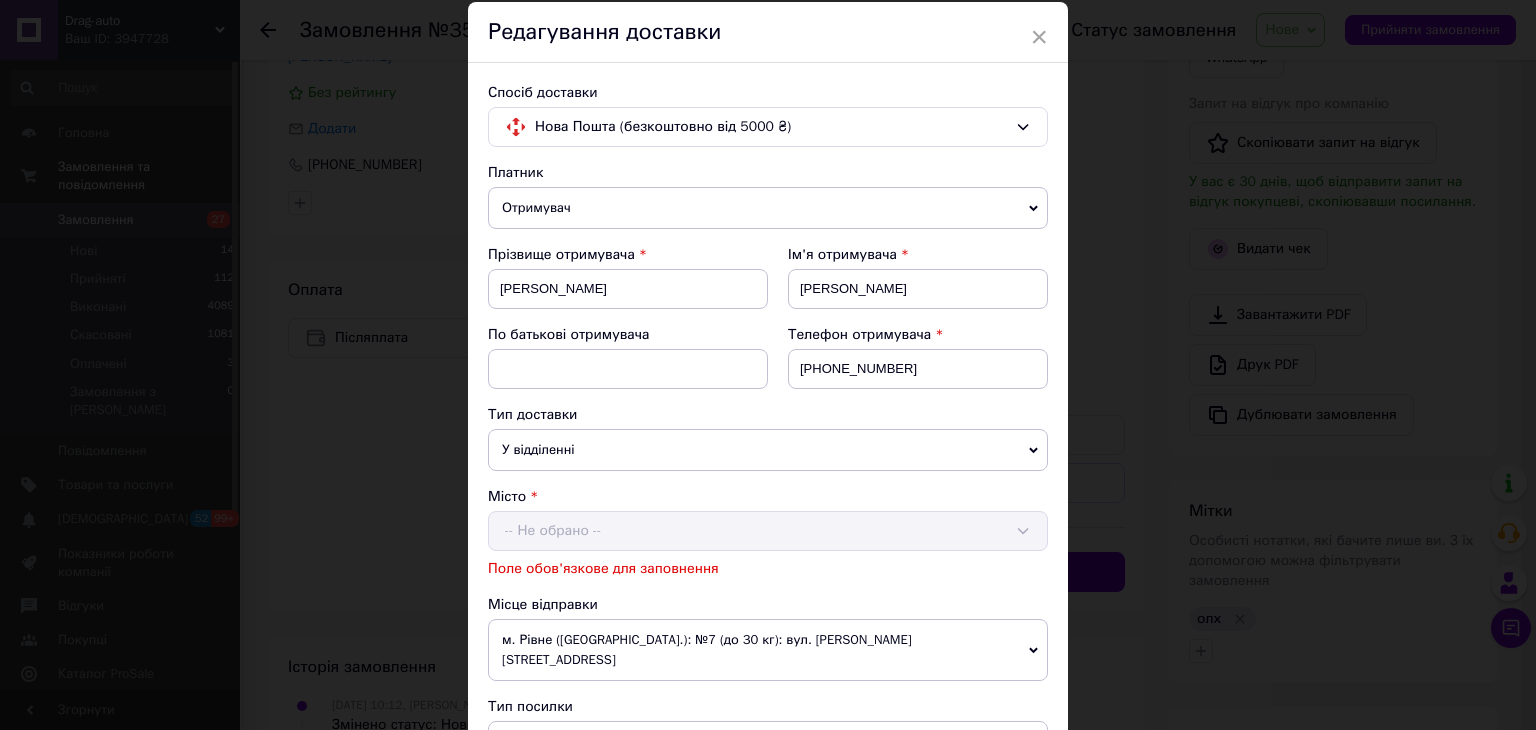 scroll, scrollTop: 100, scrollLeft: 0, axis: vertical 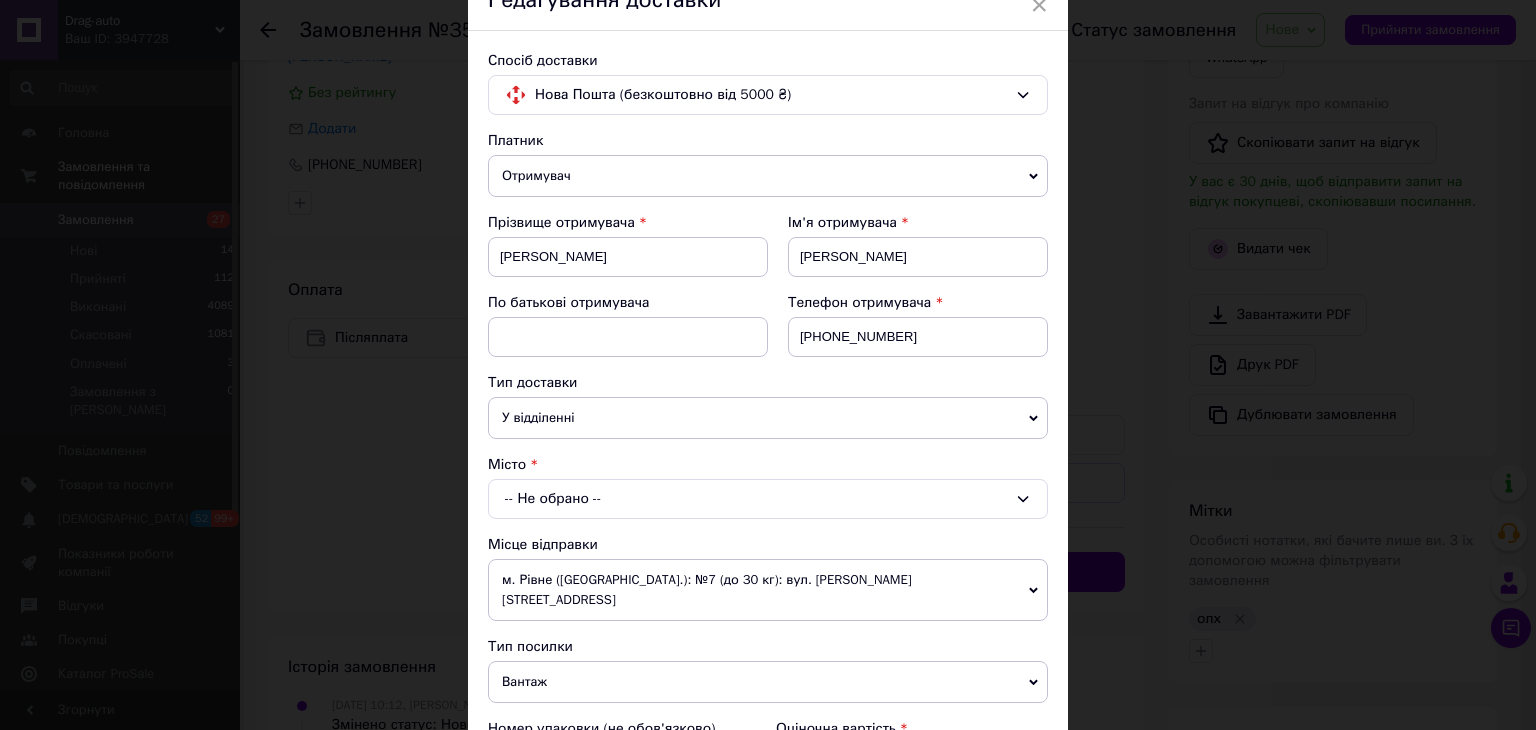 click on "-- Не обрано --" at bounding box center (768, 499) 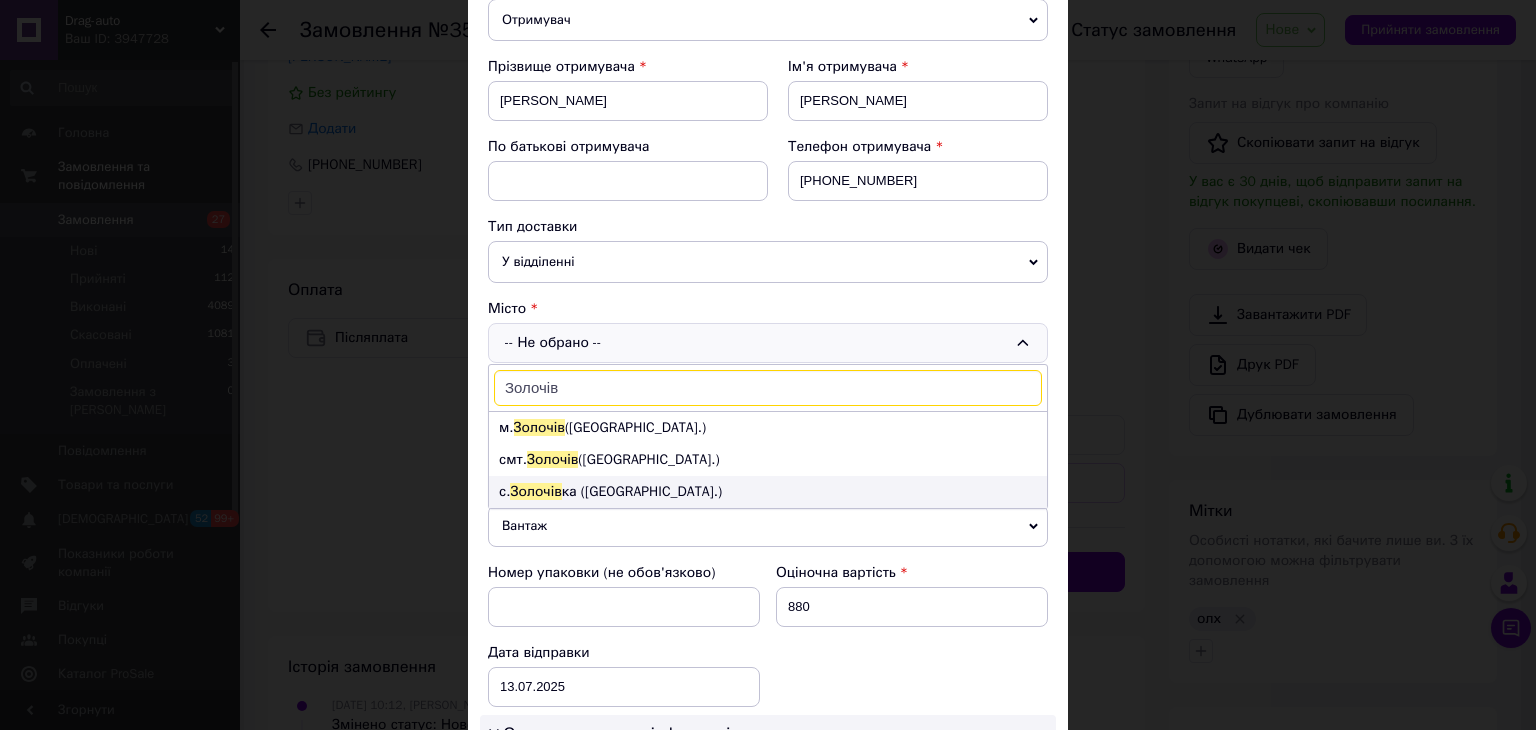scroll, scrollTop: 300, scrollLeft: 0, axis: vertical 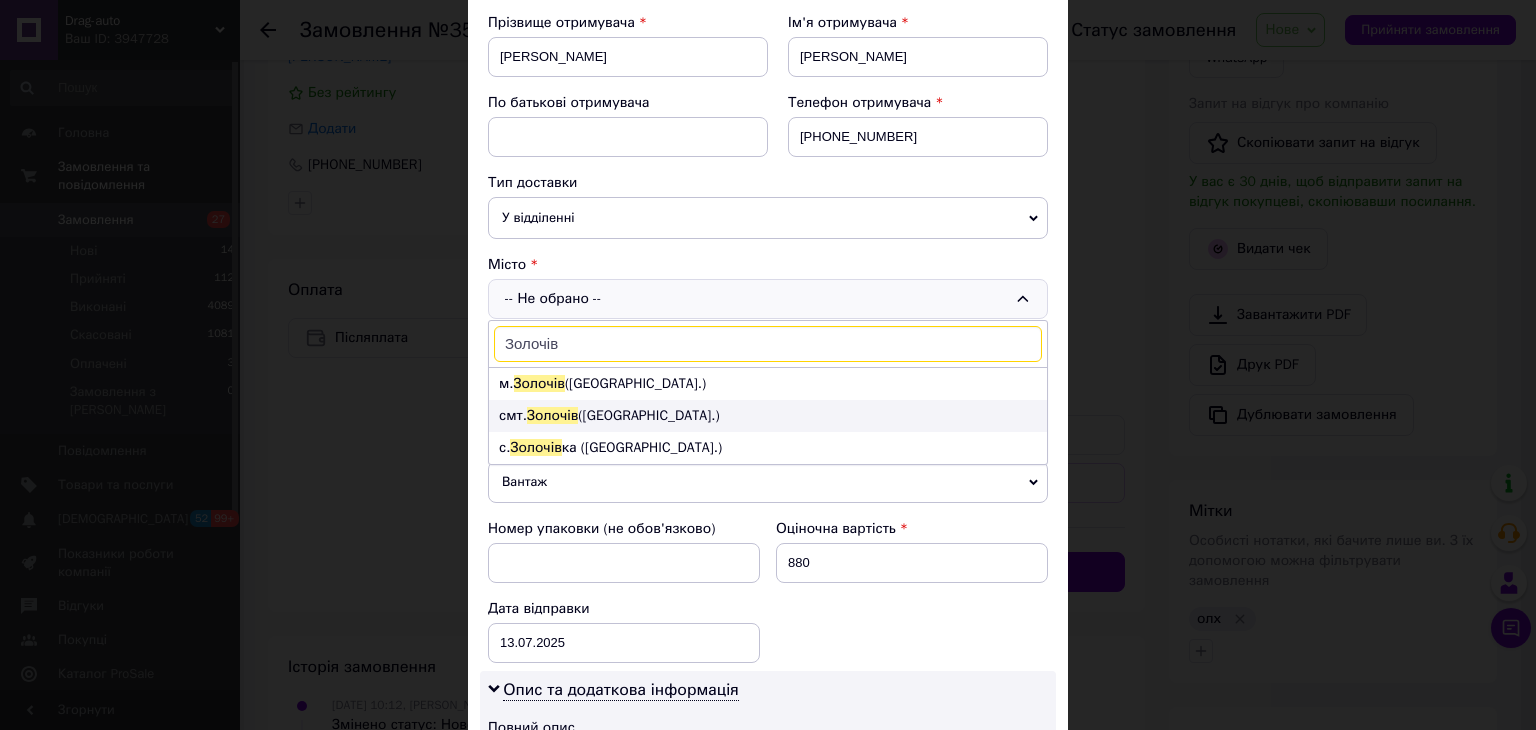 type on "Золочів" 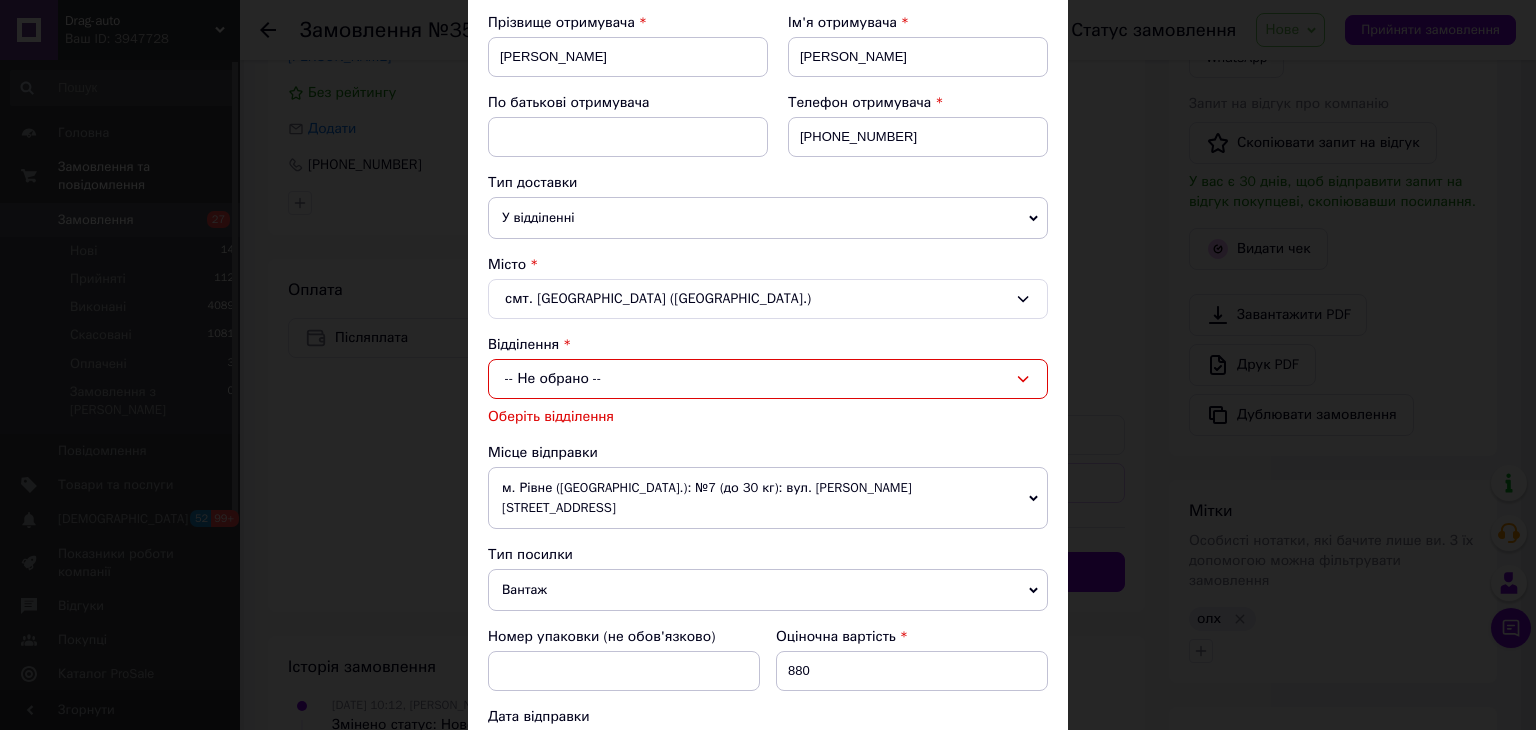 click on "-- Не обрано --" at bounding box center [768, 379] 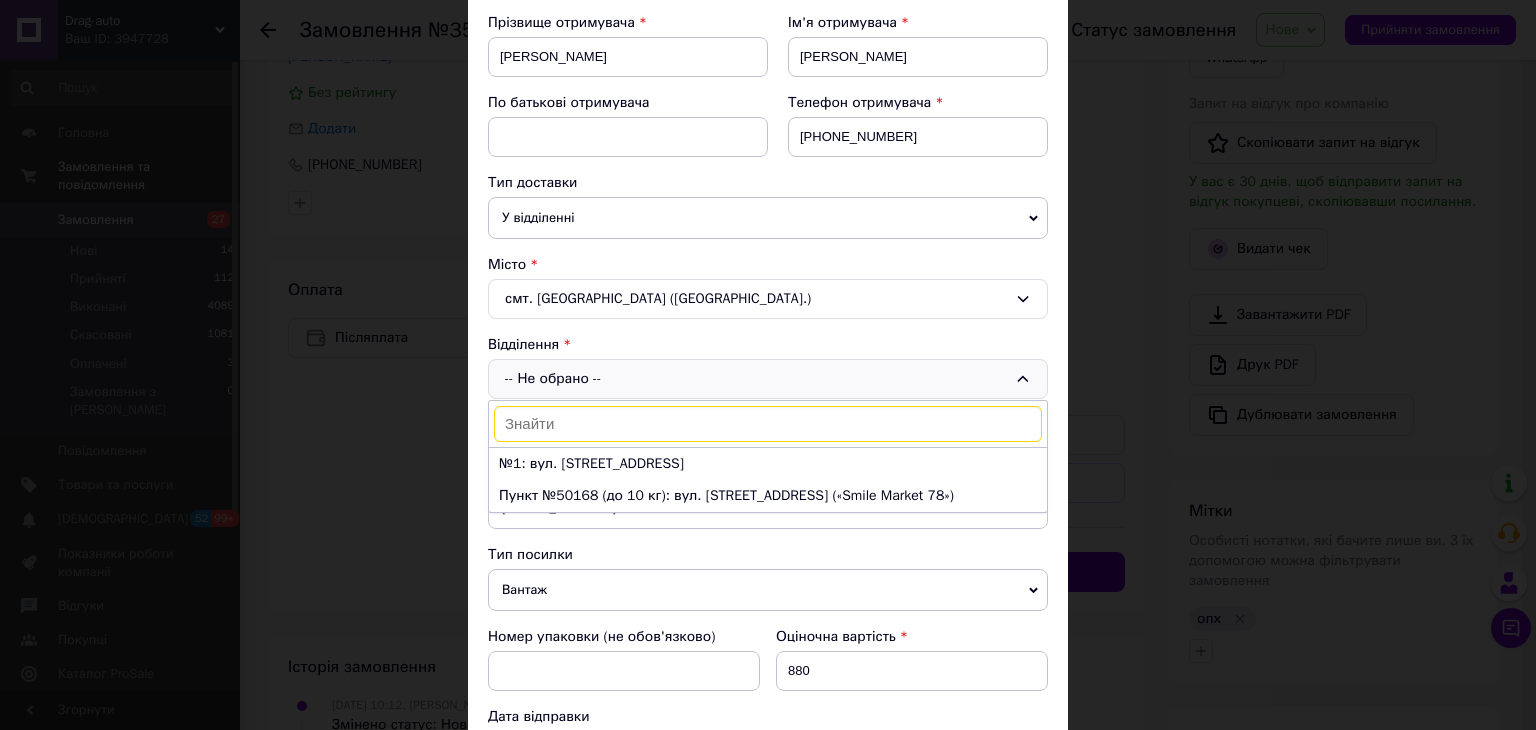 click on "№1: вул. [STREET_ADDRESS]" at bounding box center [768, 464] 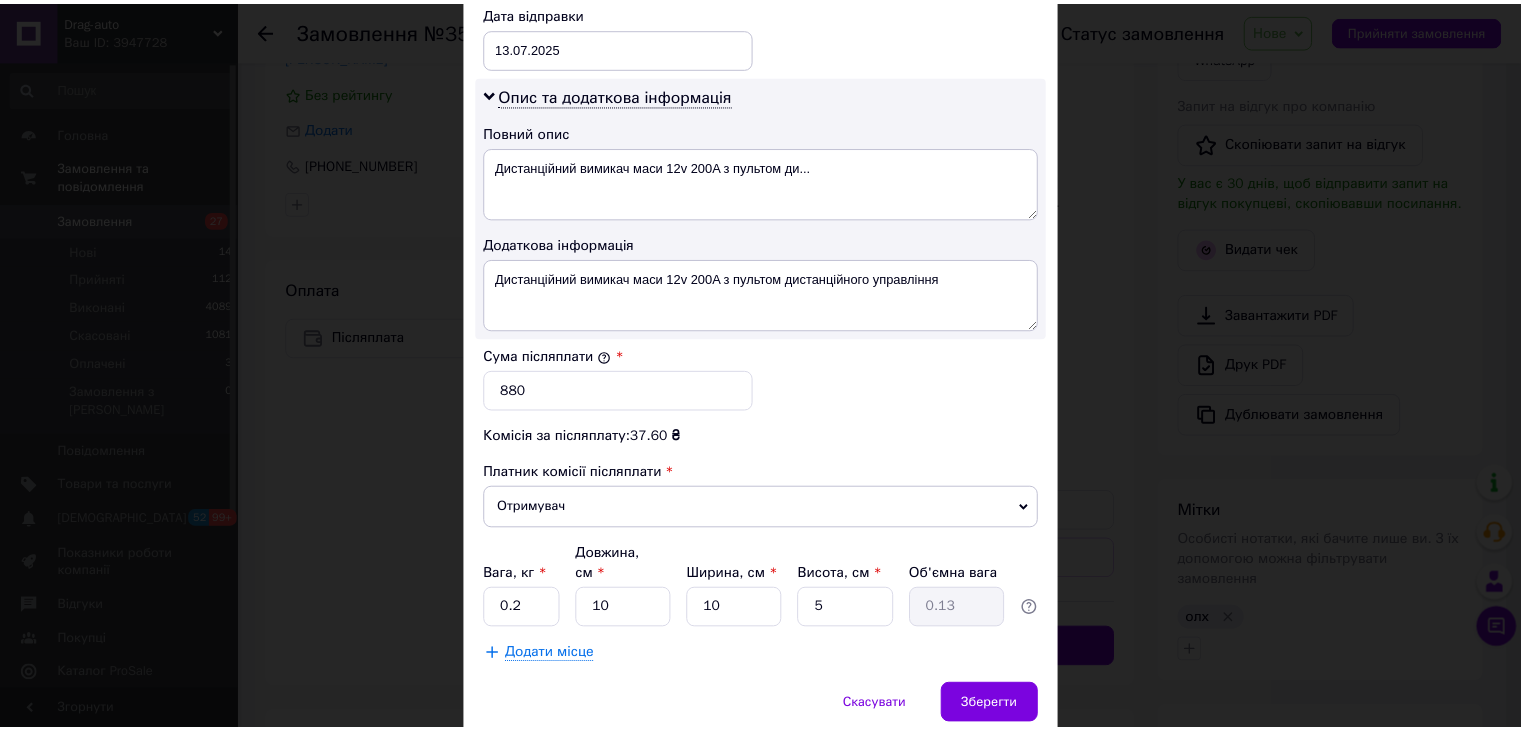 scroll, scrollTop: 1013, scrollLeft: 0, axis: vertical 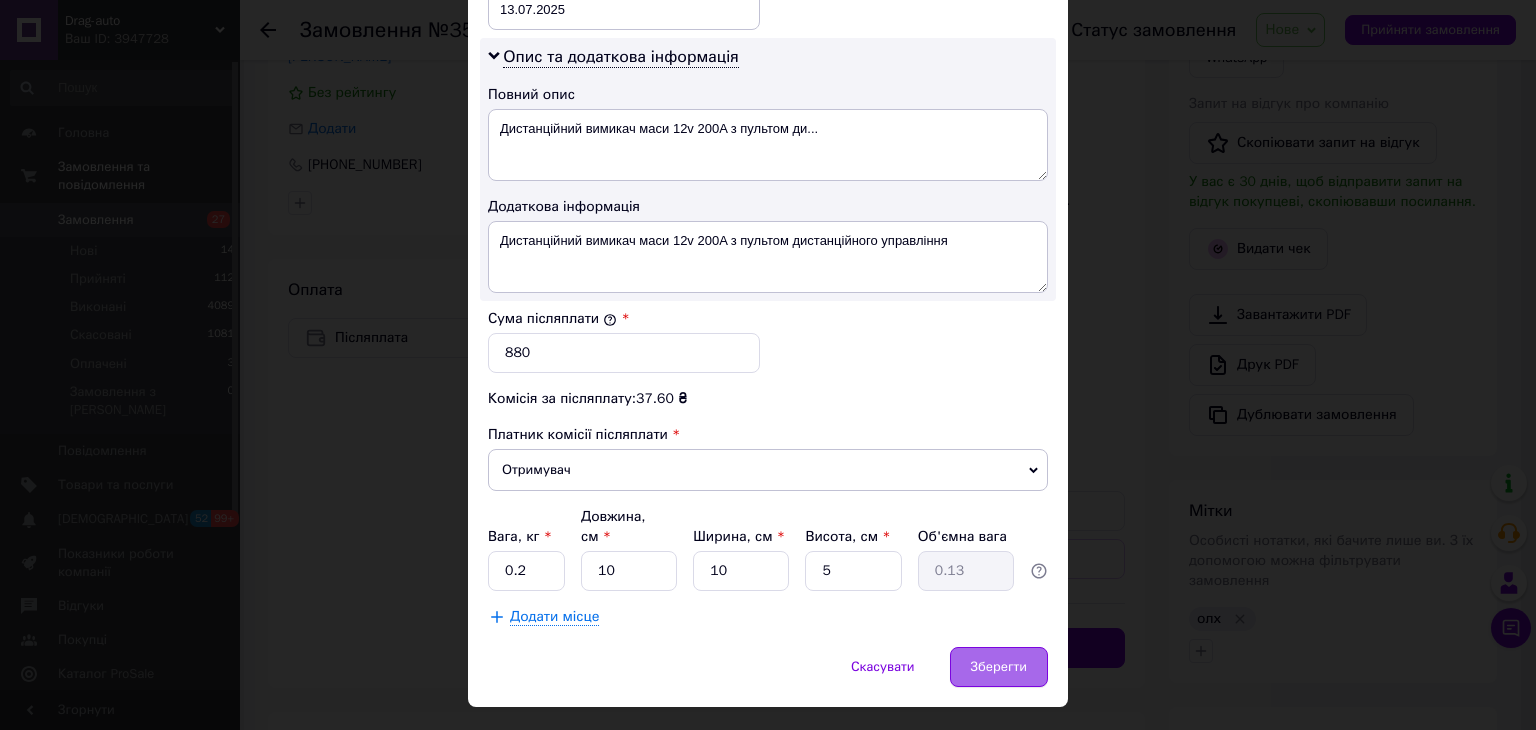 click on "Зберегти" at bounding box center (999, 667) 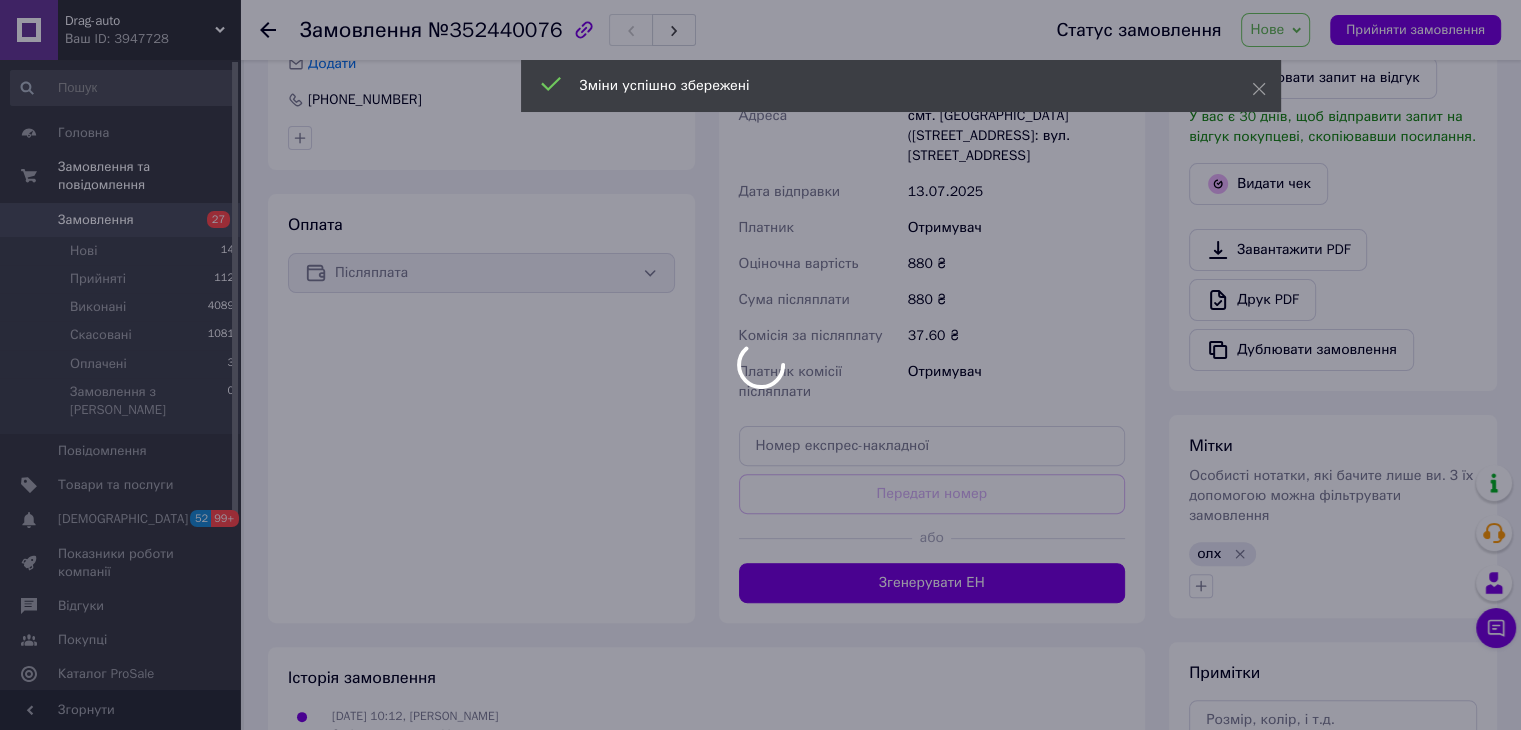 scroll, scrollTop: 531, scrollLeft: 0, axis: vertical 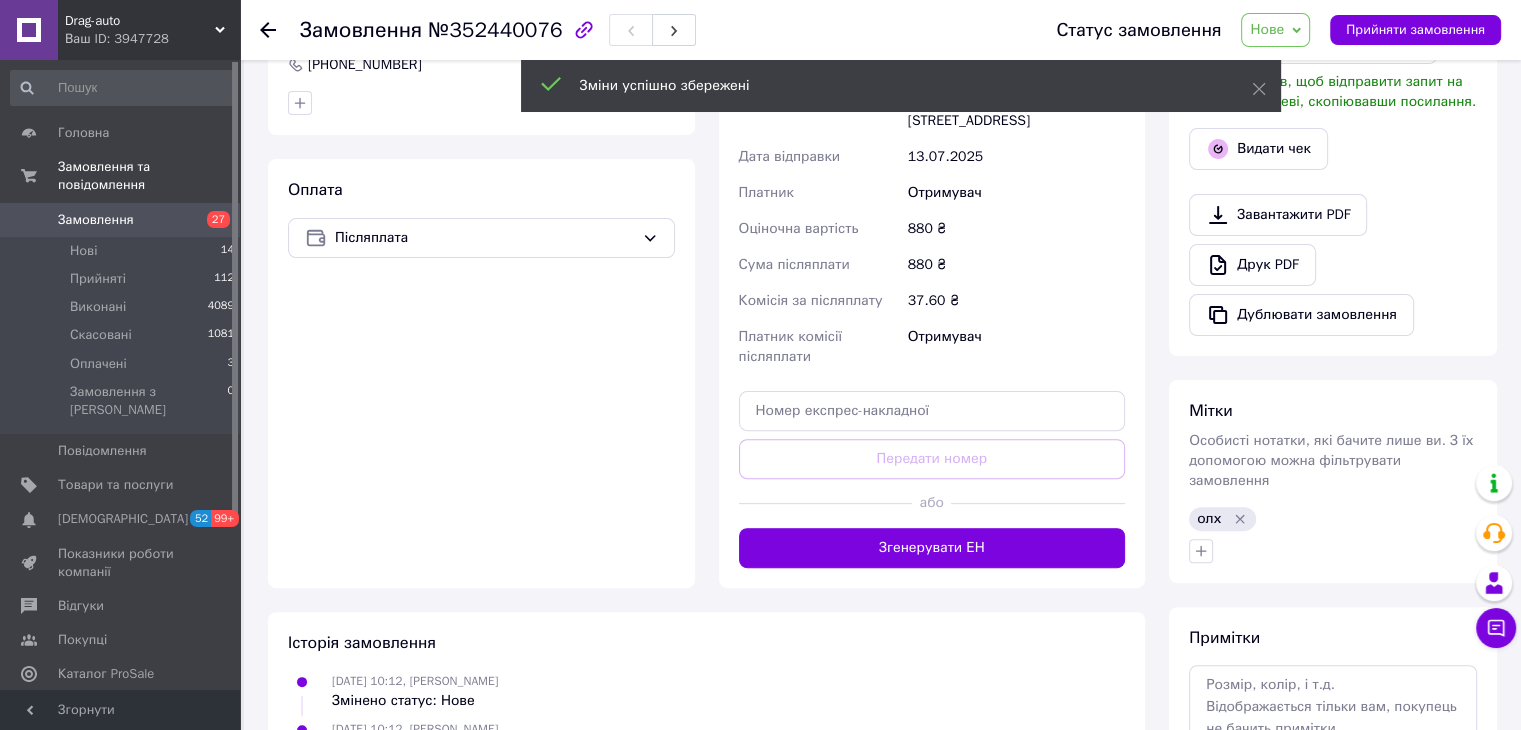click on "Згенерувати ЕН" at bounding box center (932, 548) 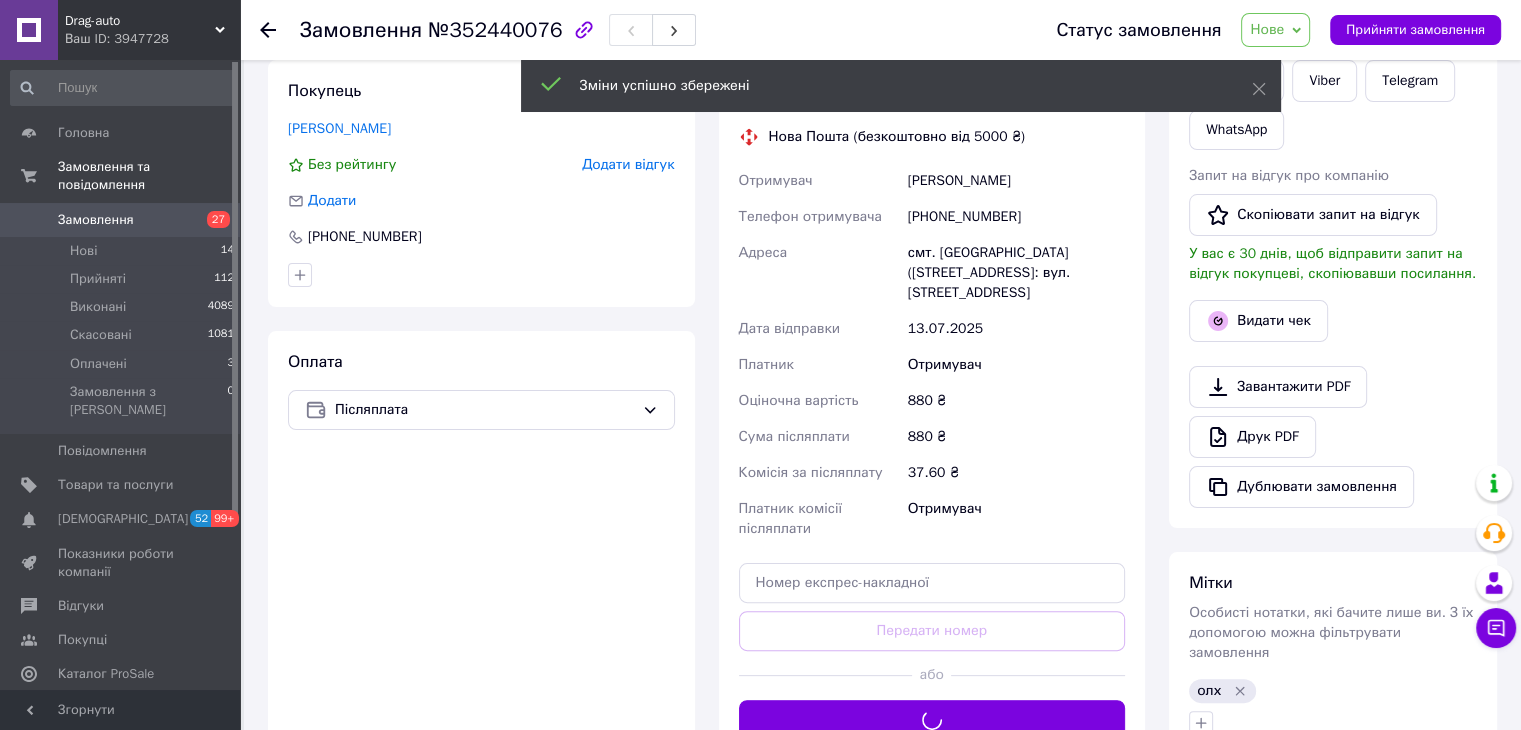 scroll, scrollTop: 131, scrollLeft: 0, axis: vertical 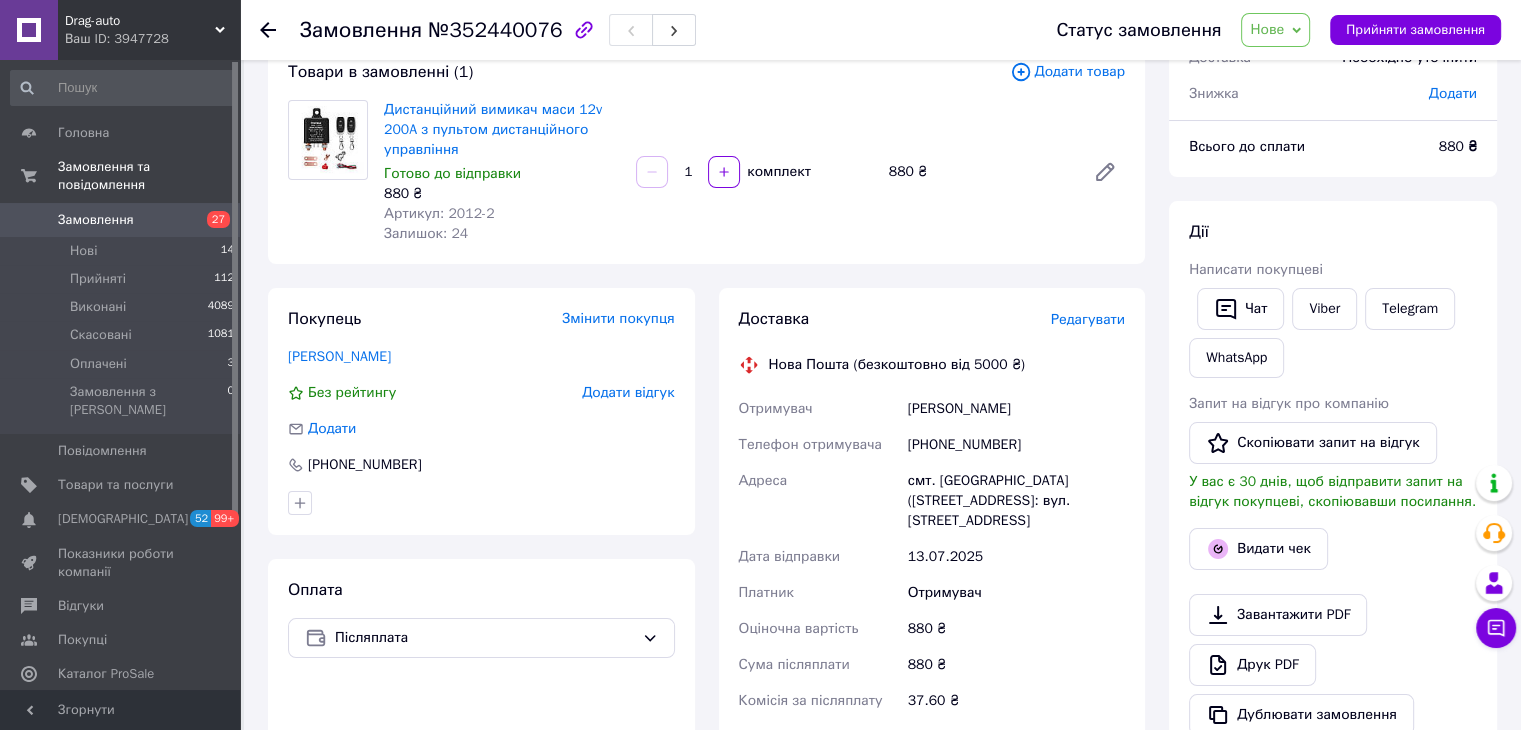 click on "Нове" at bounding box center (1275, 30) 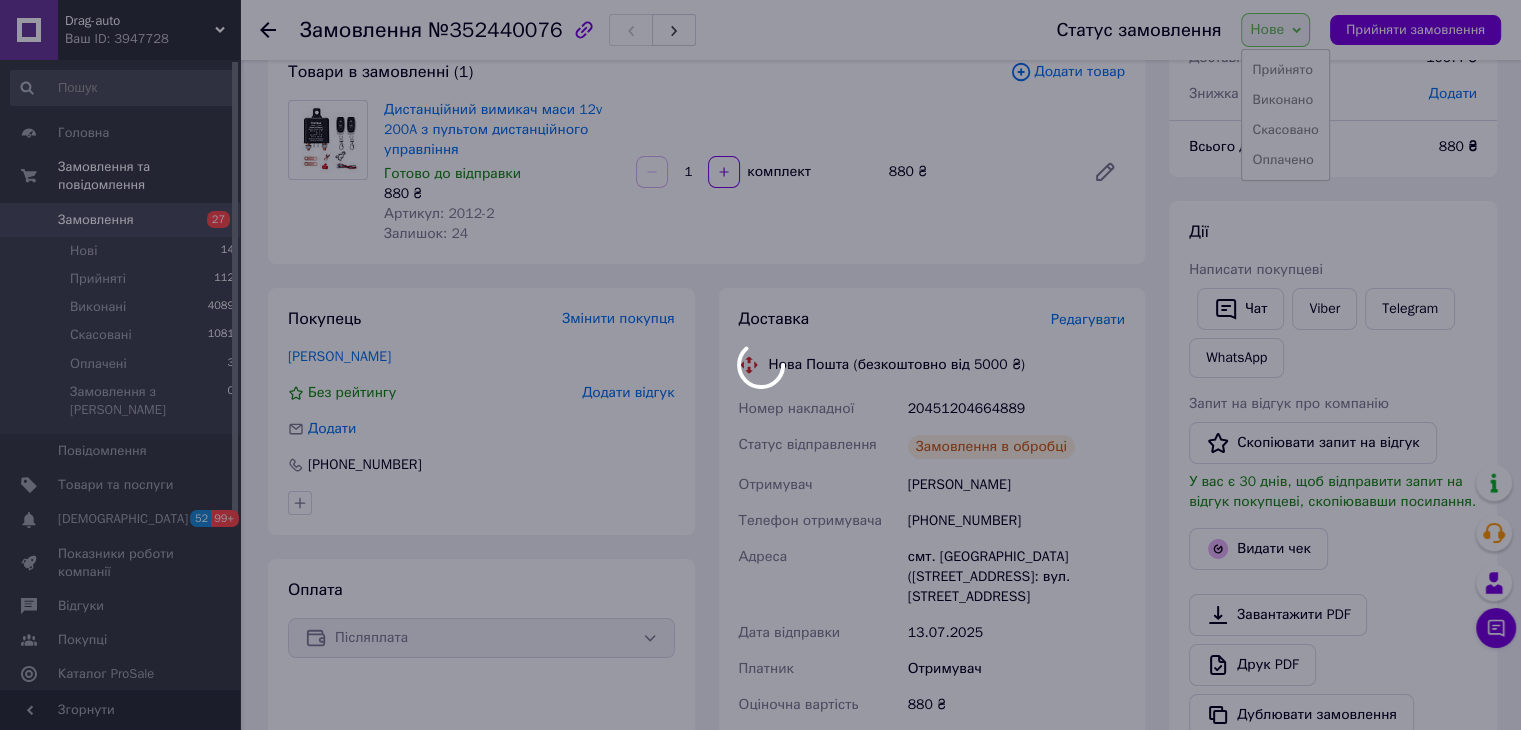 click on "Прийнято" at bounding box center [1285, 70] 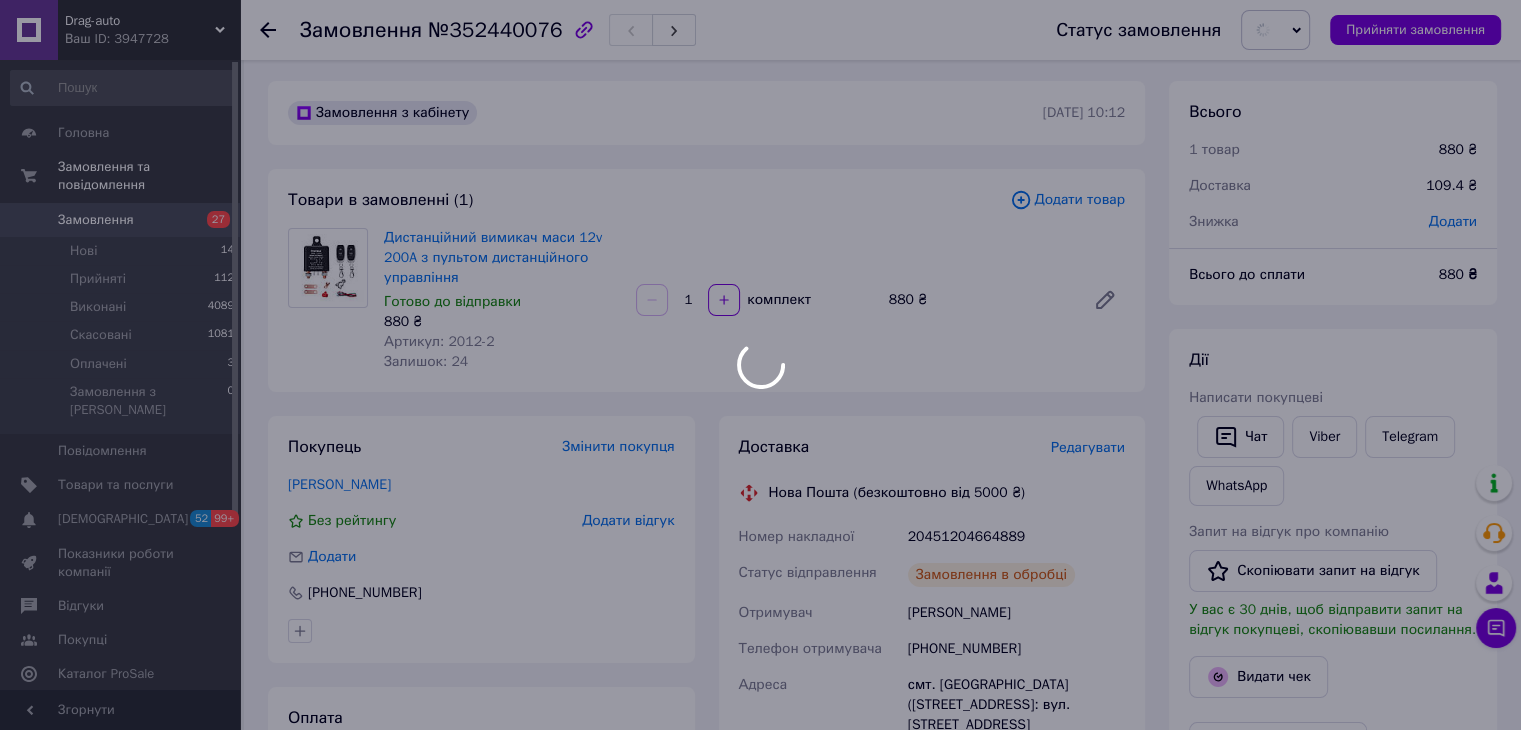 scroll, scrollTop: 0, scrollLeft: 0, axis: both 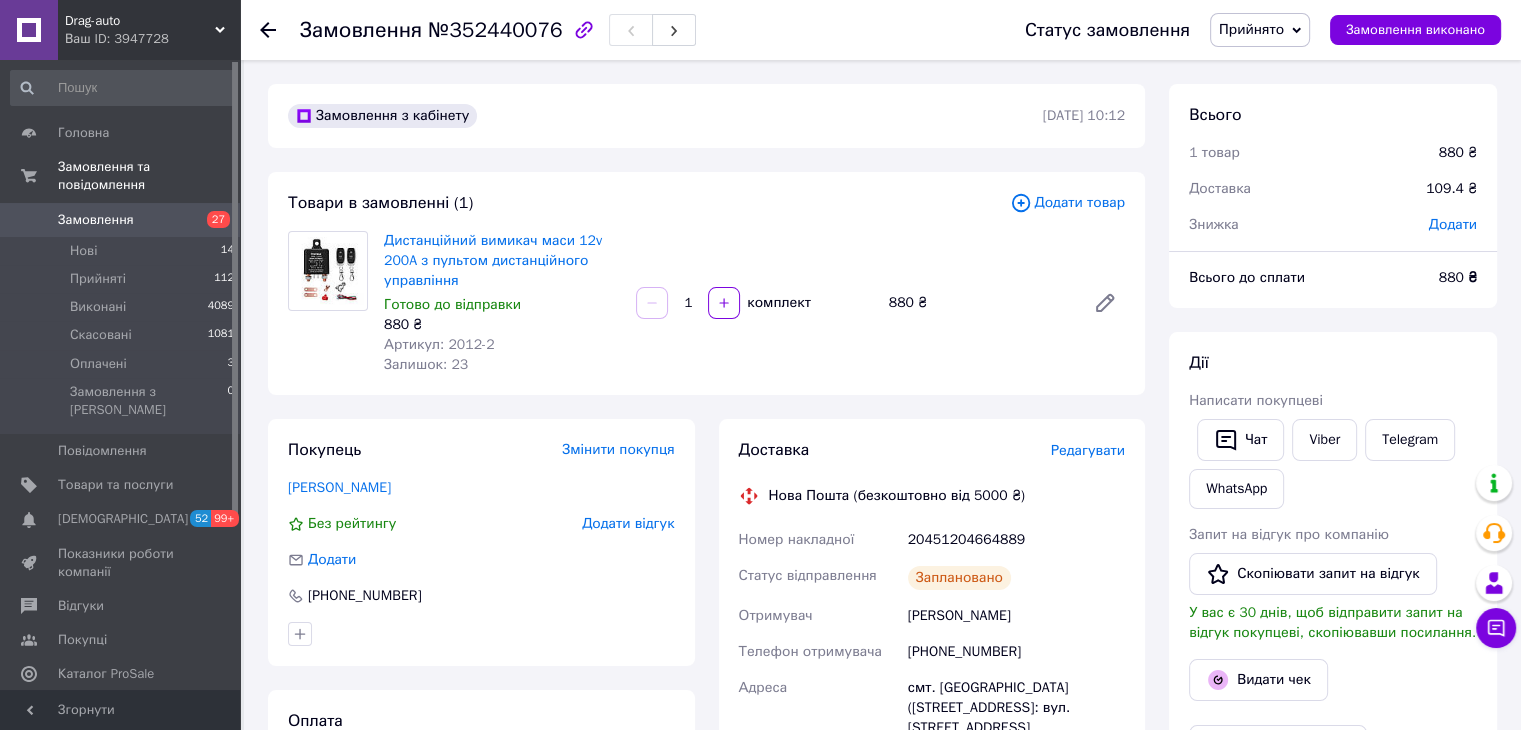 click 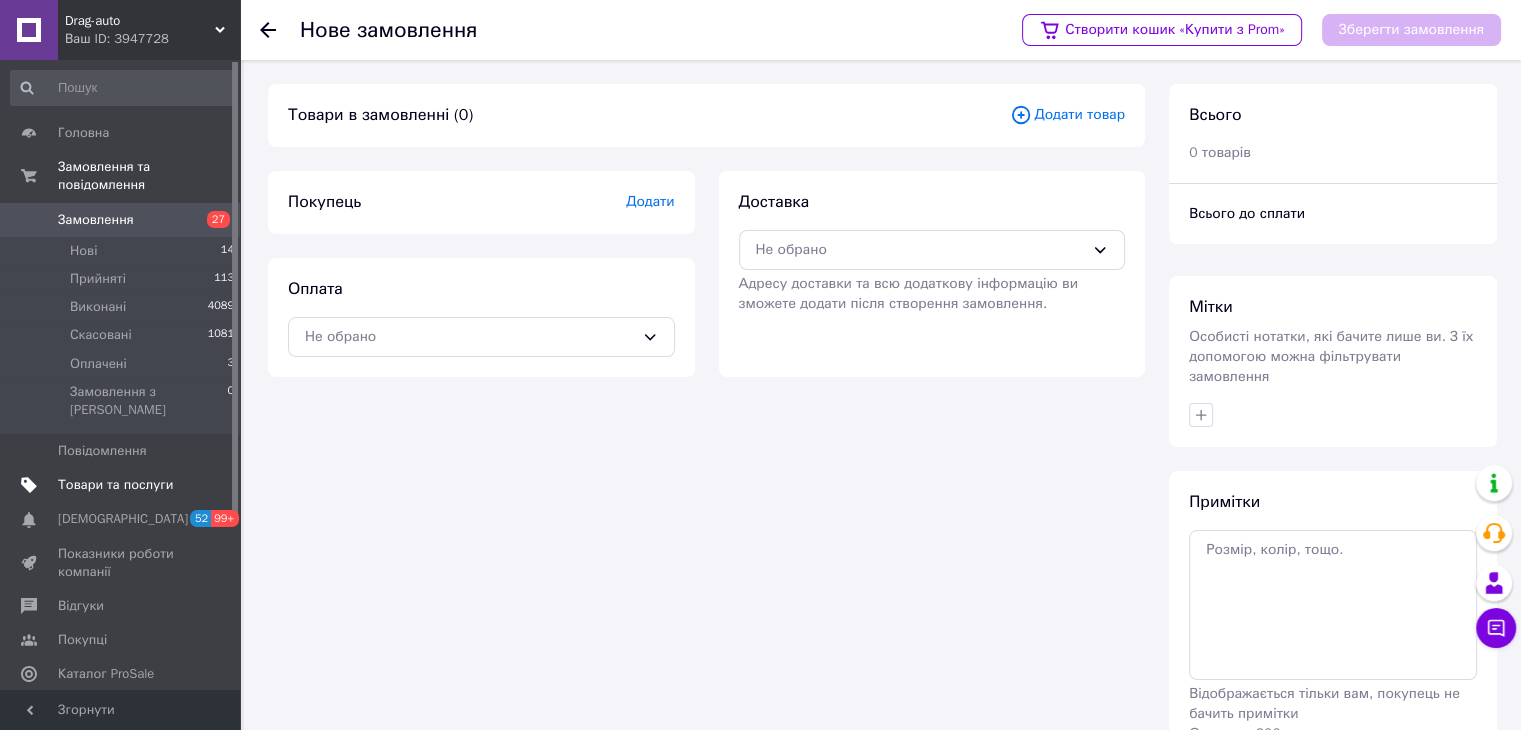 click on "Товари та послуги" at bounding box center (123, 485) 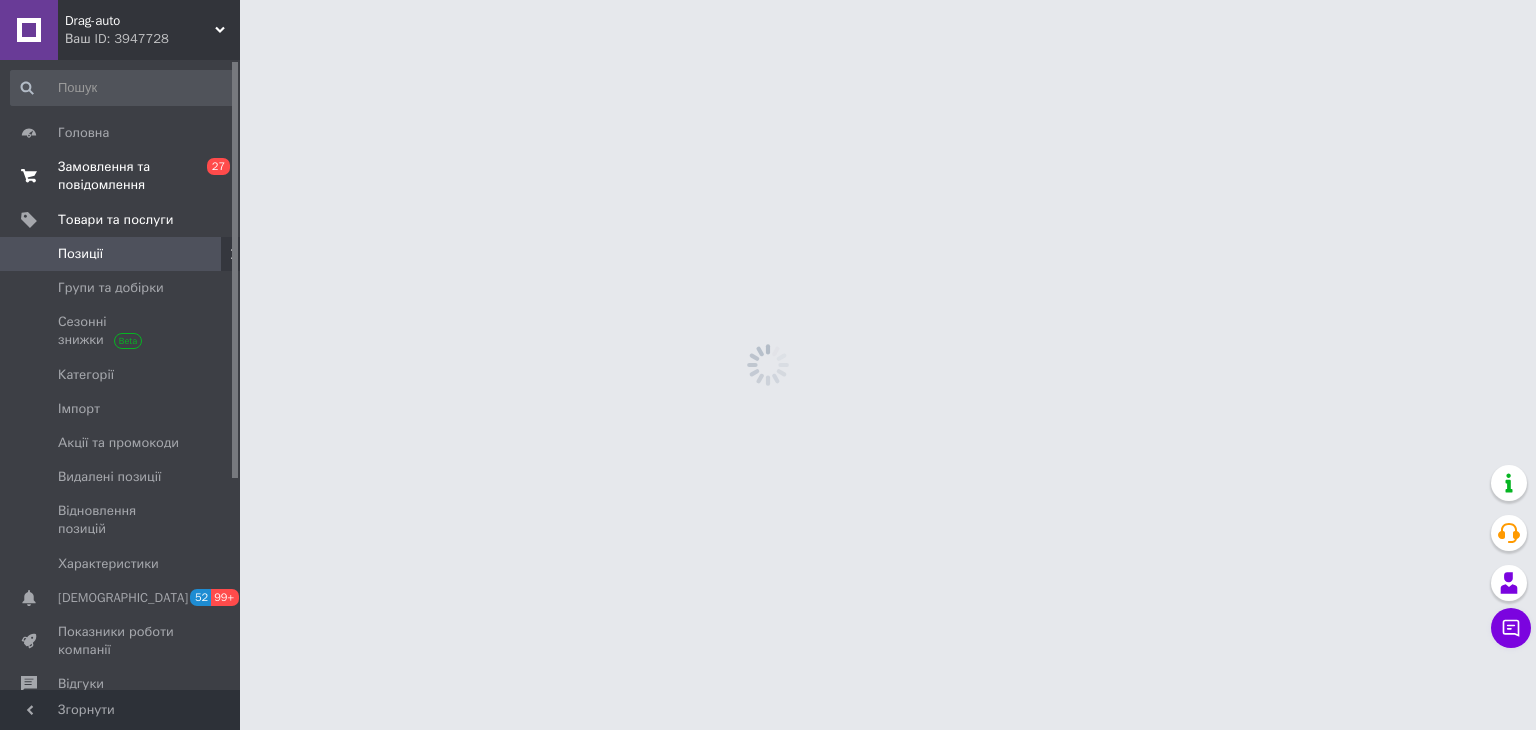 click on "Замовлення та повідомлення" at bounding box center (121, 176) 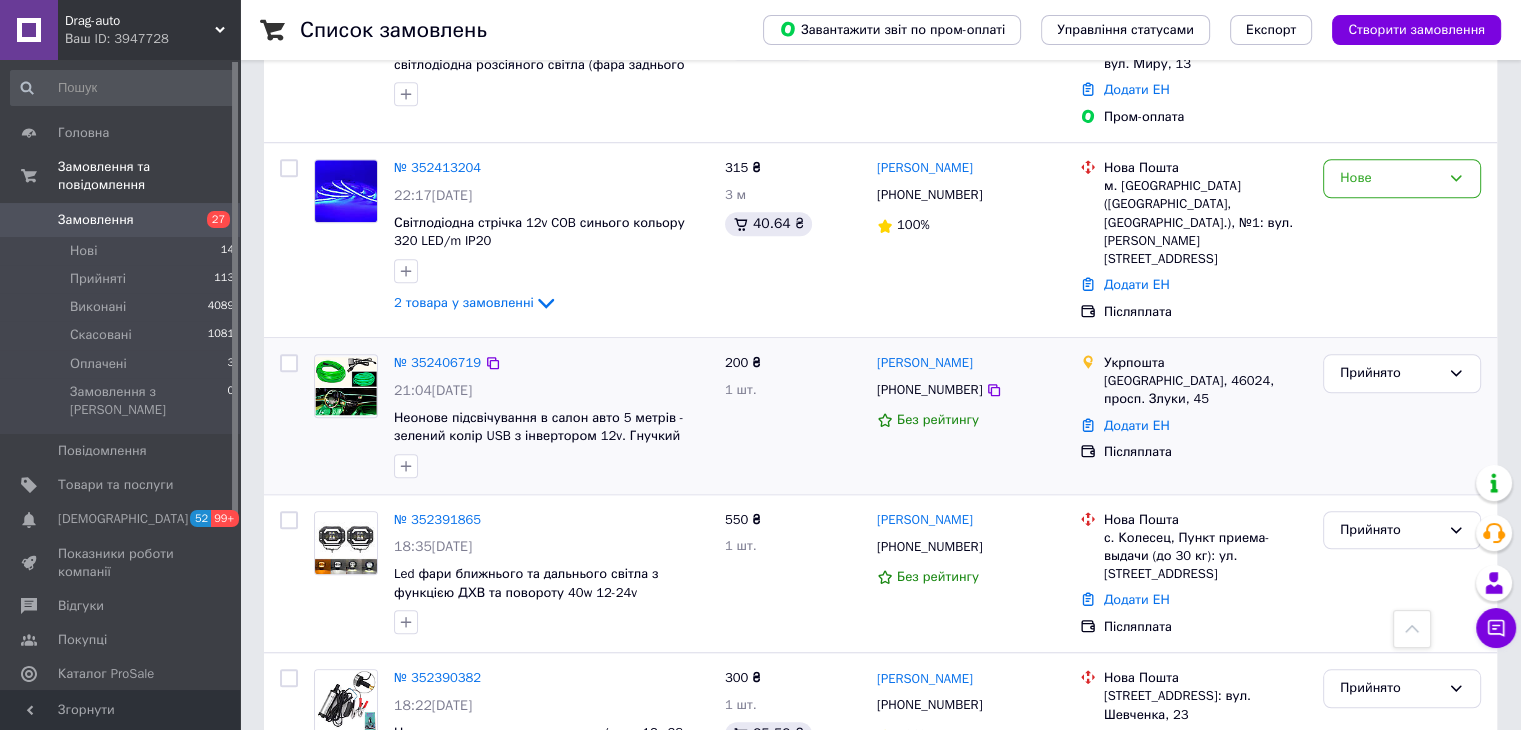scroll, scrollTop: 1400, scrollLeft: 0, axis: vertical 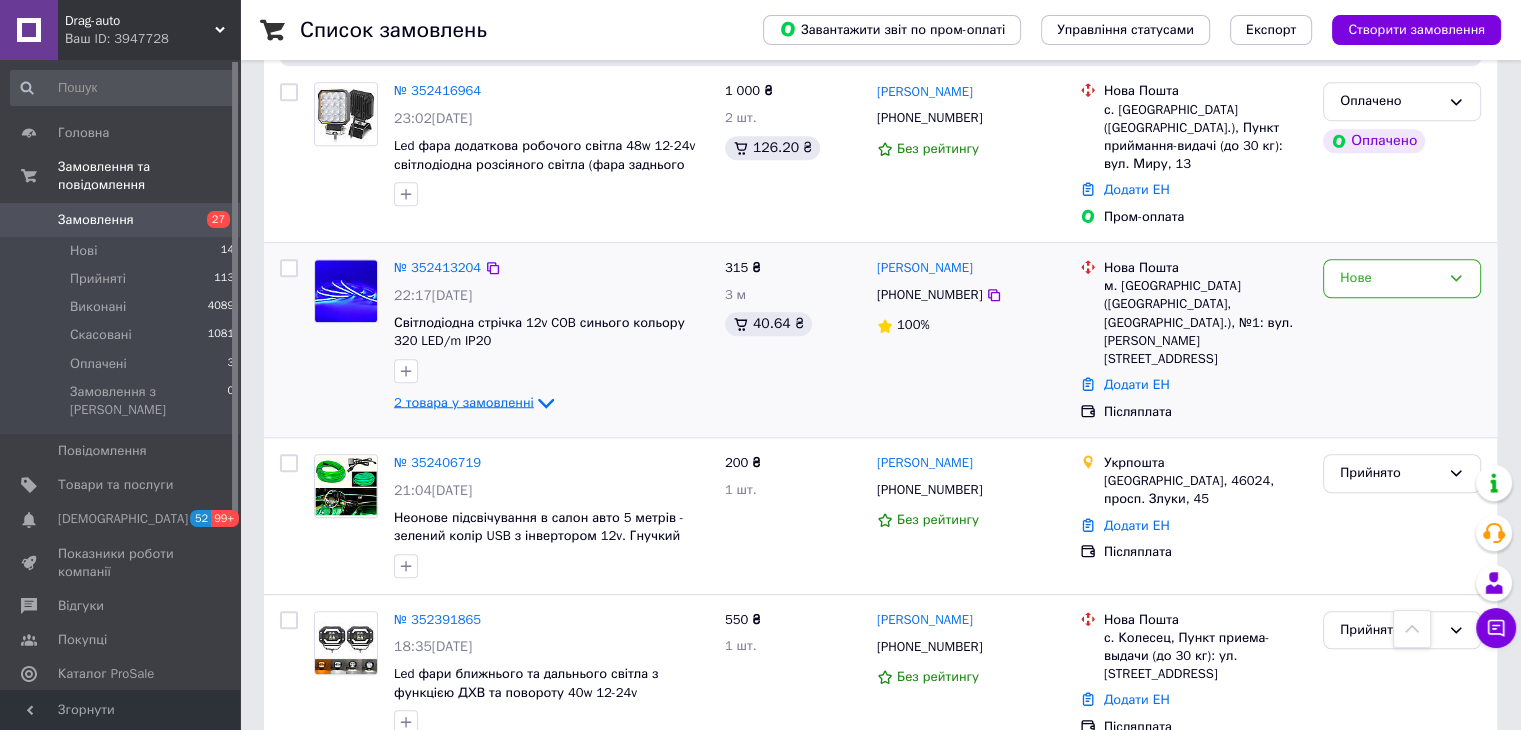 click on "2 товара у замовленні" at bounding box center (464, 402) 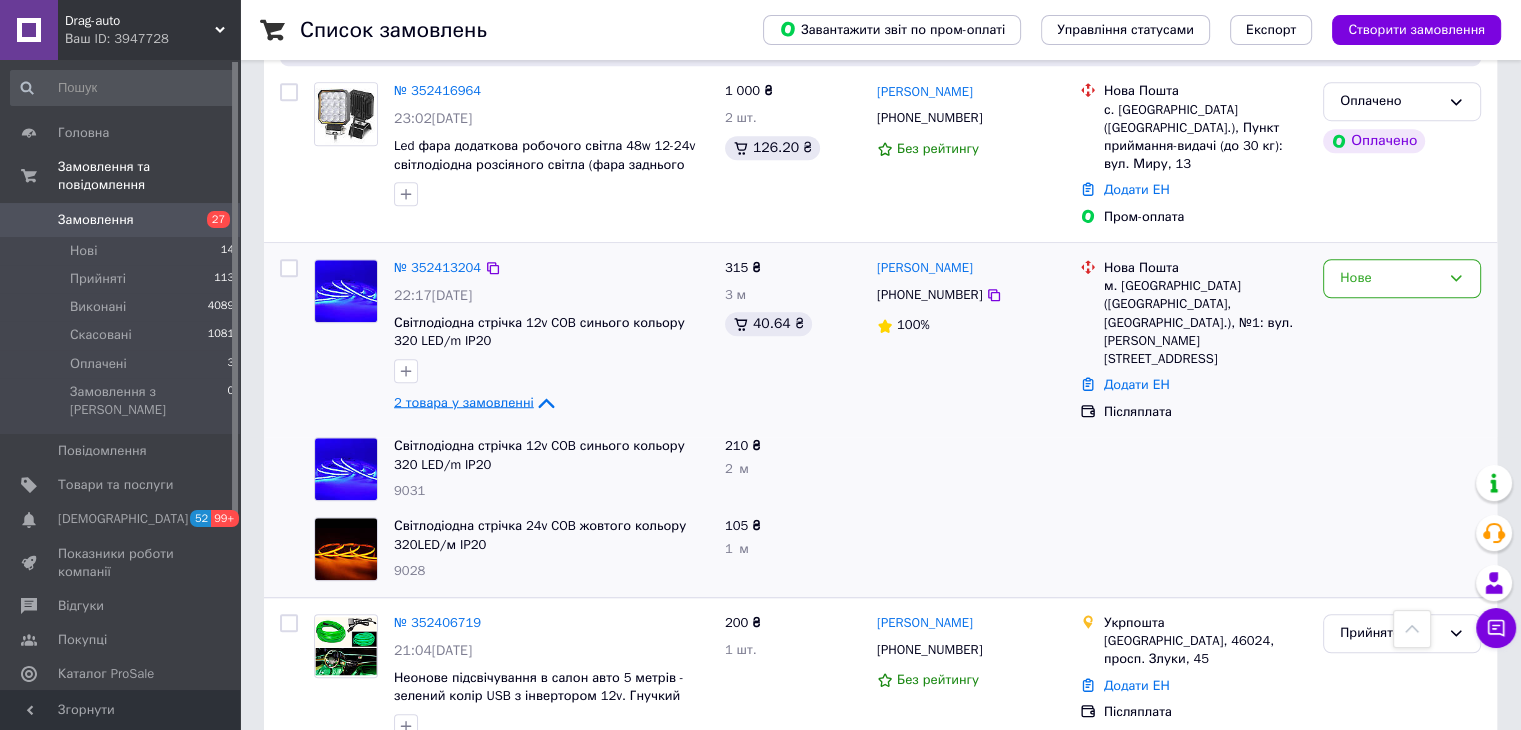 click on "2 товара у замовленні" at bounding box center (464, 402) 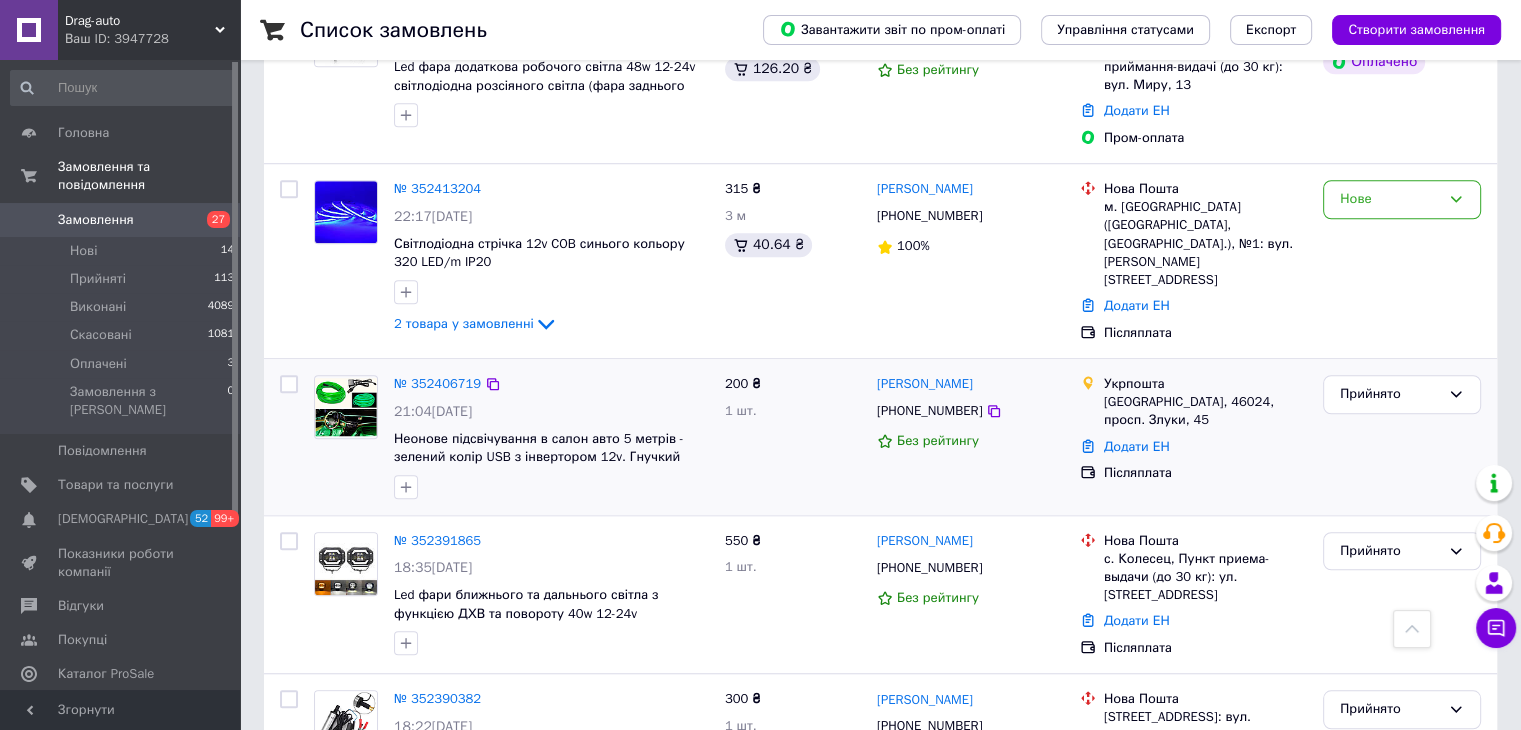 scroll, scrollTop: 1500, scrollLeft: 0, axis: vertical 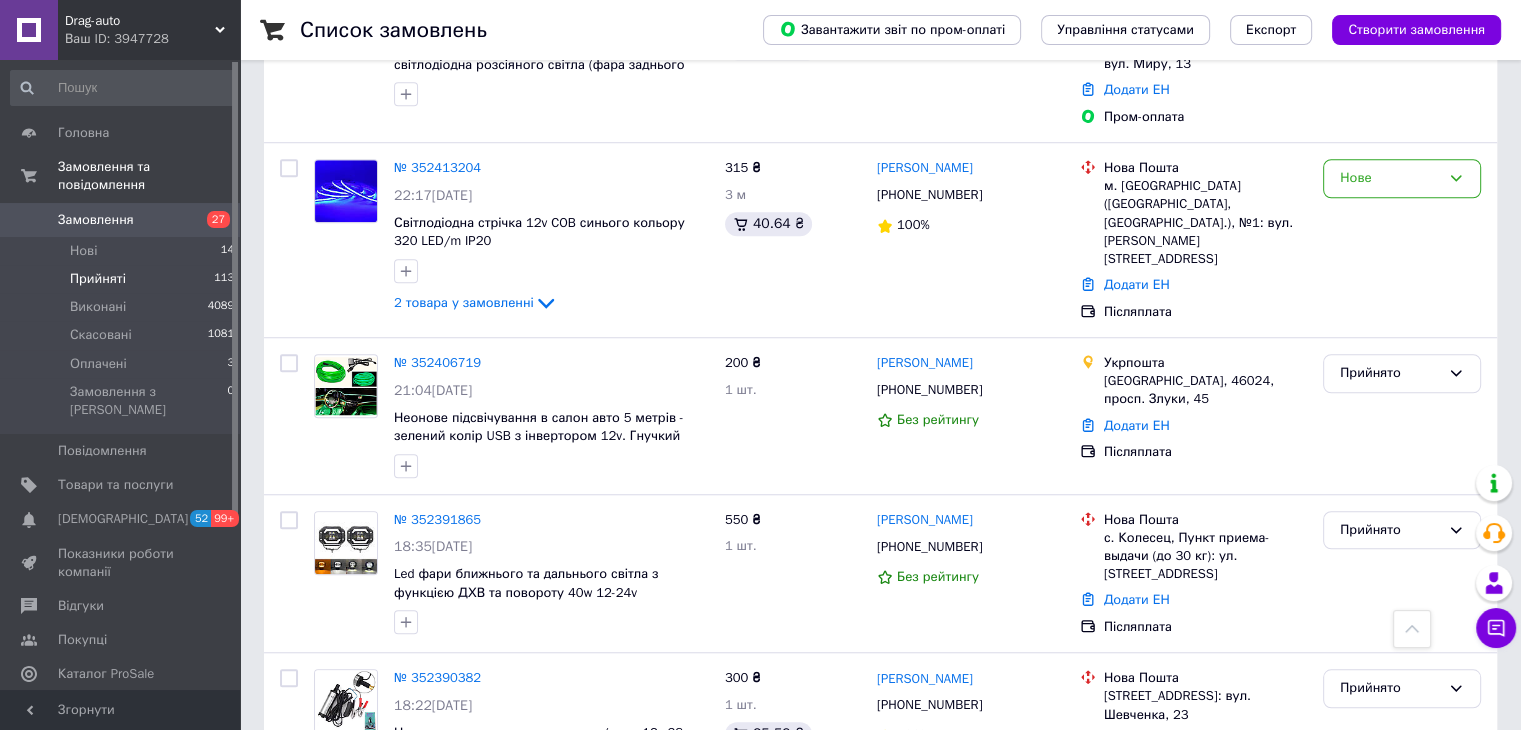 click on "Прийняті 113" at bounding box center [123, 279] 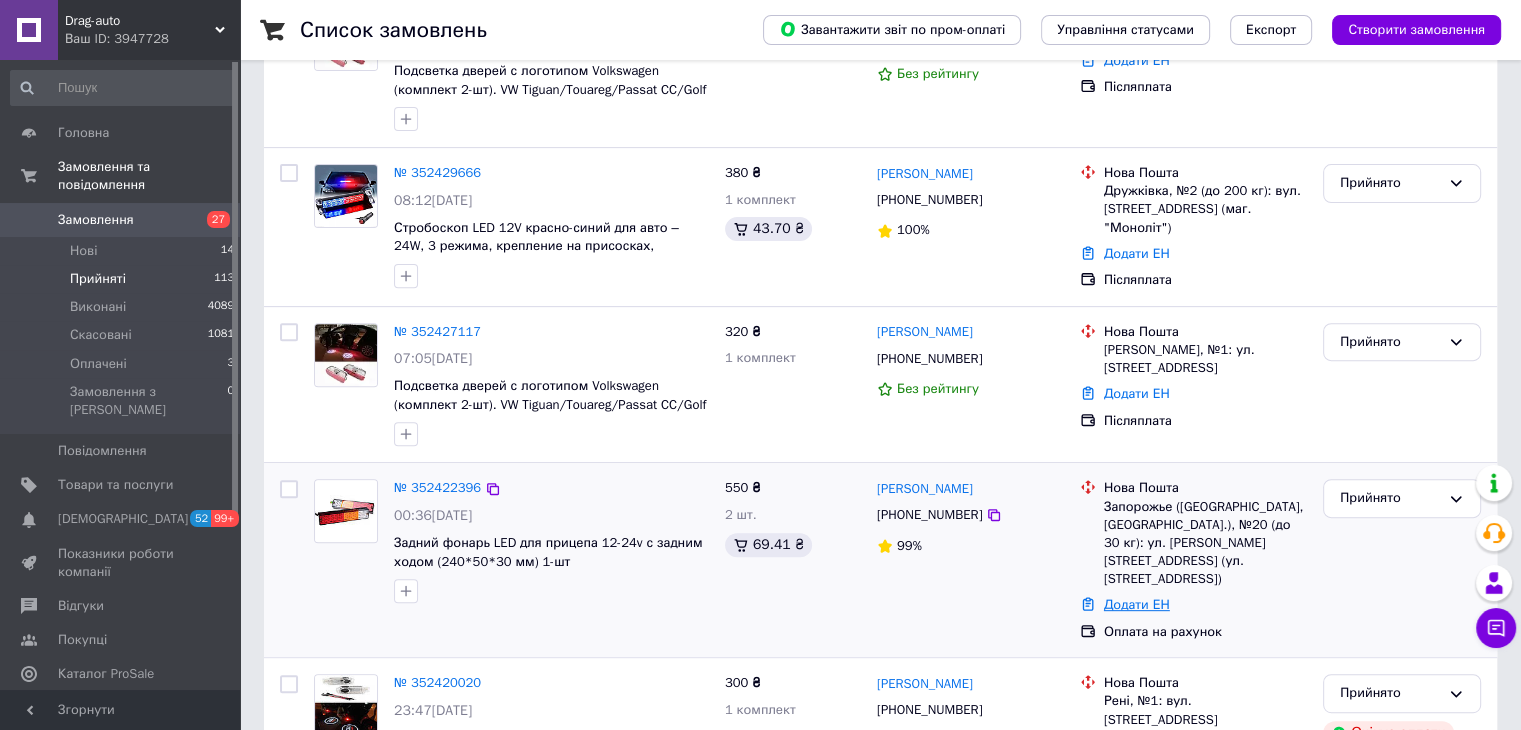 scroll, scrollTop: 700, scrollLeft: 0, axis: vertical 